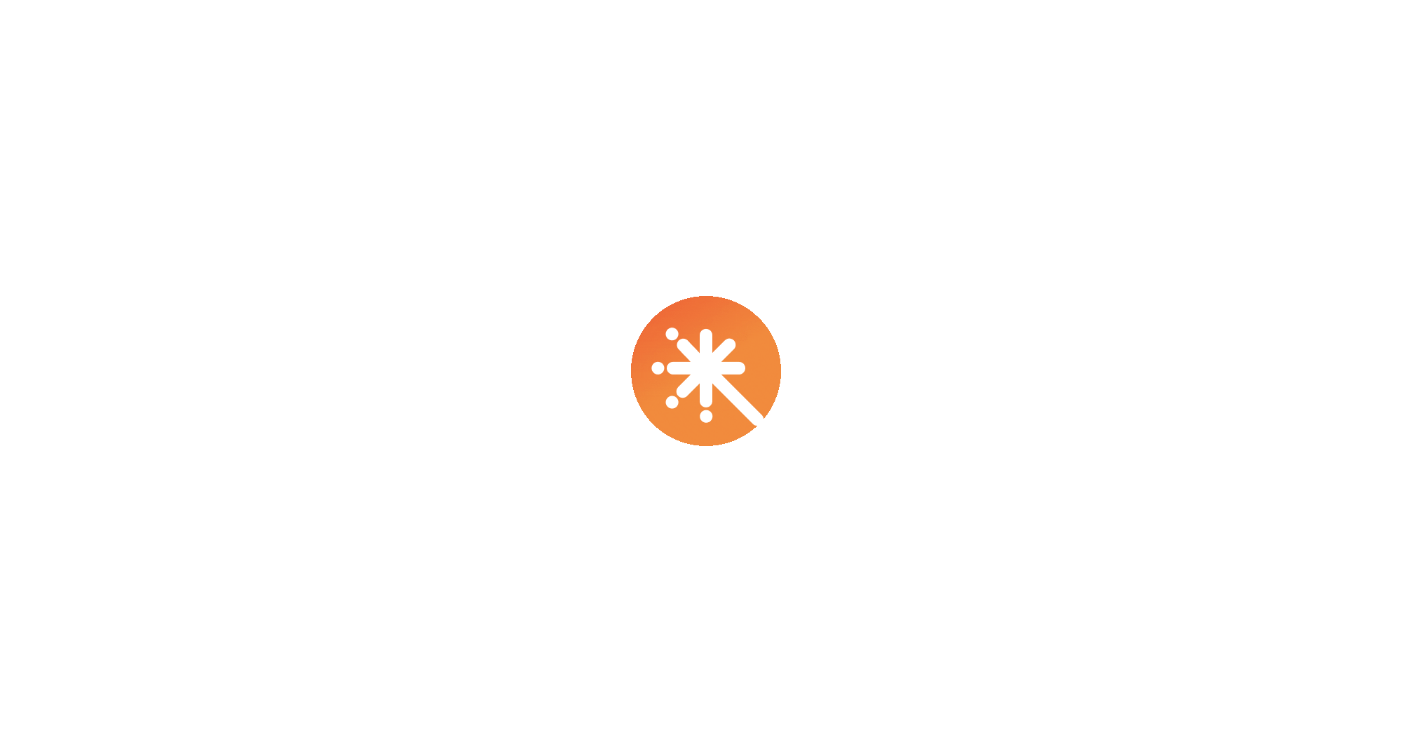scroll, scrollTop: 0, scrollLeft: 0, axis: both 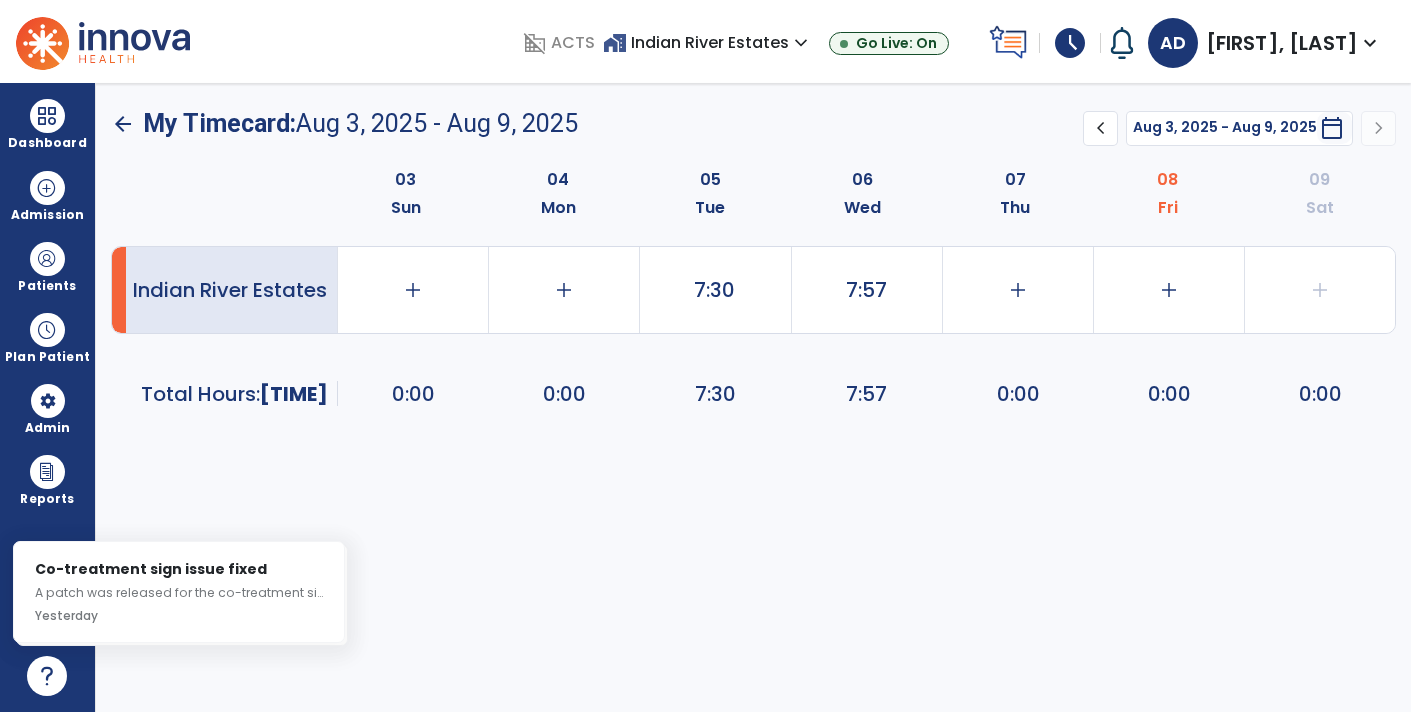 click on "schedule" at bounding box center [1070, 43] 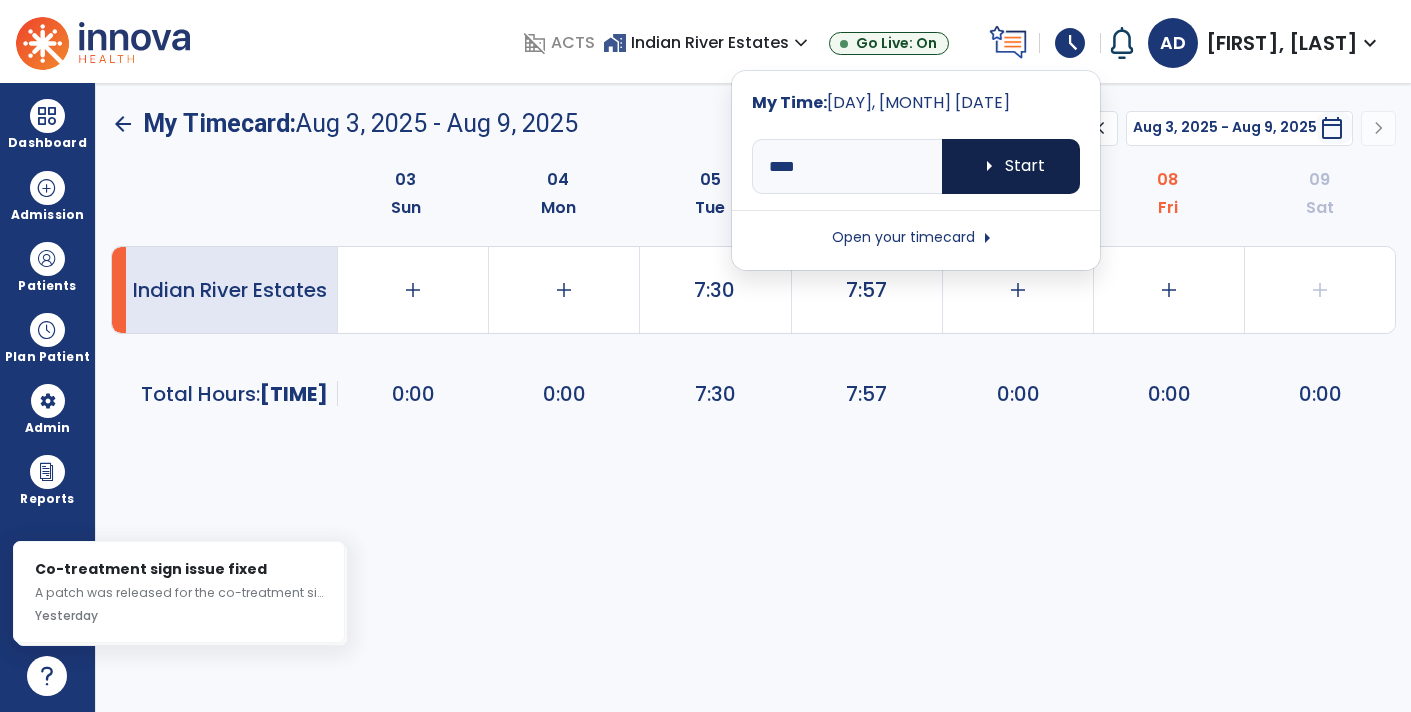 click on "arrow_right Start" at bounding box center (1011, 166) 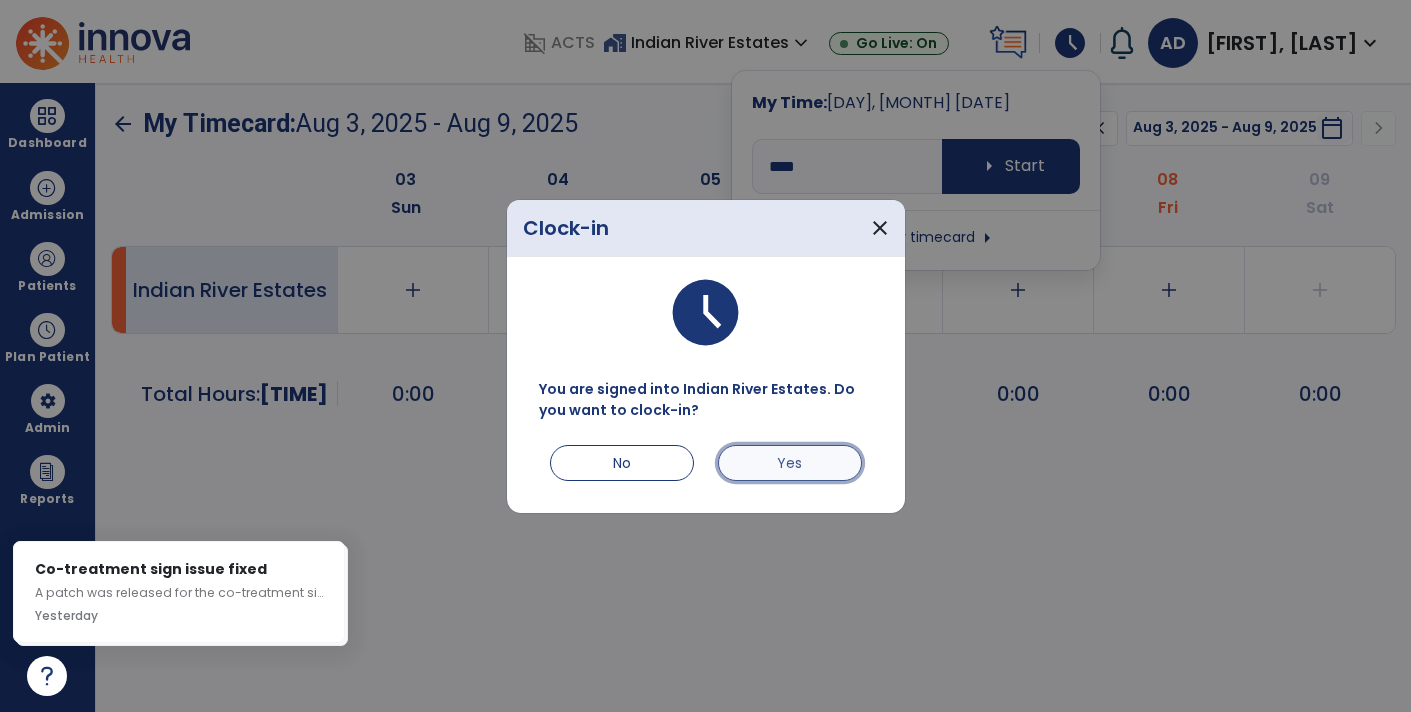 click on "Yes" at bounding box center (790, 463) 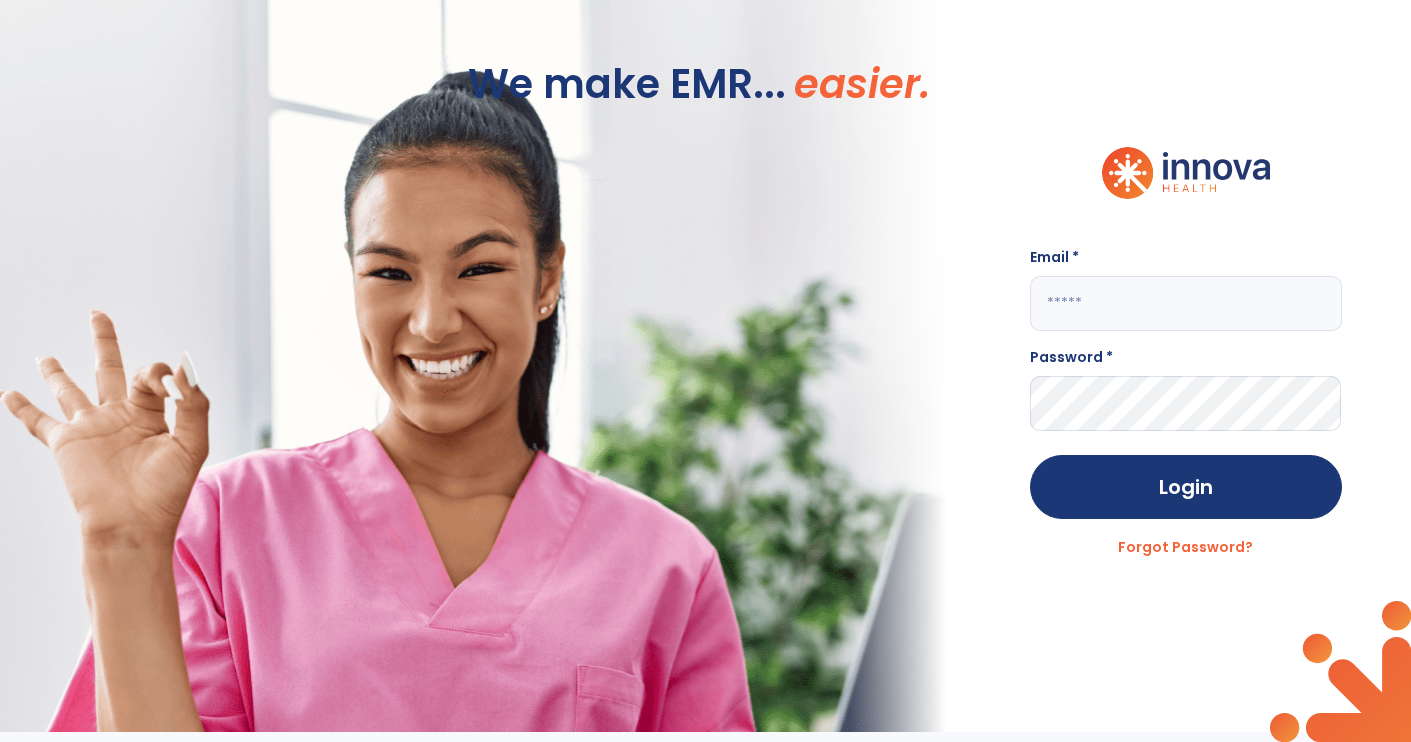 click 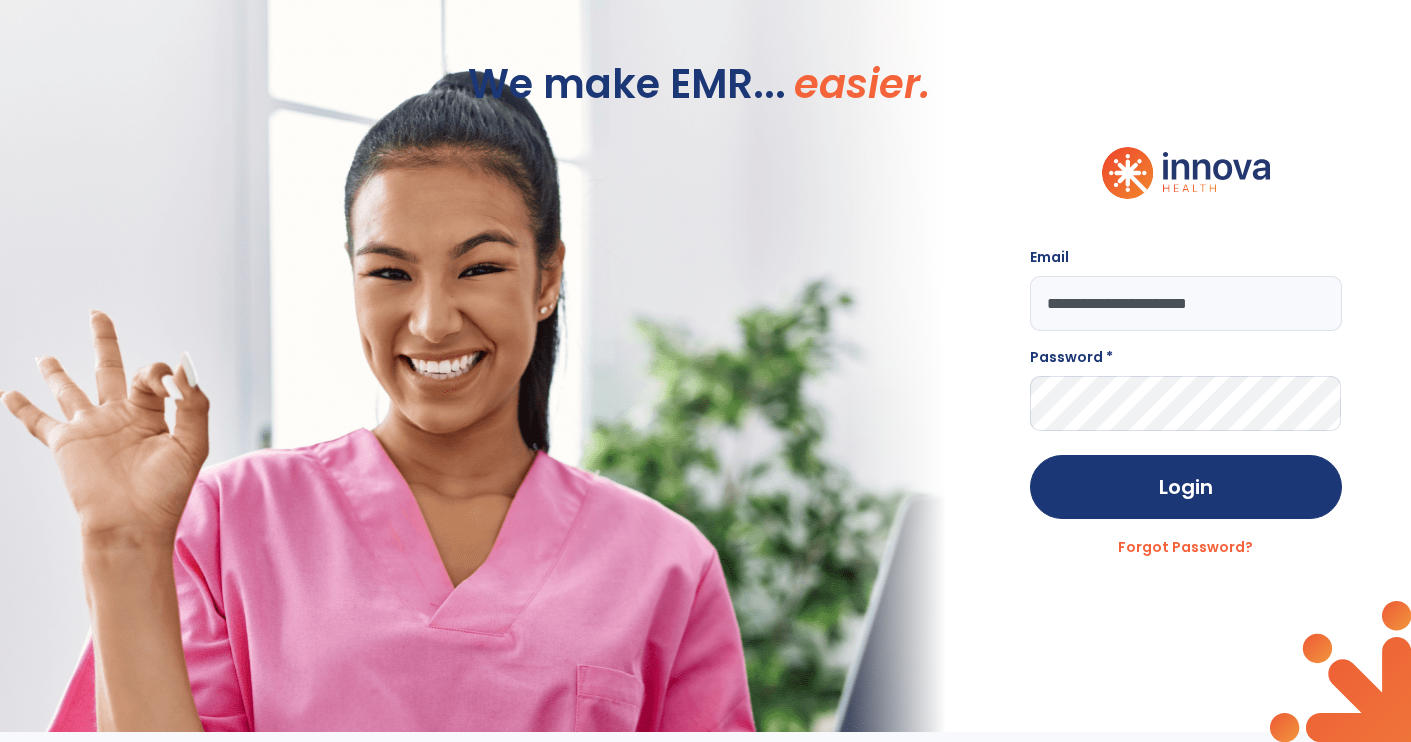type on "**********" 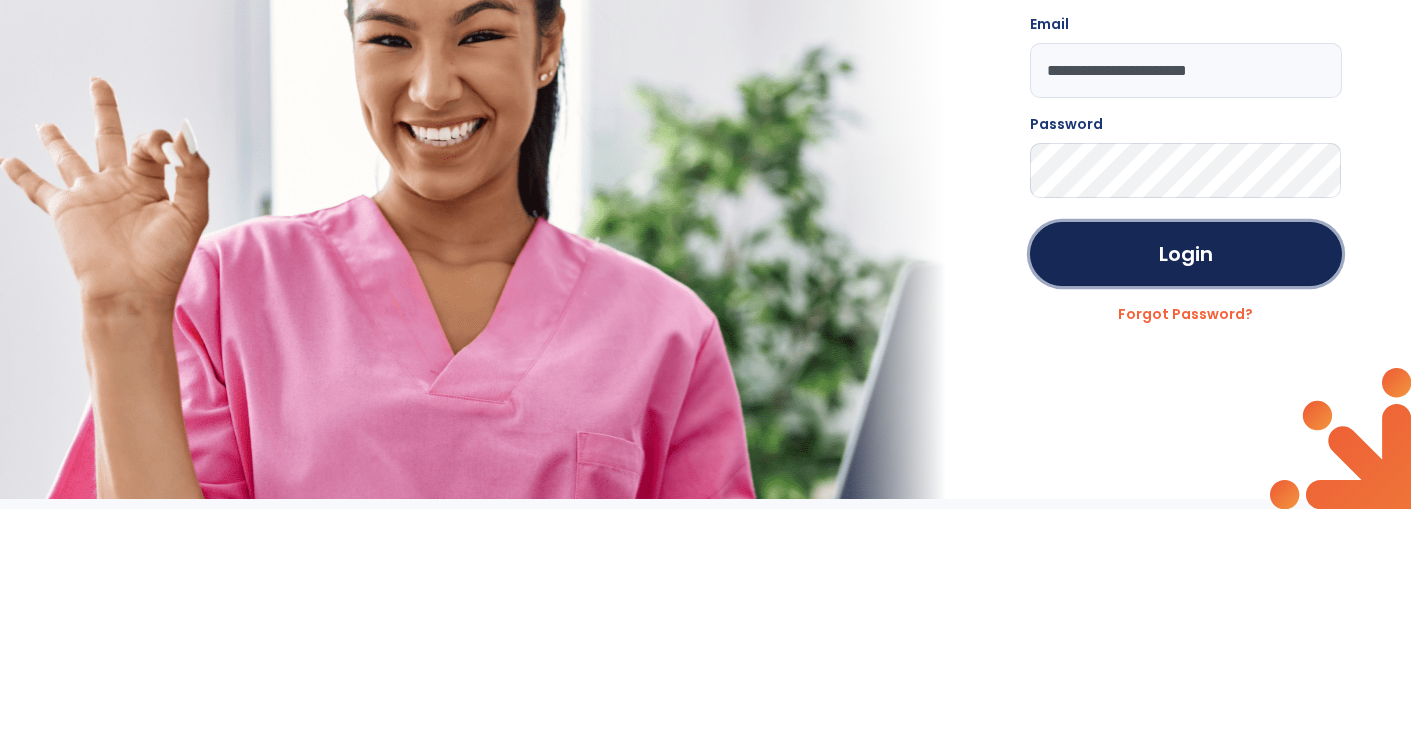 click on "Login" 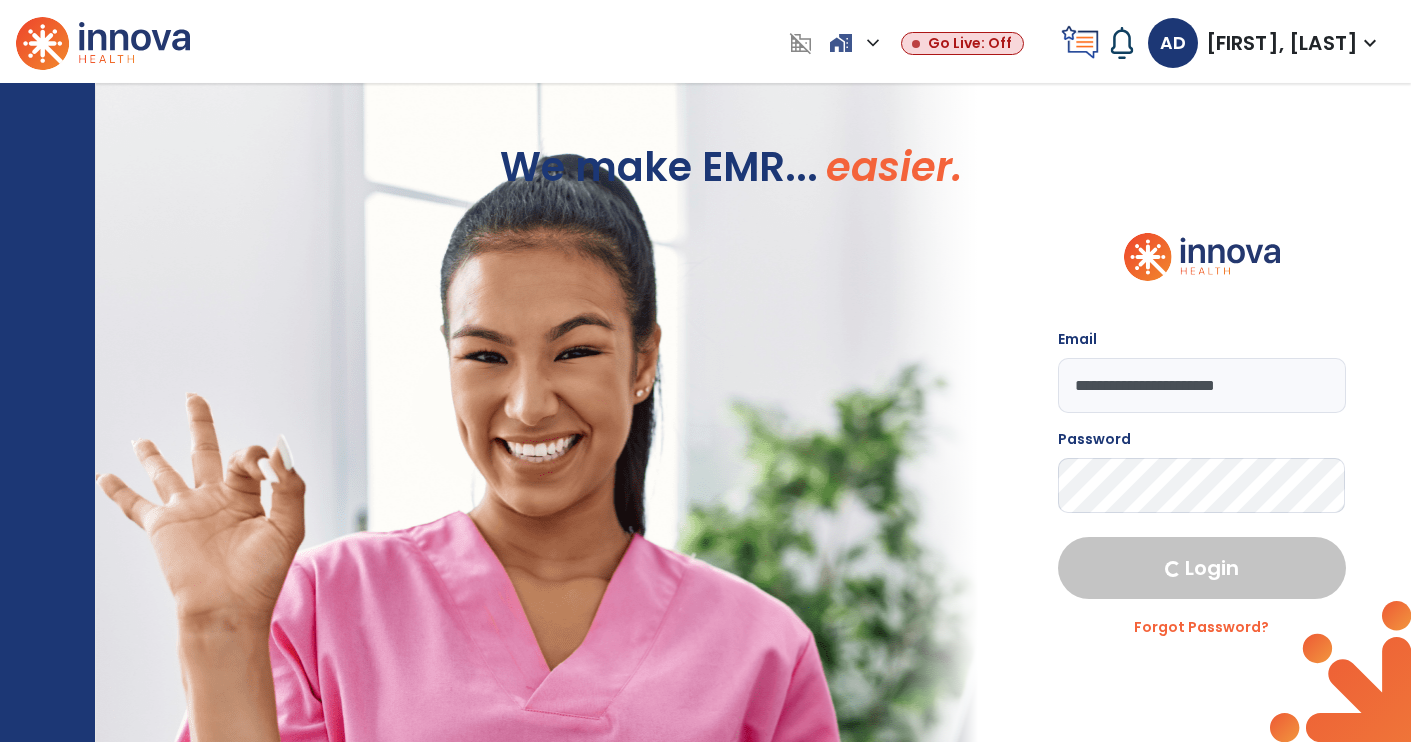 select on "****" 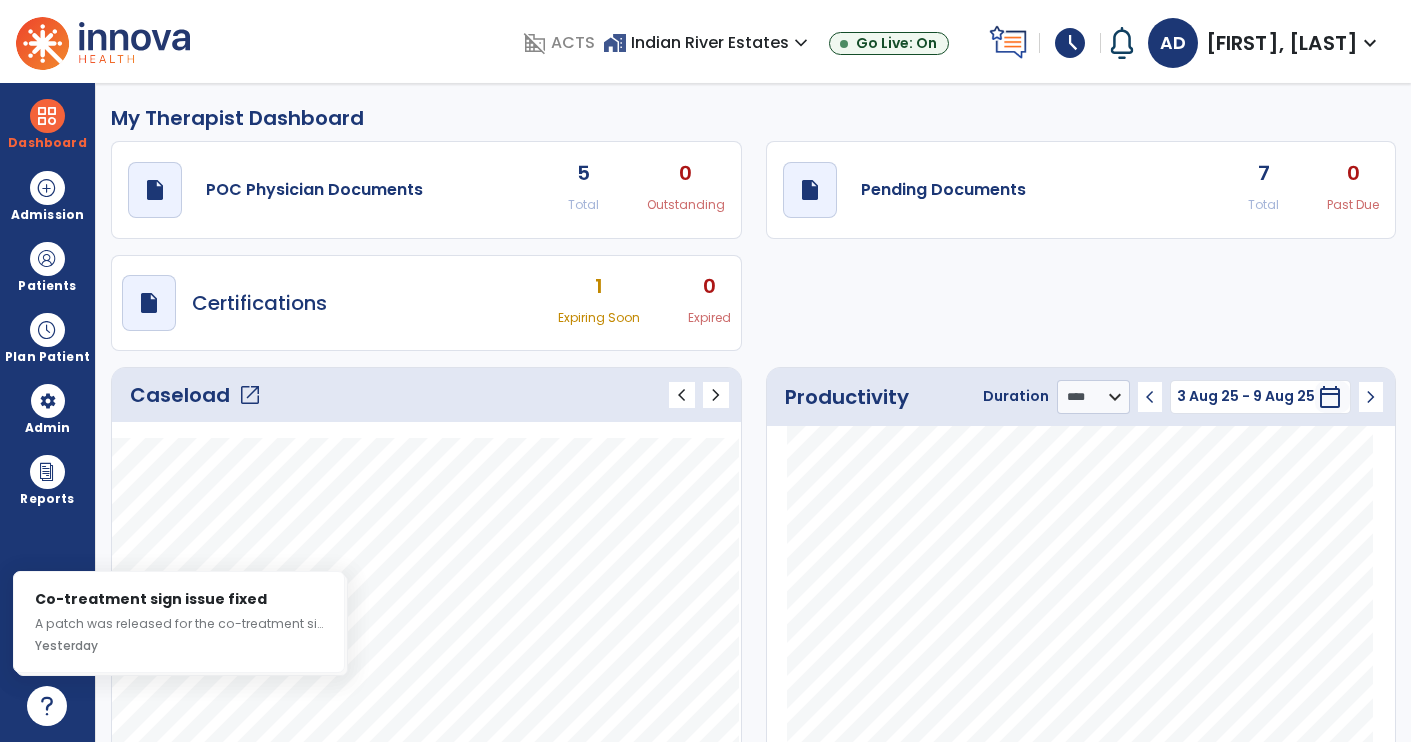 click on "draft   open_in_new  Pending Documents" 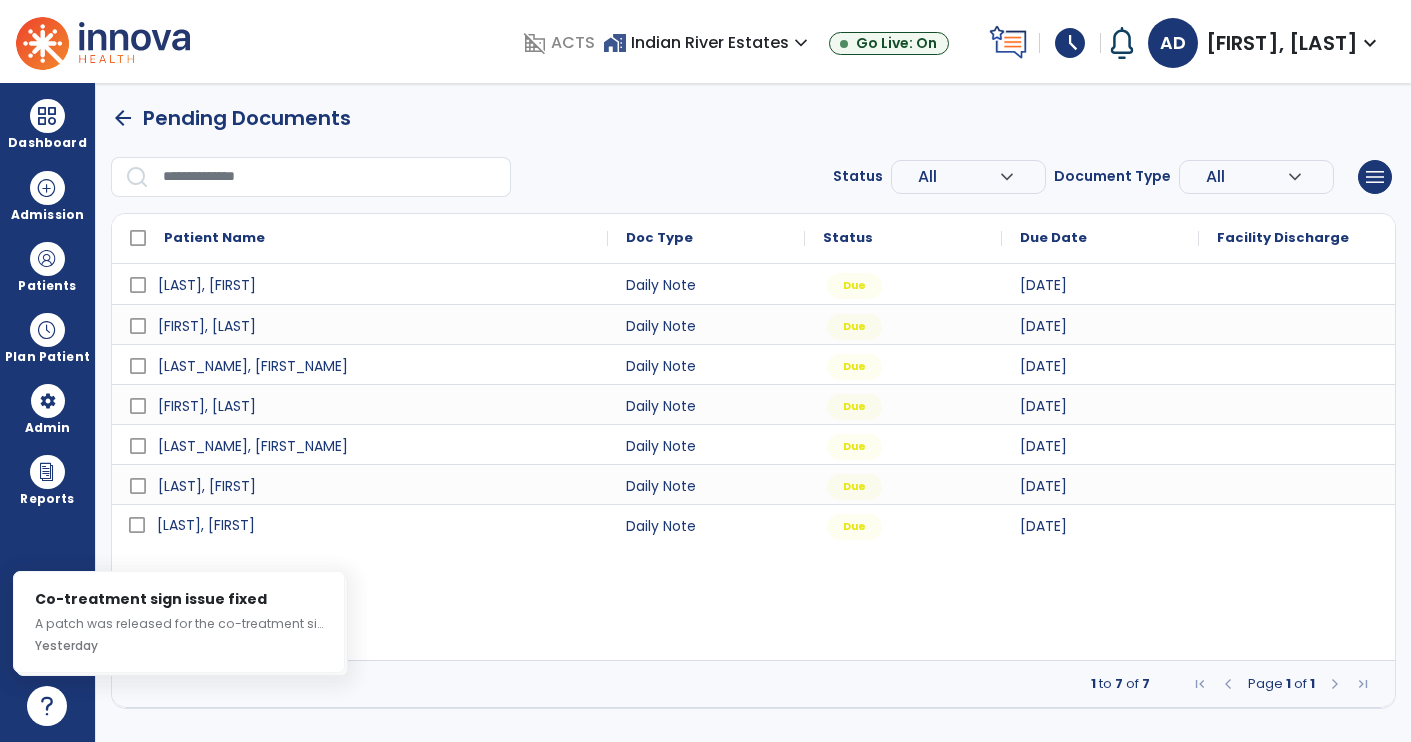 click on "[LAST], [FIRST]" at bounding box center [374, 525] 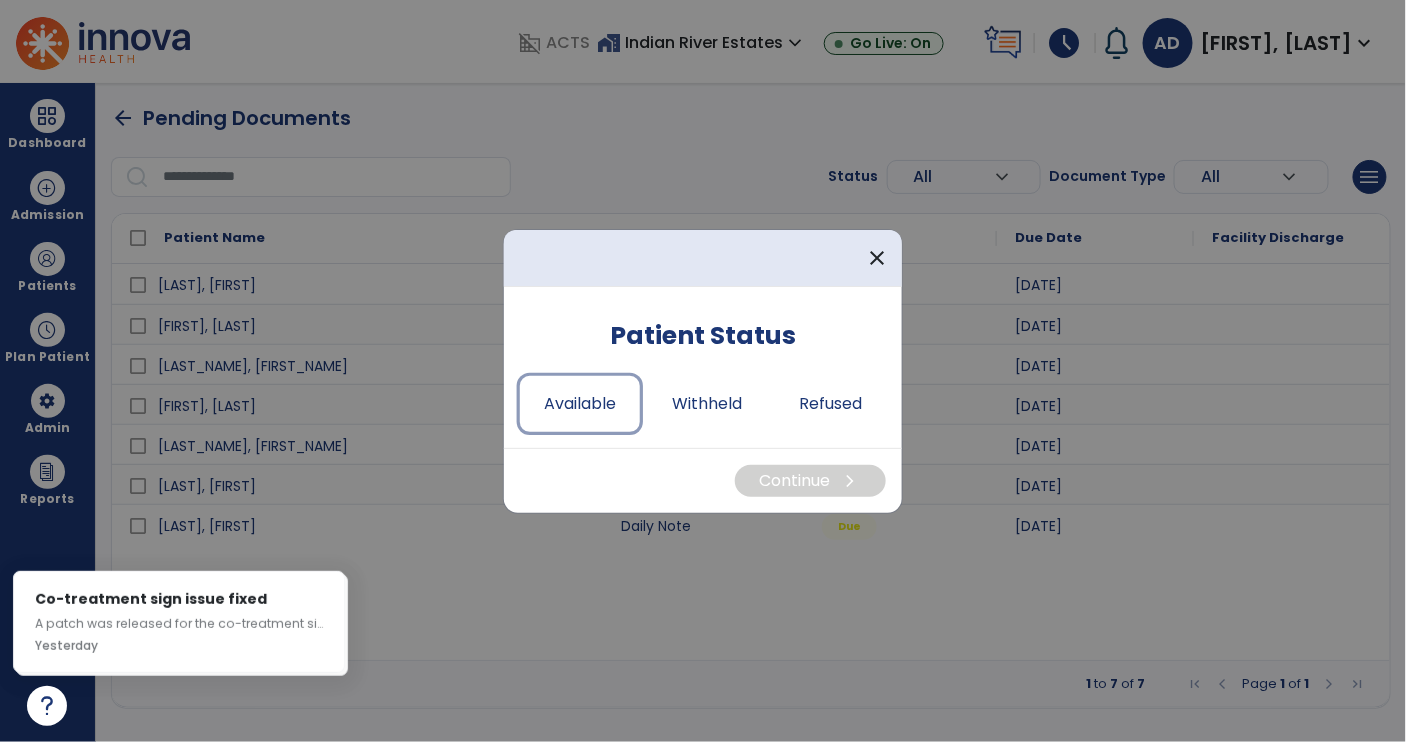click on "Available" at bounding box center (580, 404) 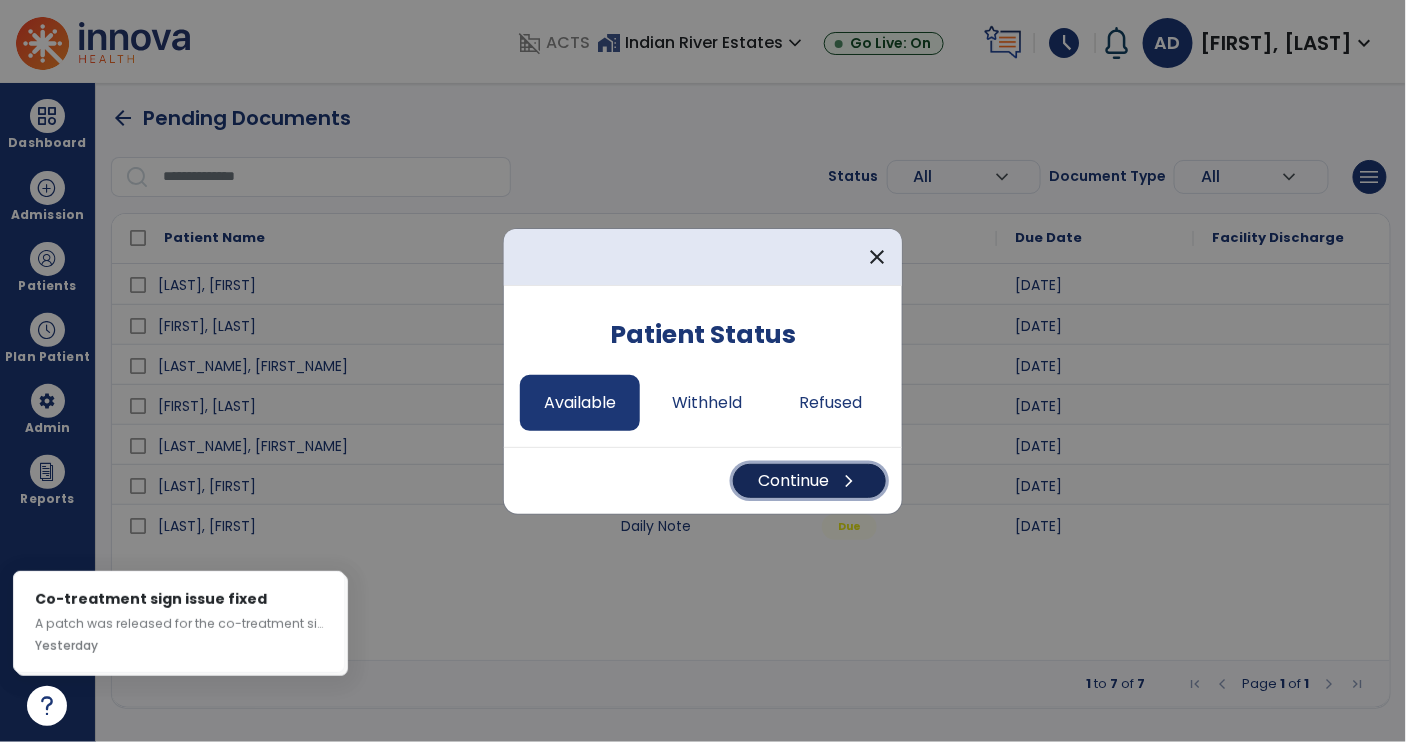 click on "Continue   chevron_right" at bounding box center (809, 481) 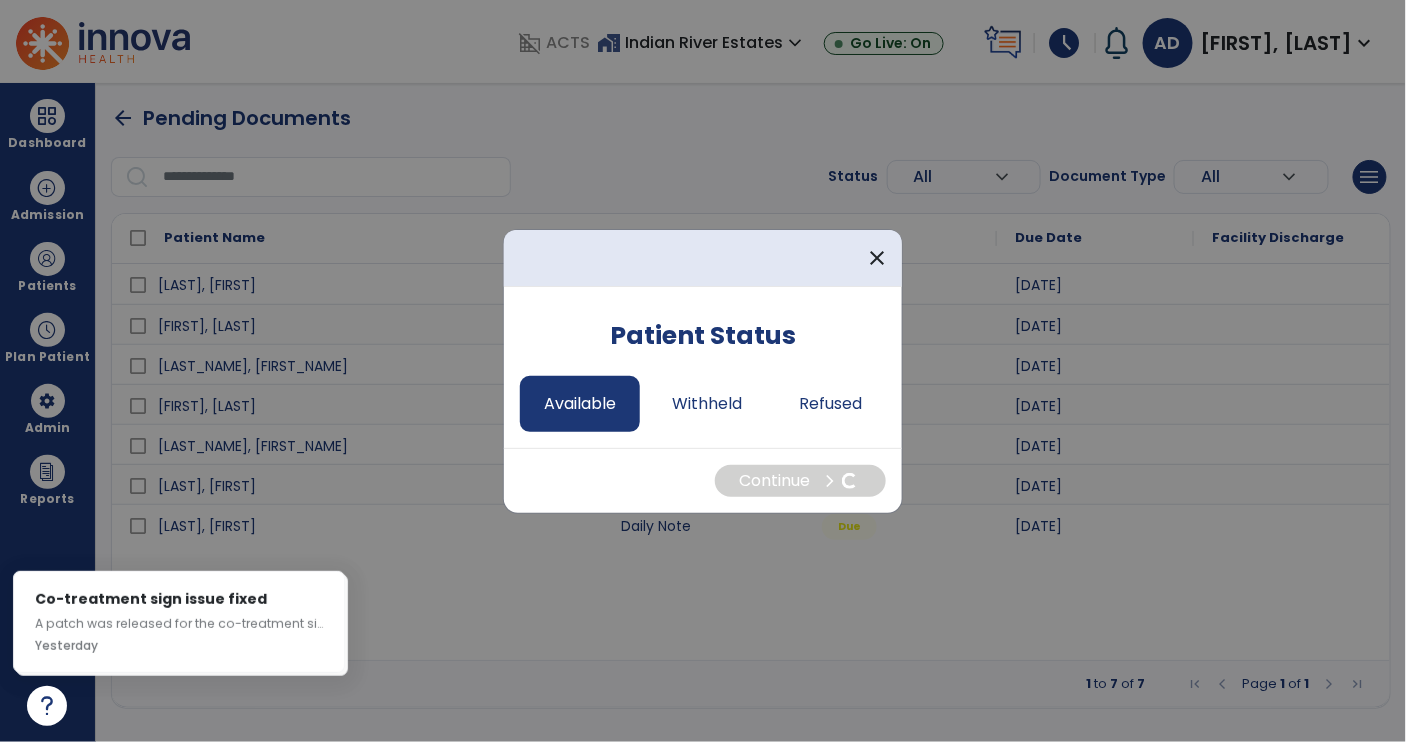 select on "*" 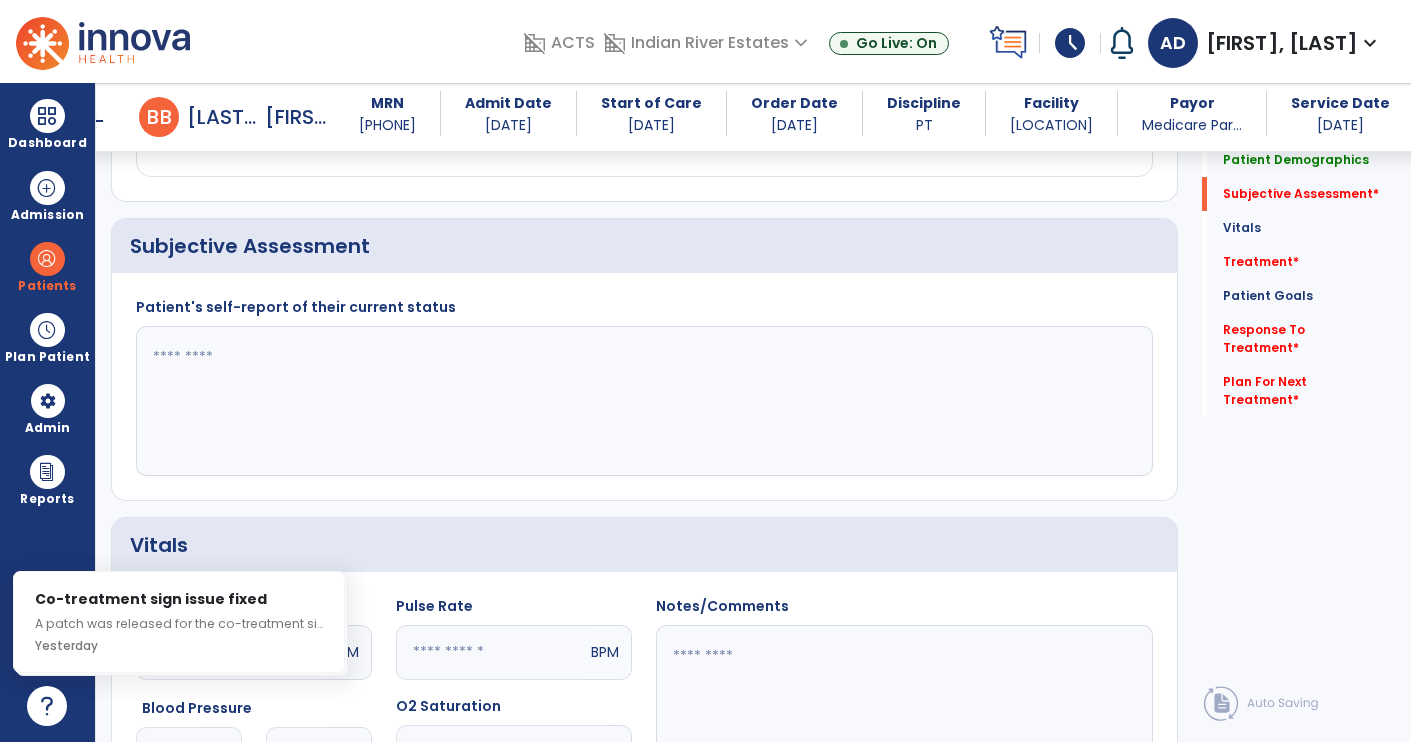scroll, scrollTop: 429, scrollLeft: 0, axis: vertical 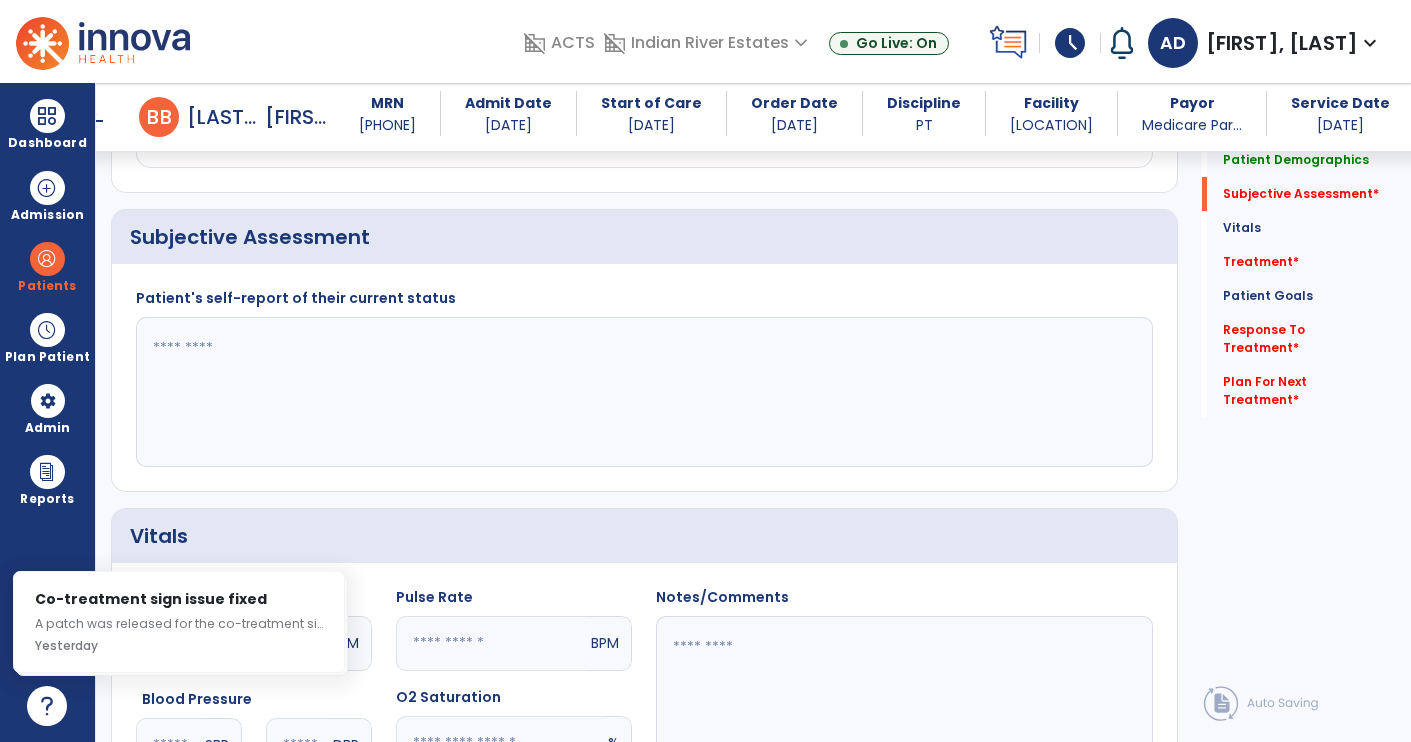 click 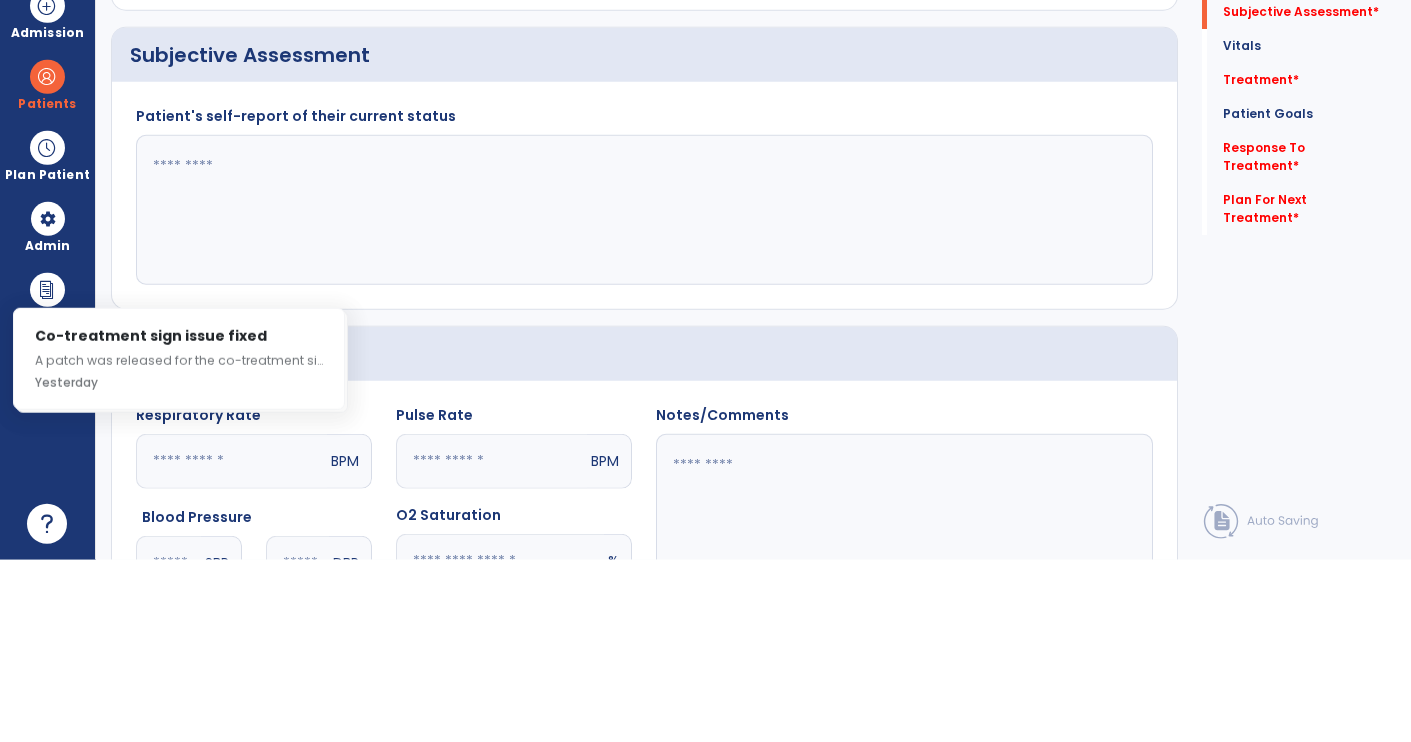 type on "*" 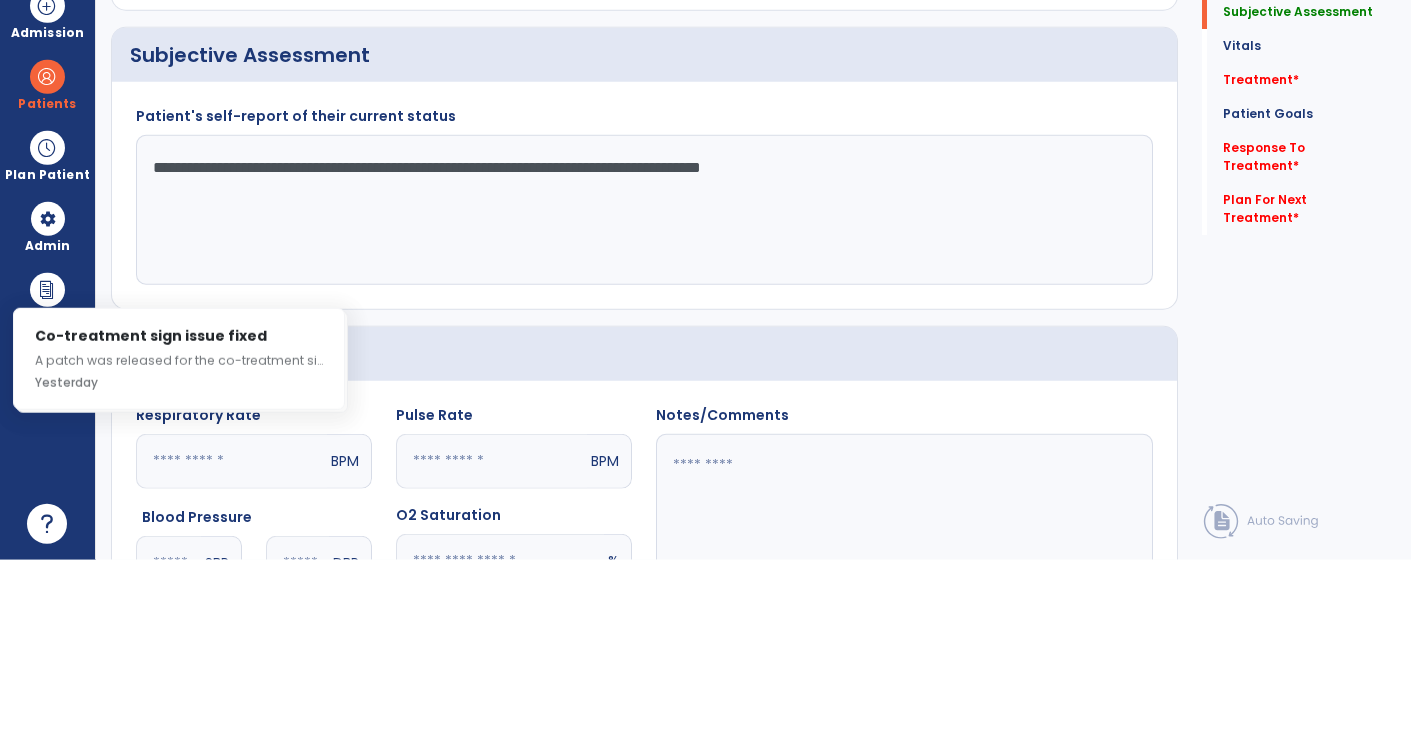 click on "**********" 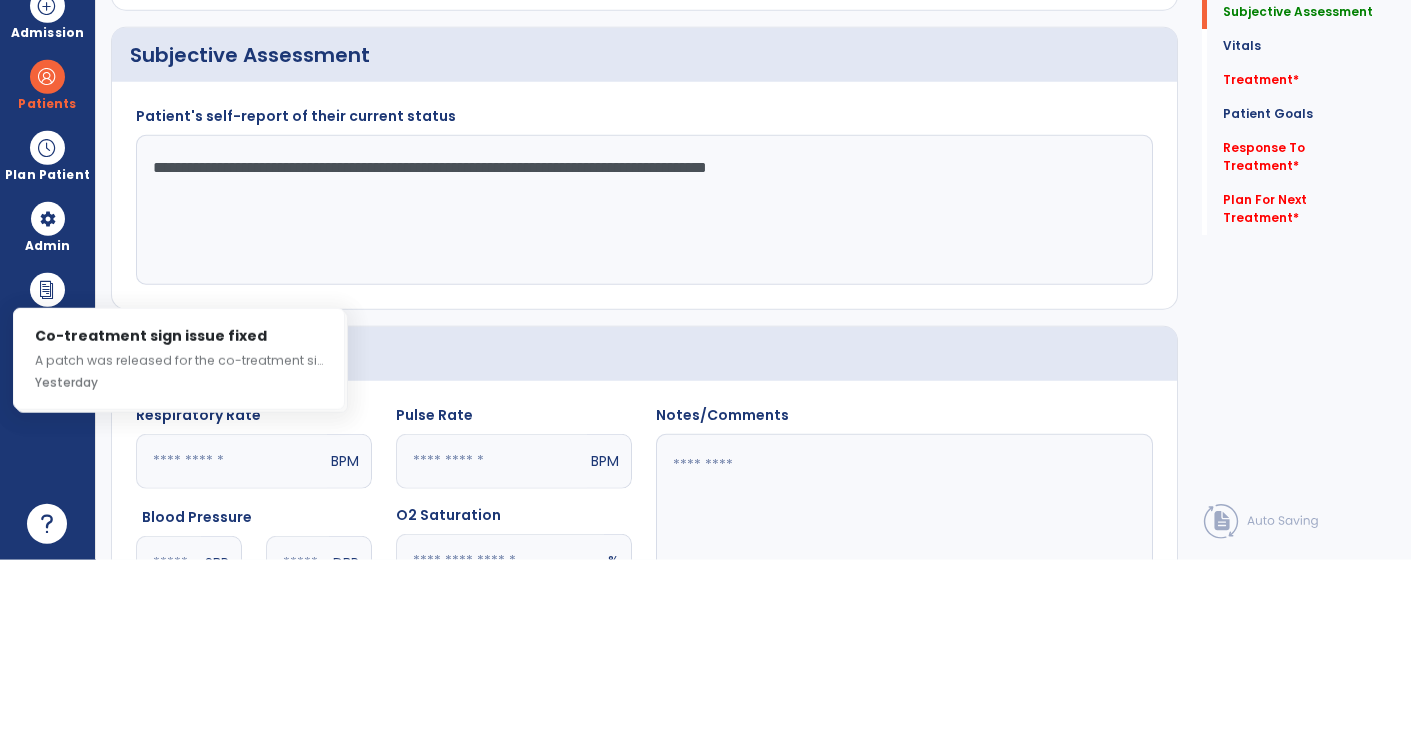 click on "**********" 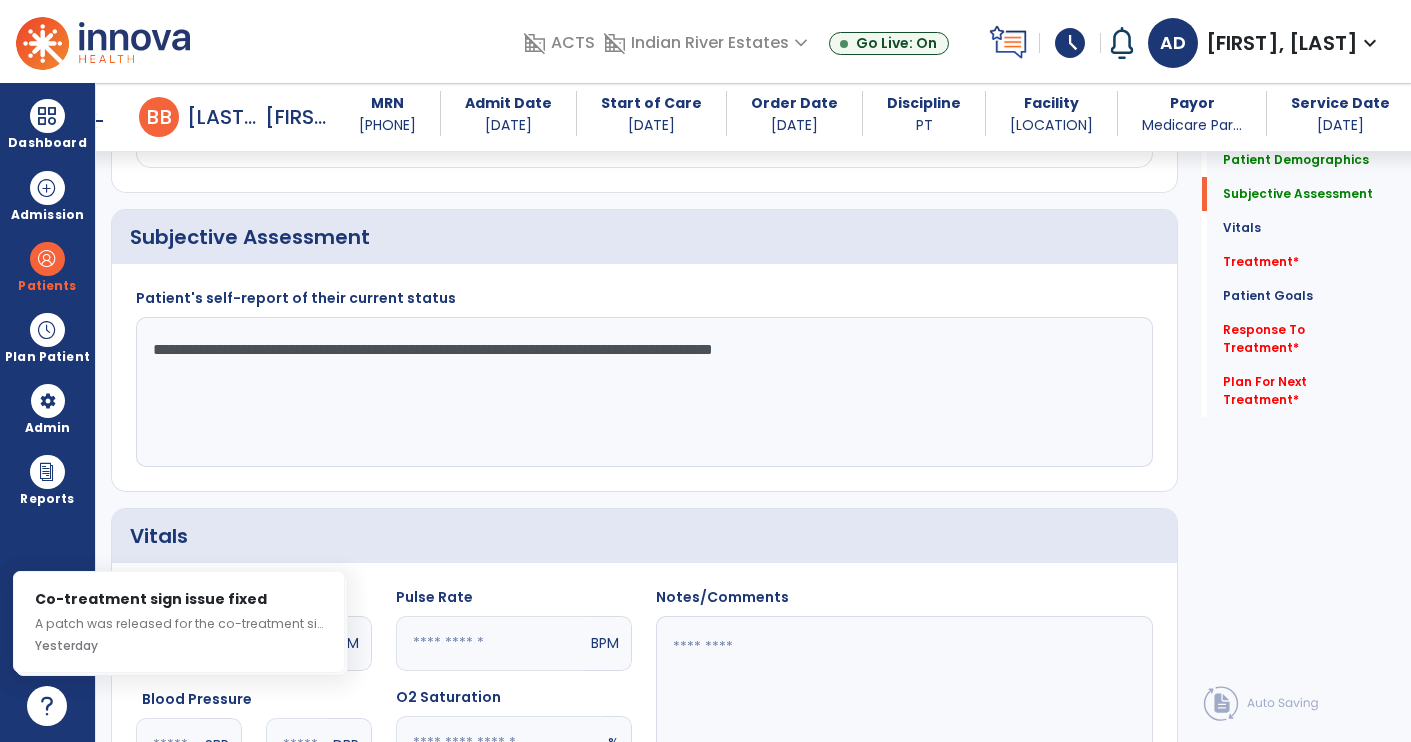 click on "**********" 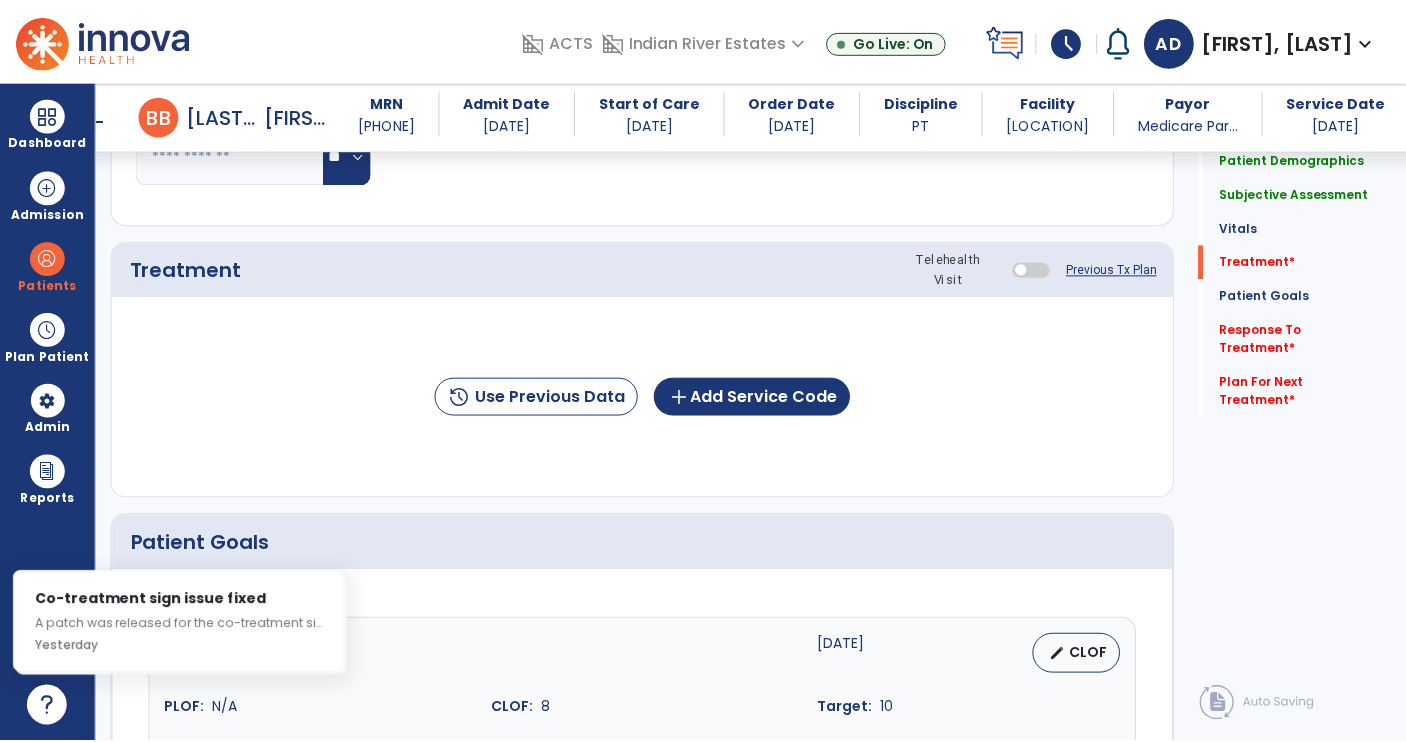 scroll, scrollTop: 1116, scrollLeft: 0, axis: vertical 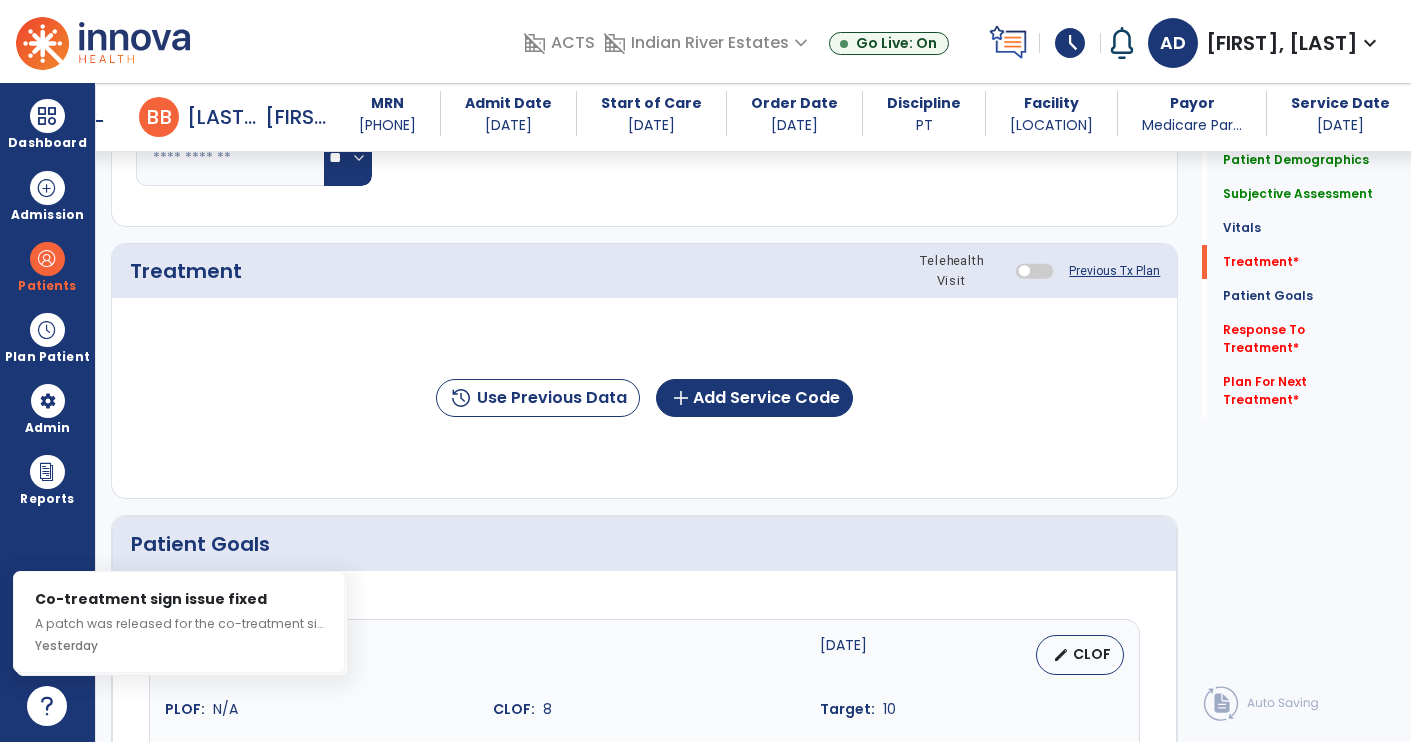 type on "**********" 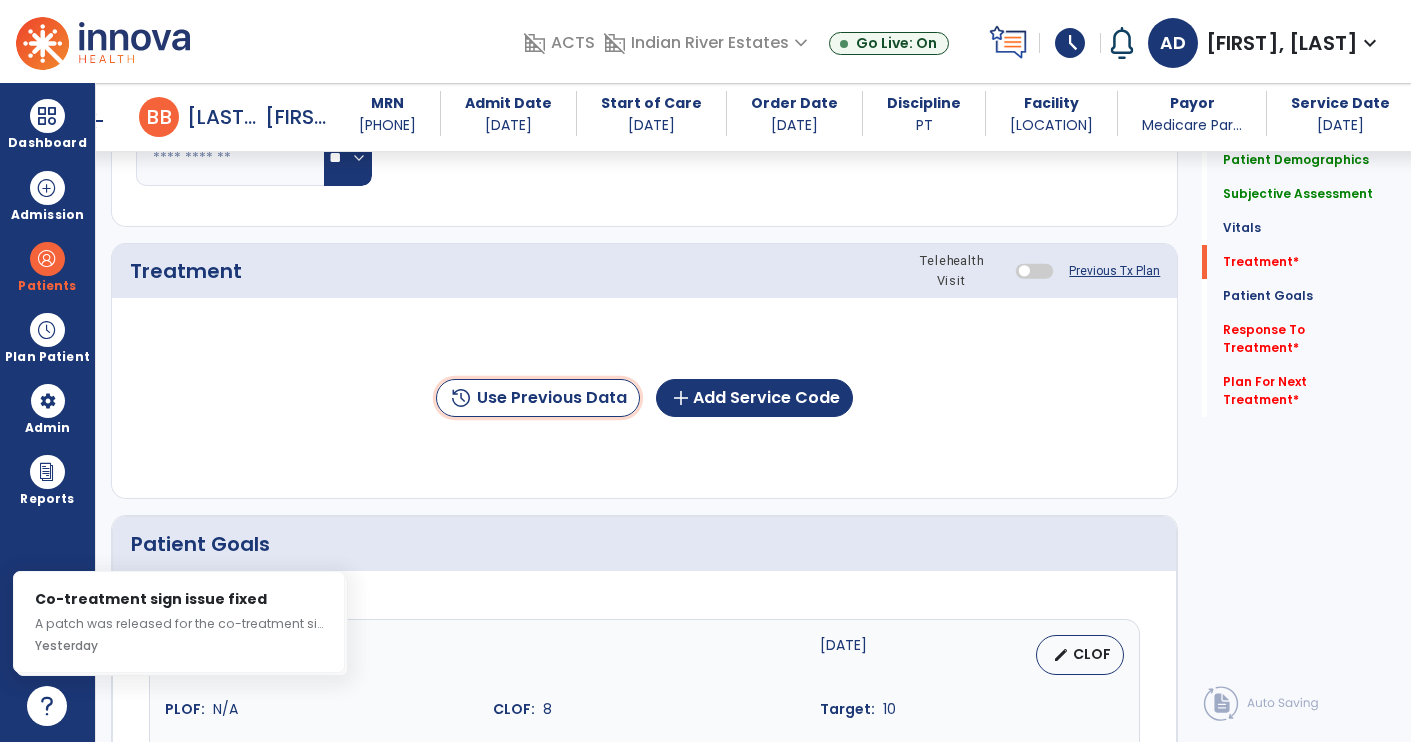 click on "history  Use Previous Data" 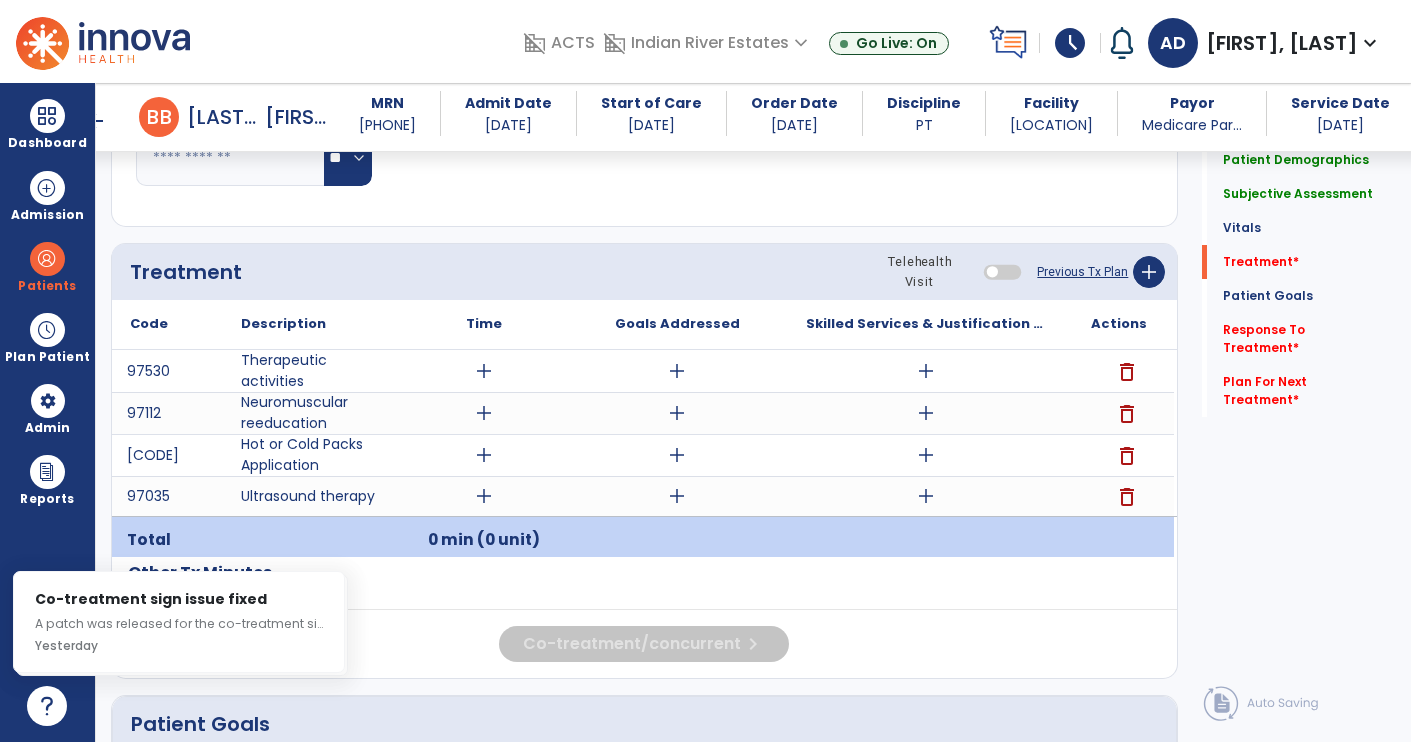 click on "add" at bounding box center (484, 455) 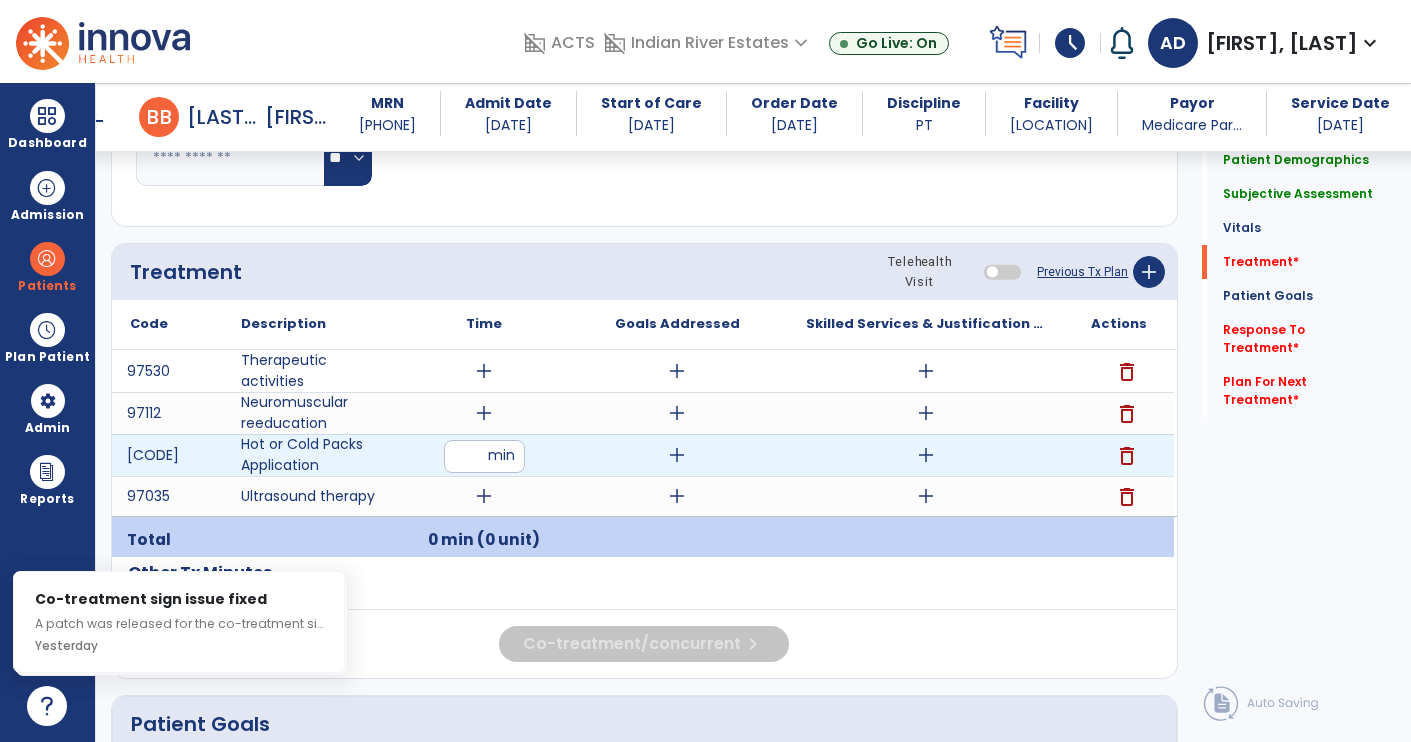click at bounding box center (484, 456) 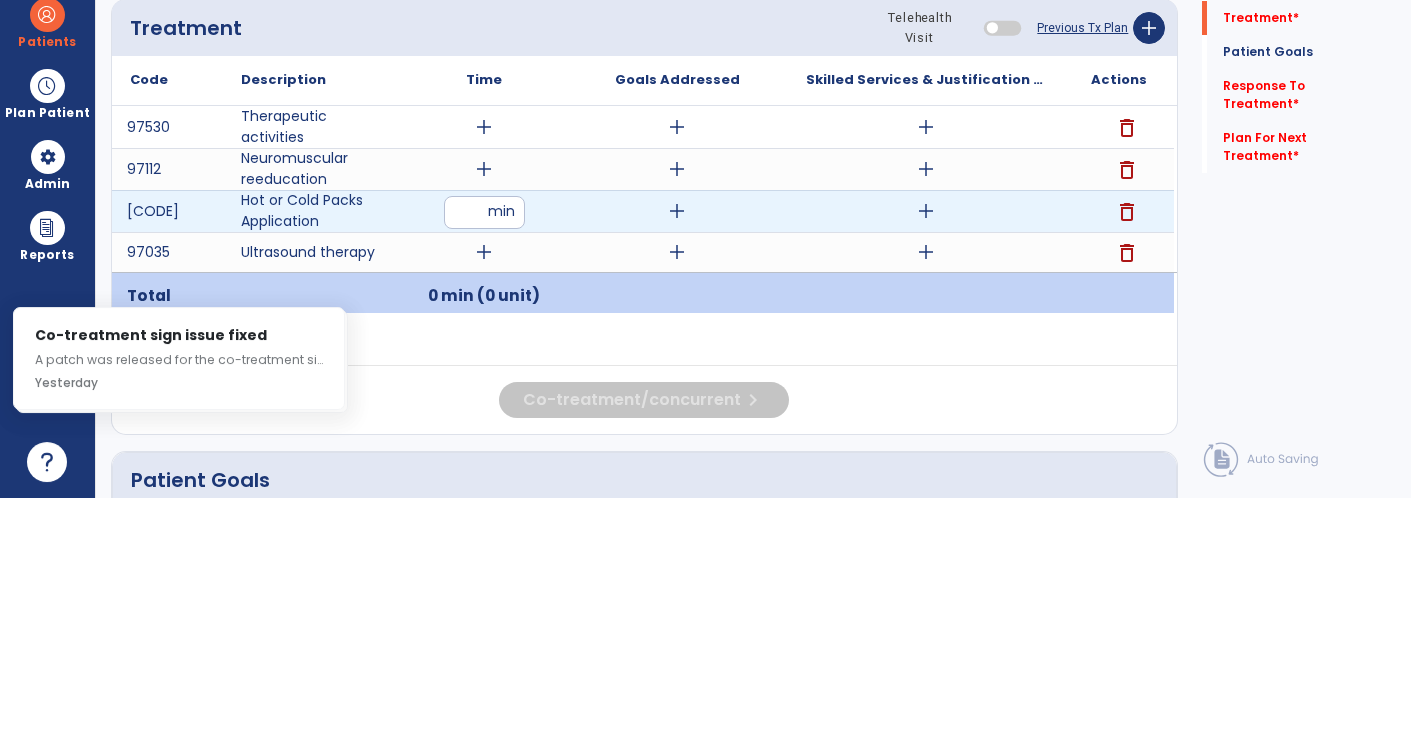 type on "*" 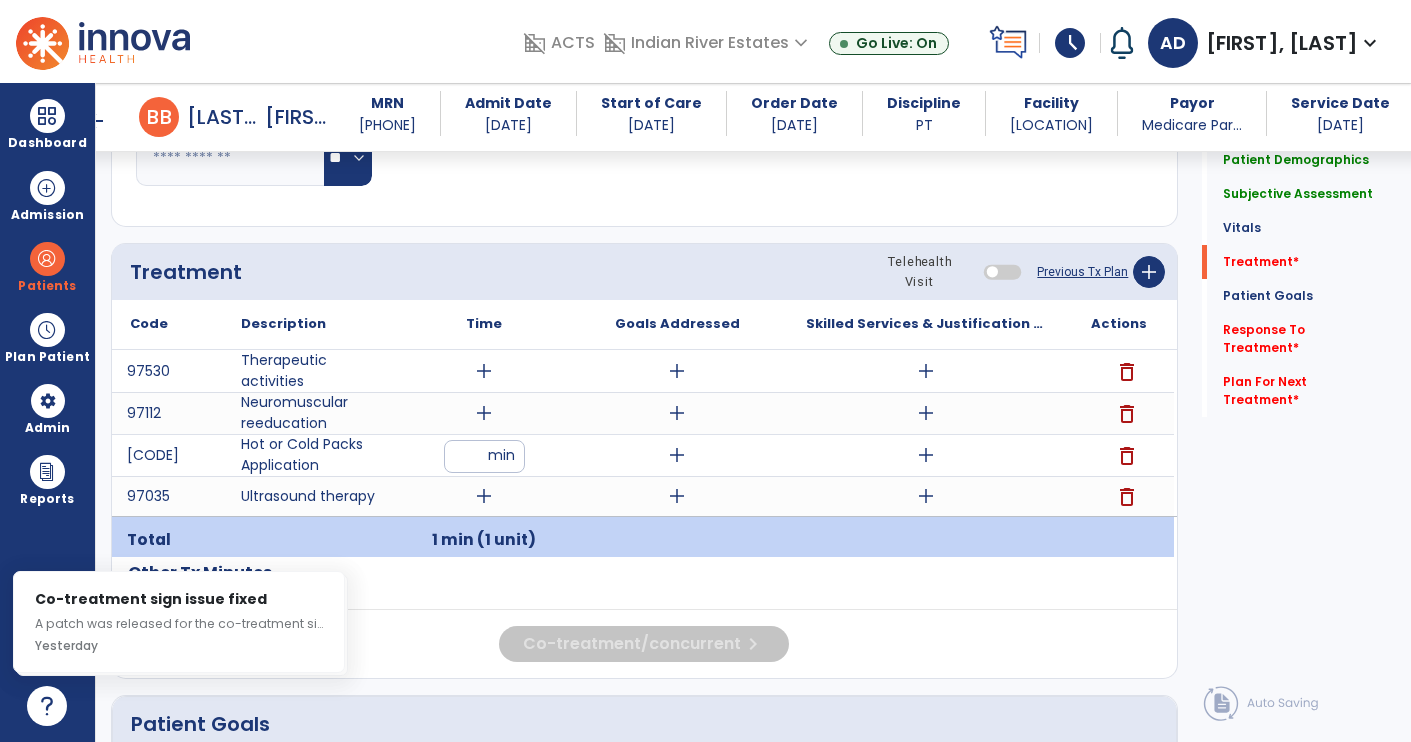 click on "add" at bounding box center [926, 455] 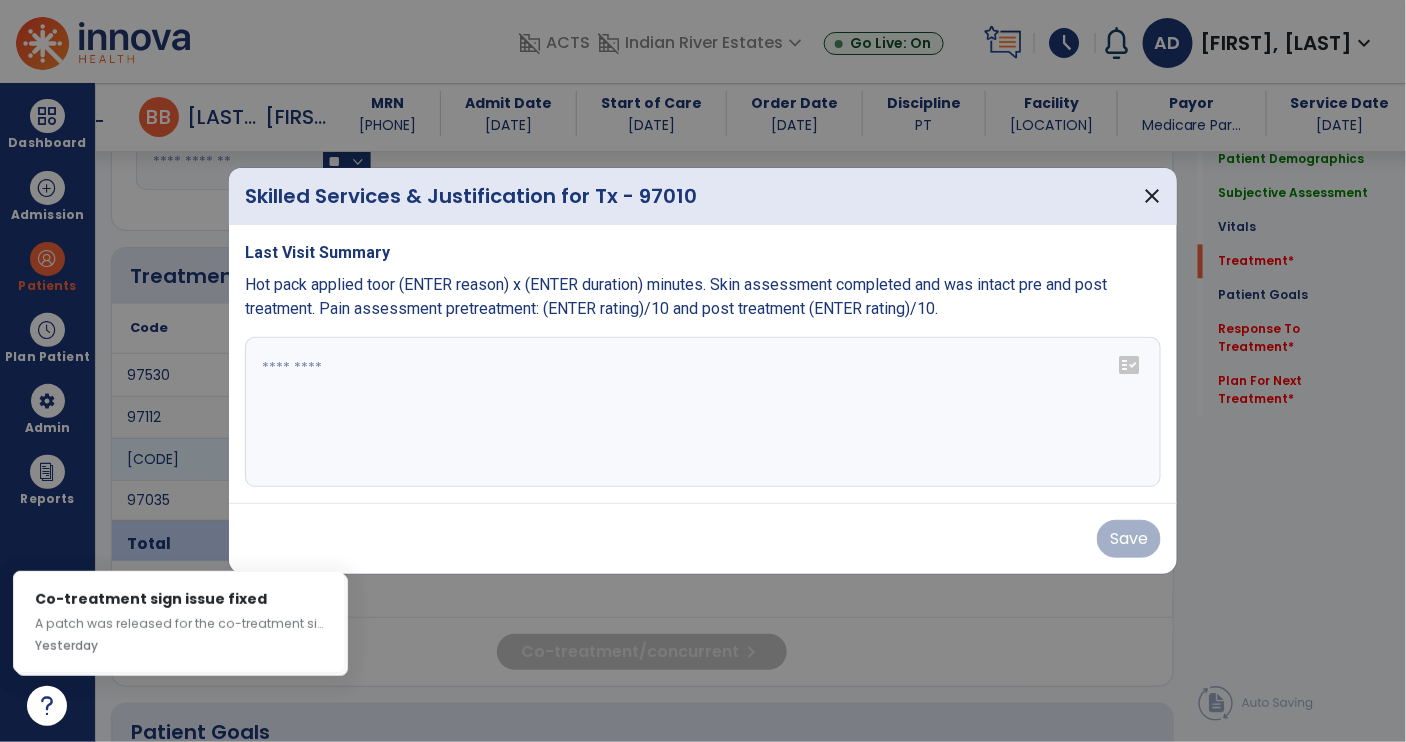 scroll, scrollTop: 1116, scrollLeft: 0, axis: vertical 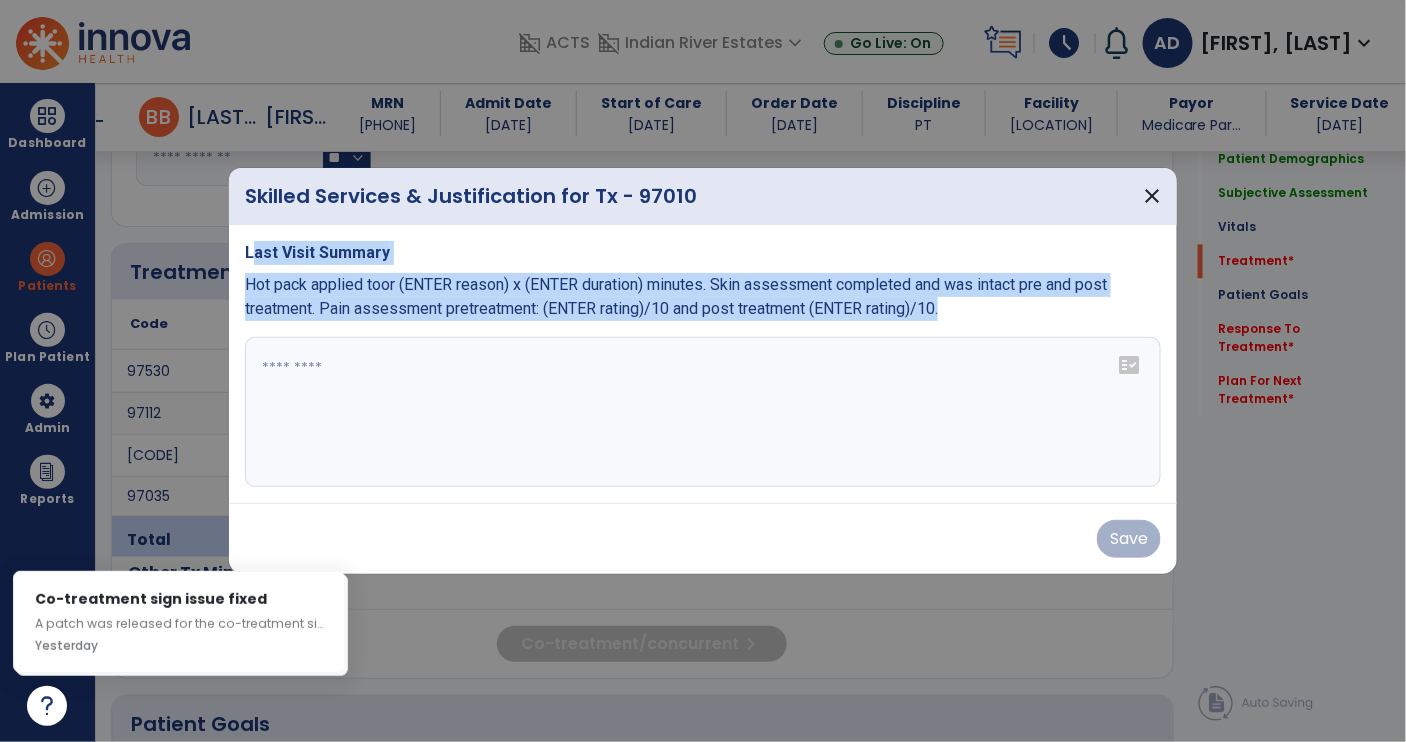 copy on "Last Visit Summary Hot pack applied toor (ENTER reason) x (ENTER duration) minutes. Skin assessment completed and was intact pre and post treatment. Pain assessment pretreatment: (ENTER rating)/10 and post treatment (ENTER rating)/10." 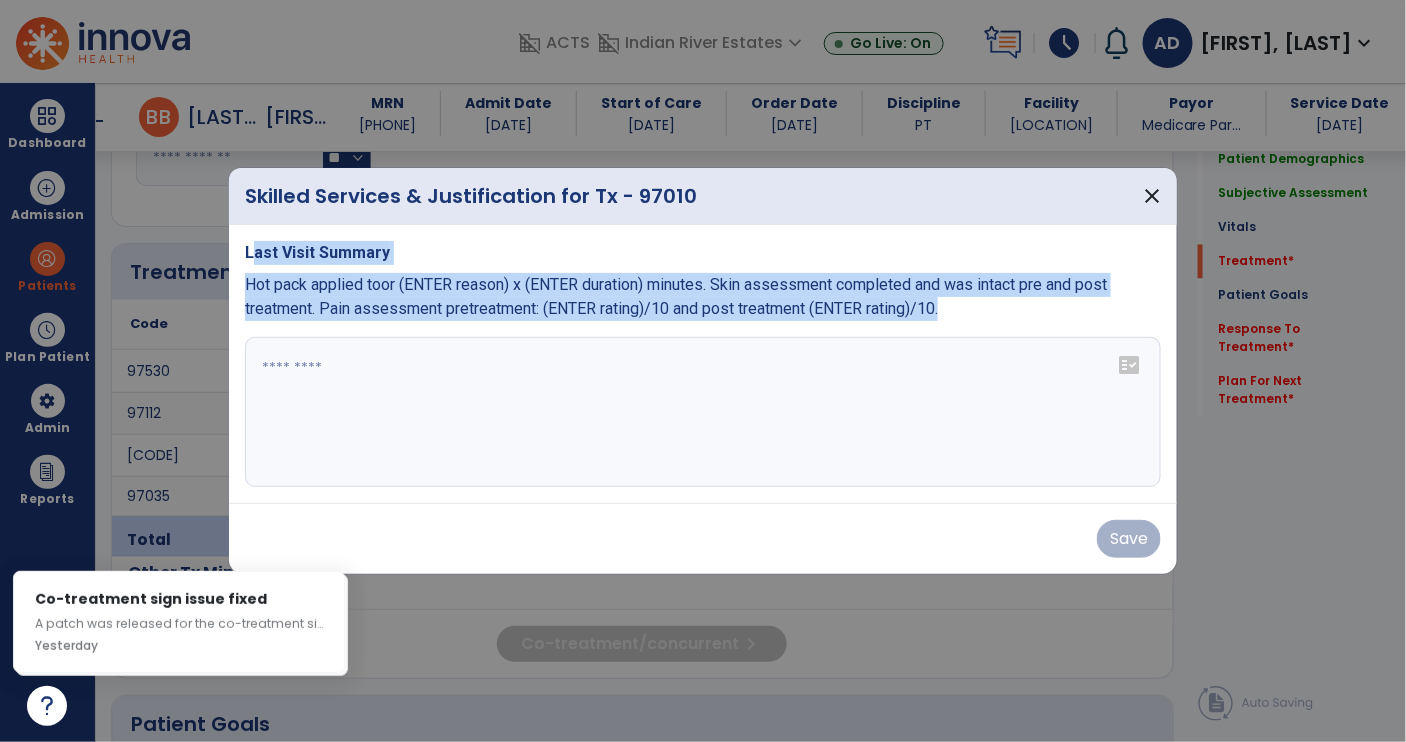 click at bounding box center [703, 412] 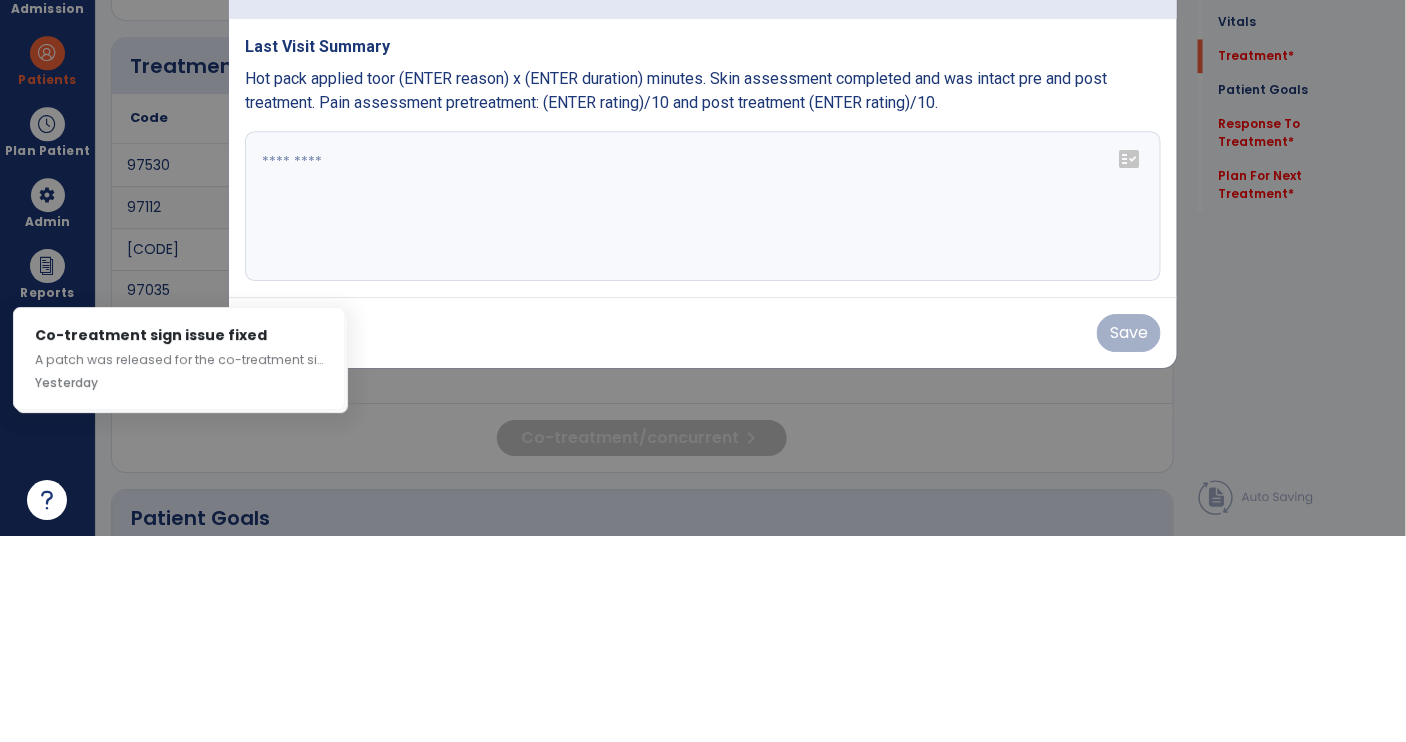 click at bounding box center (703, 412) 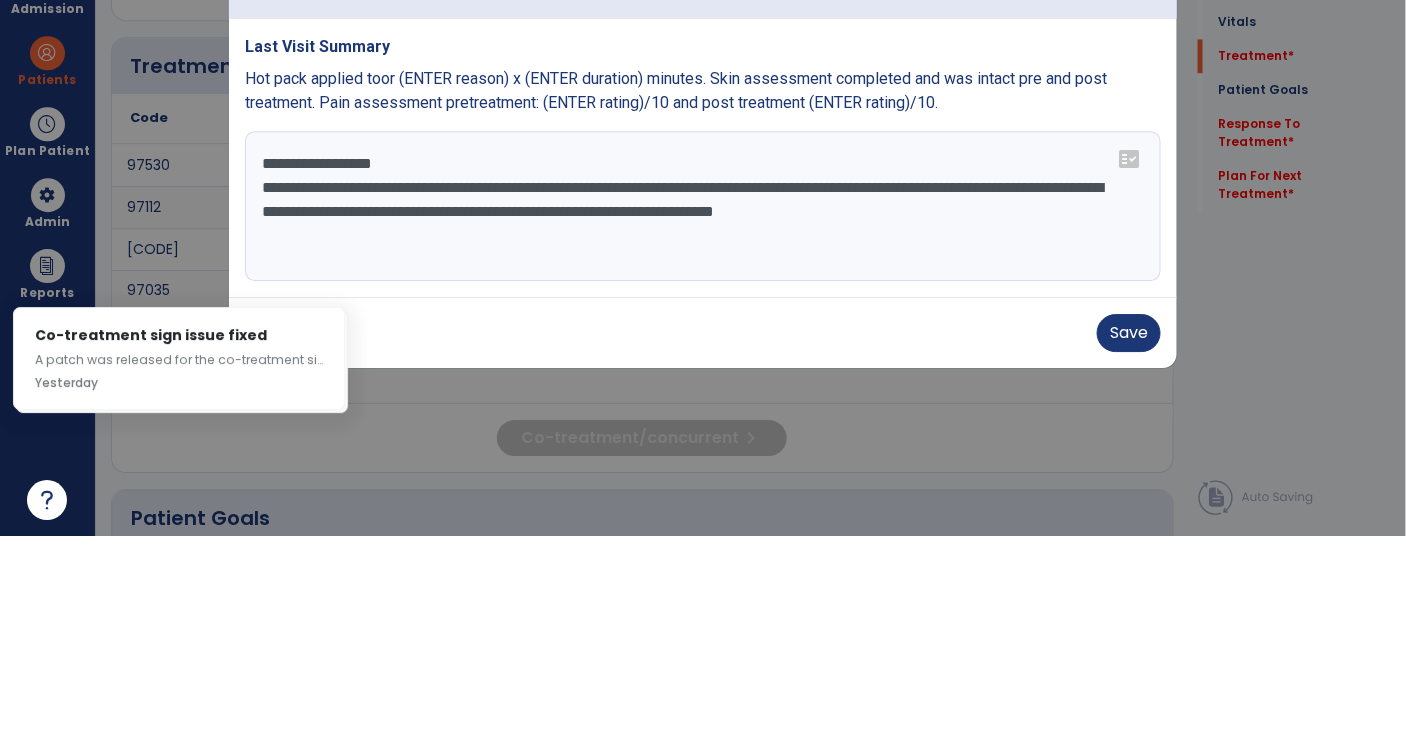 click on "**********" at bounding box center [703, 412] 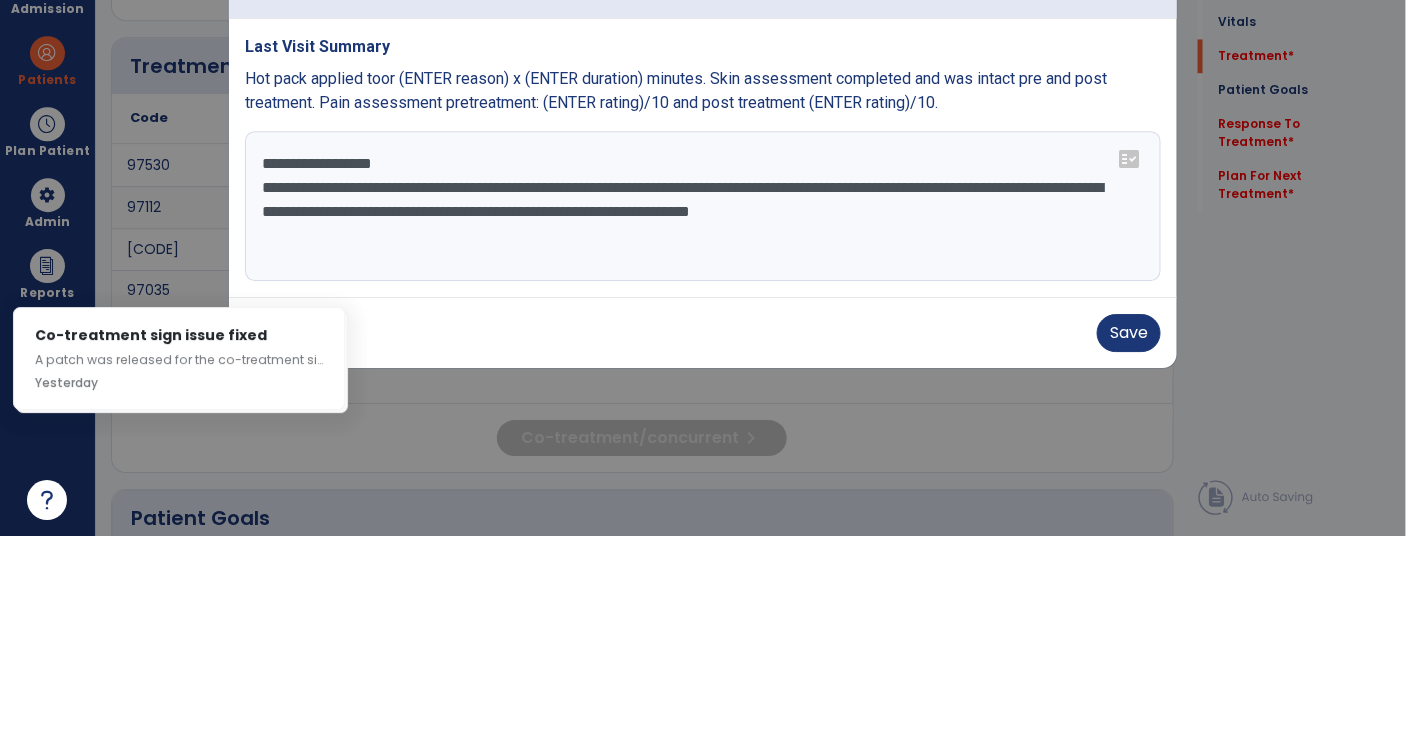 click on "**********" at bounding box center (703, 412) 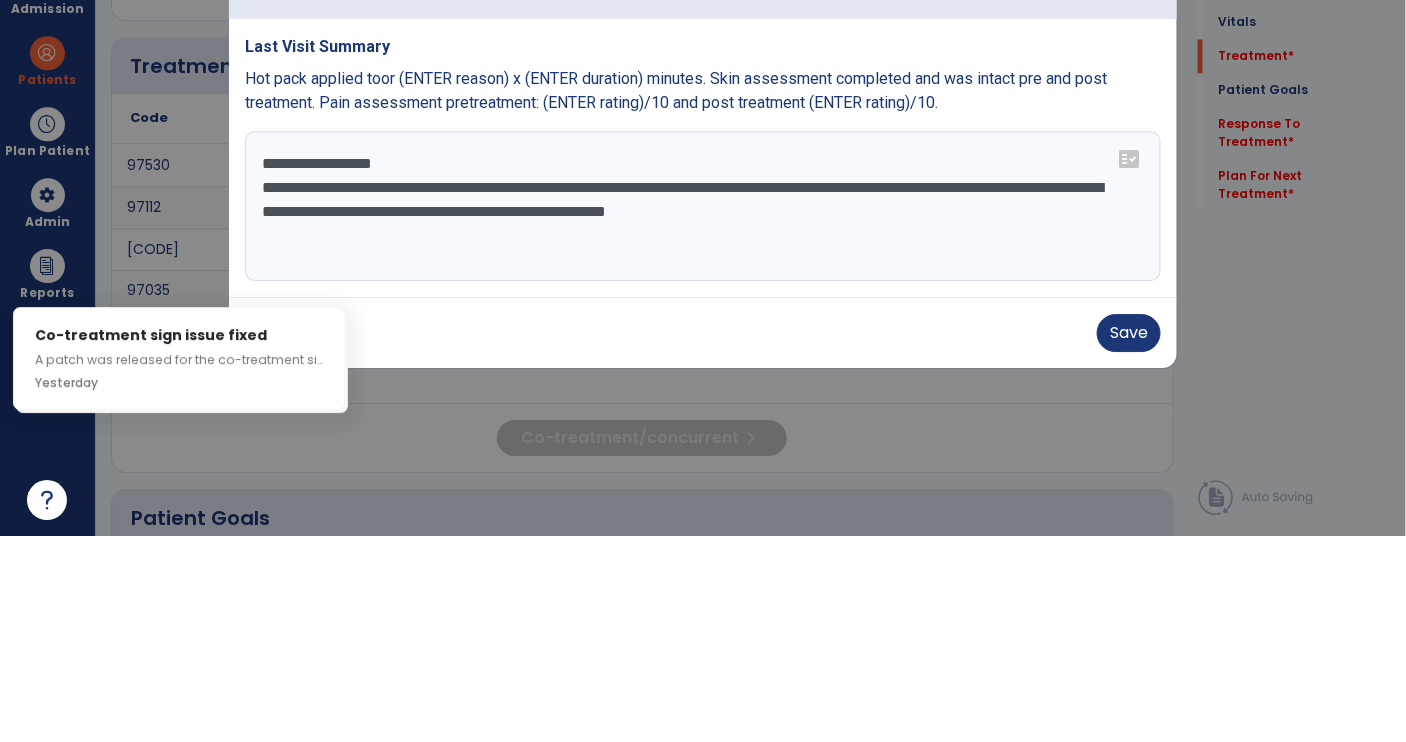click at bounding box center (703, 371) 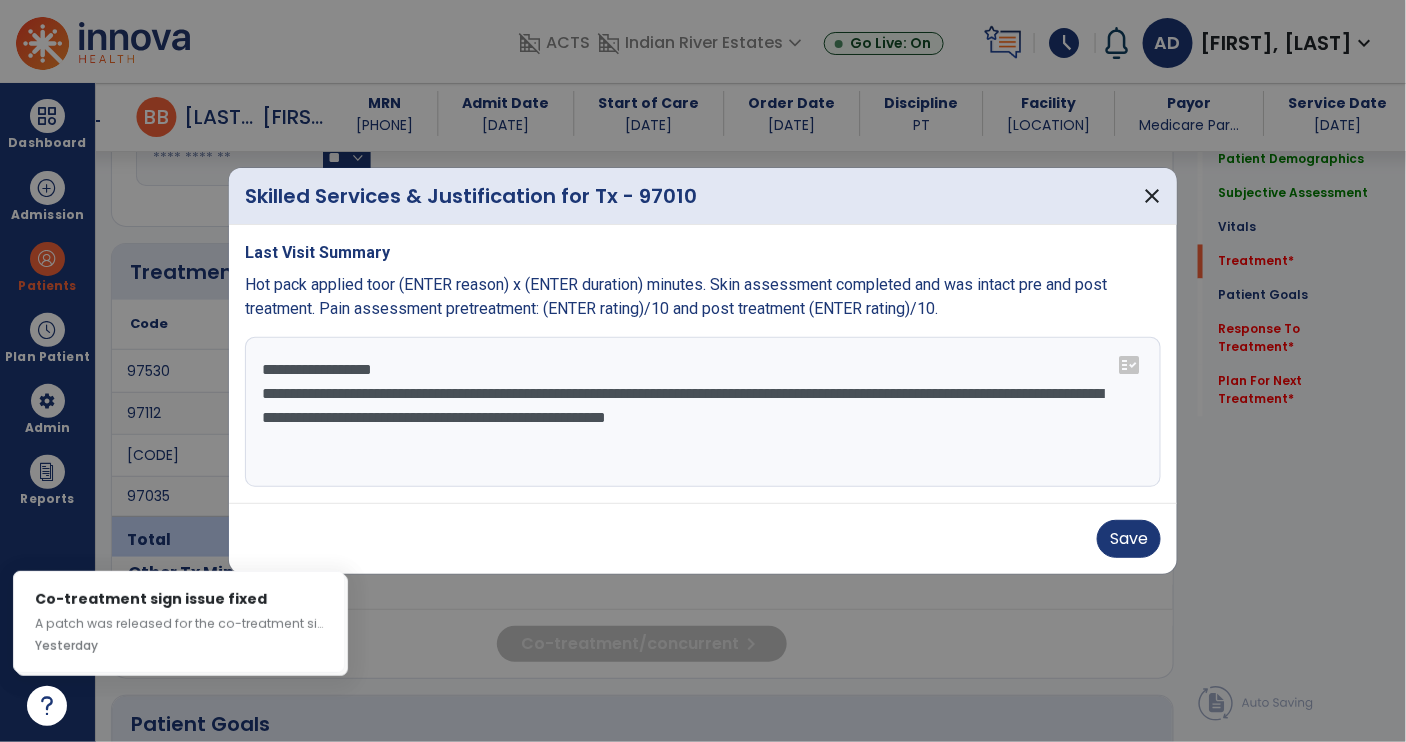 click on "**********" at bounding box center (703, 412) 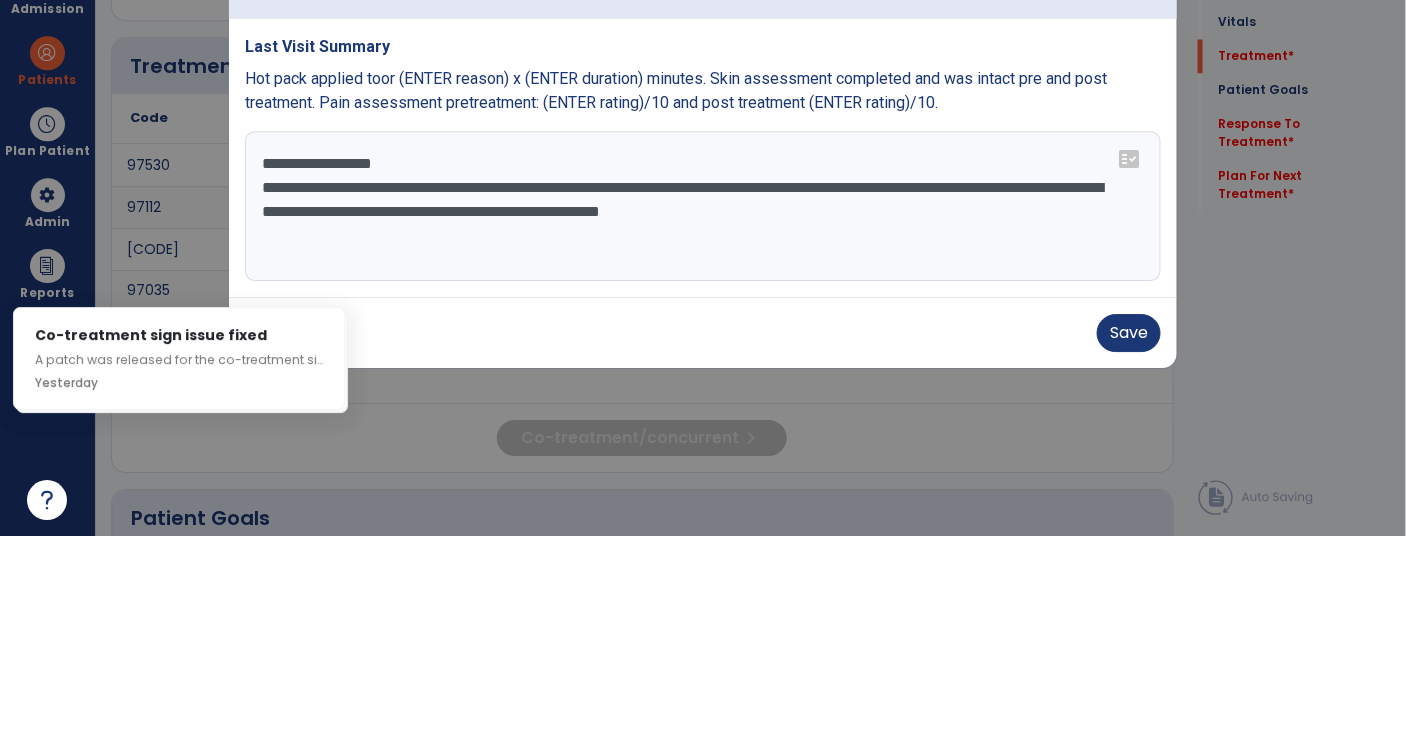 click on "**********" at bounding box center [703, 412] 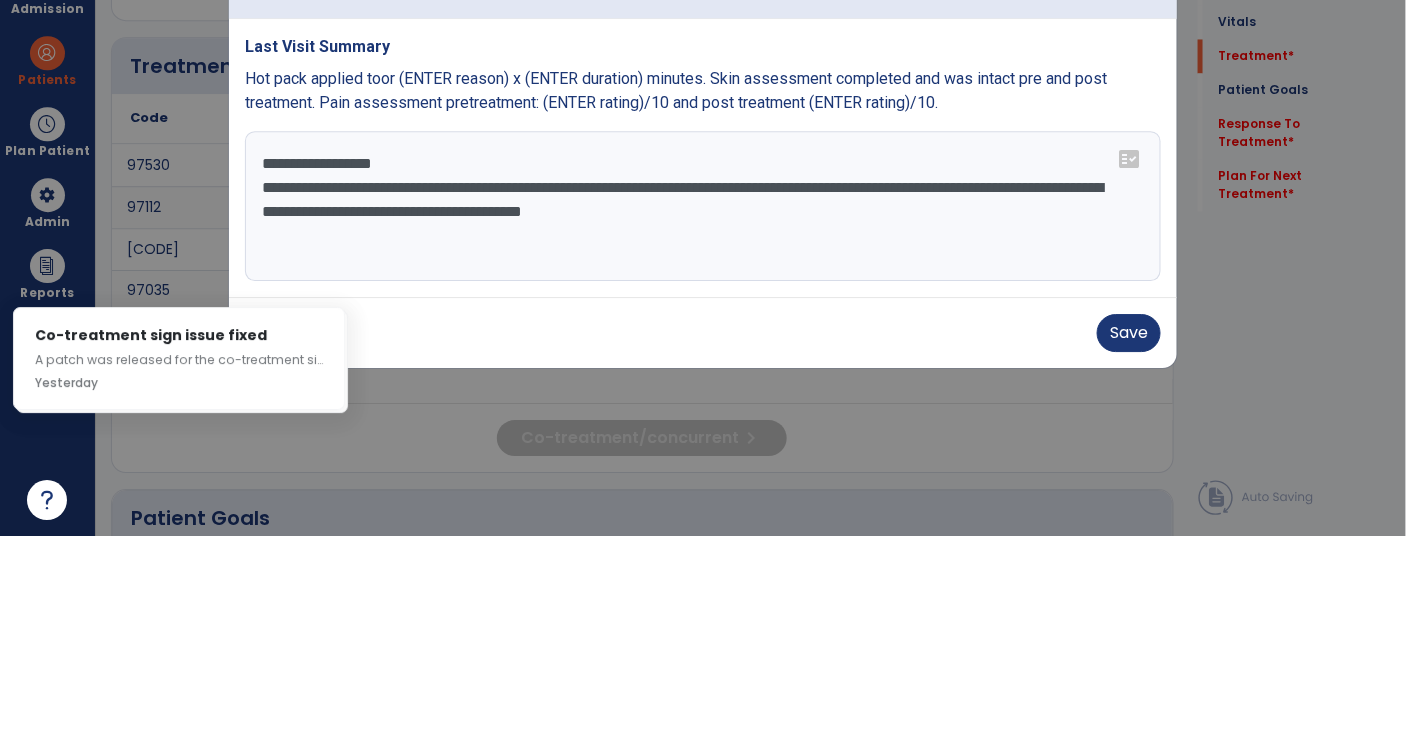 click on "**********" at bounding box center [703, 412] 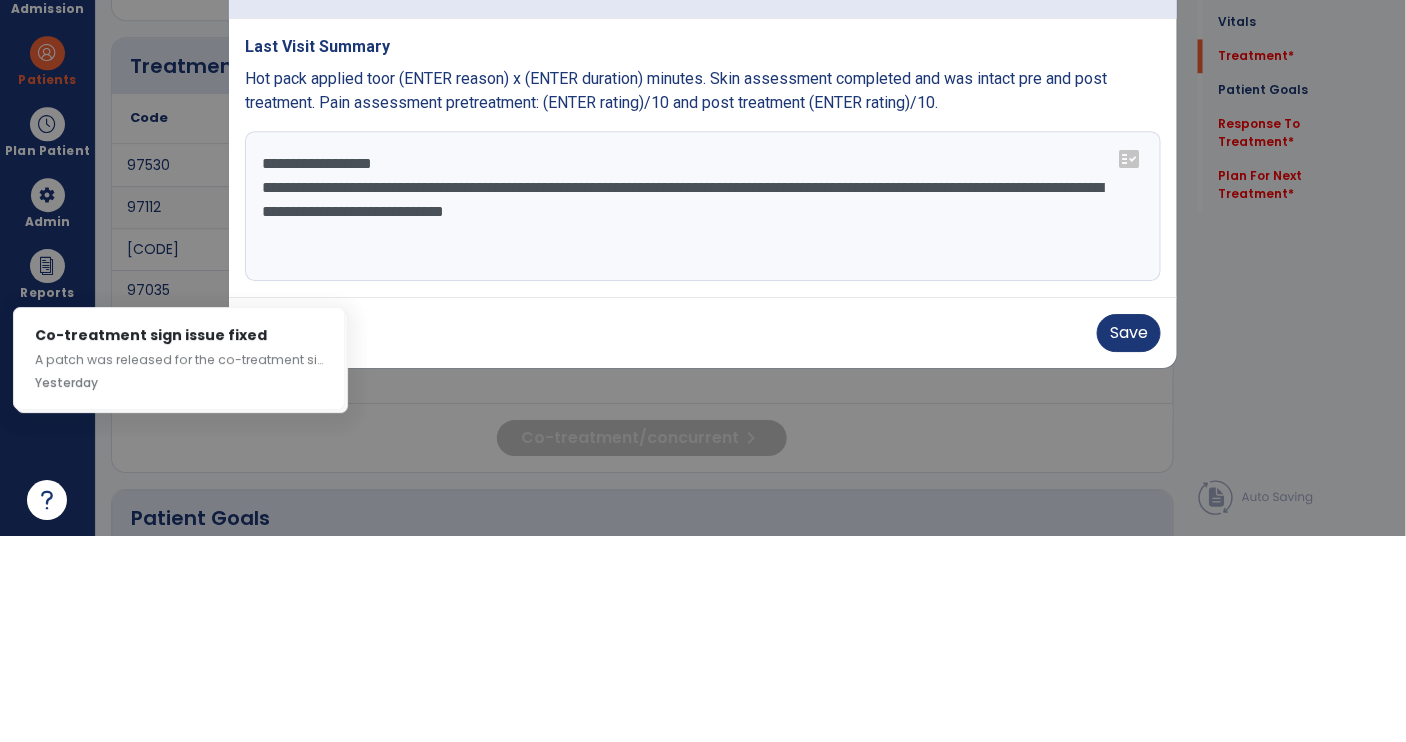type on "**********" 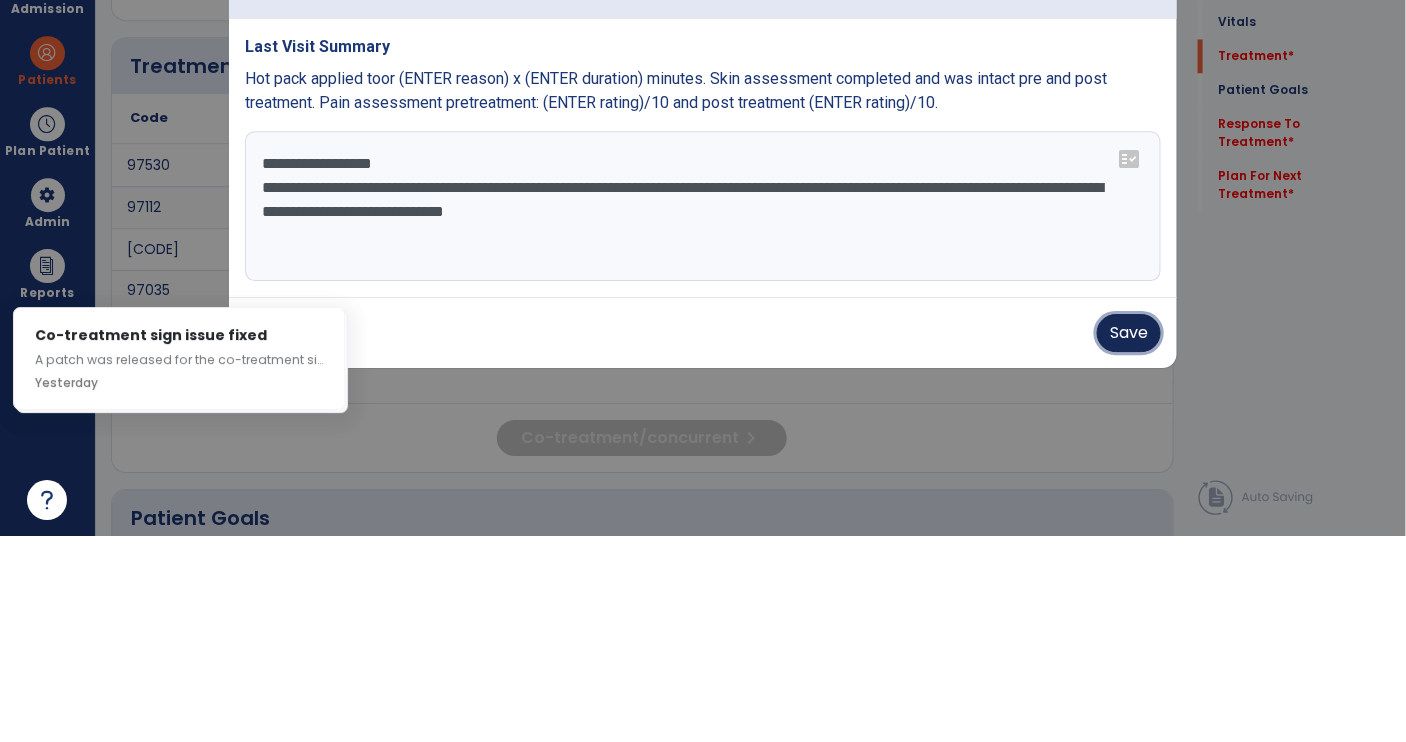 click on "Save" at bounding box center (1129, 539) 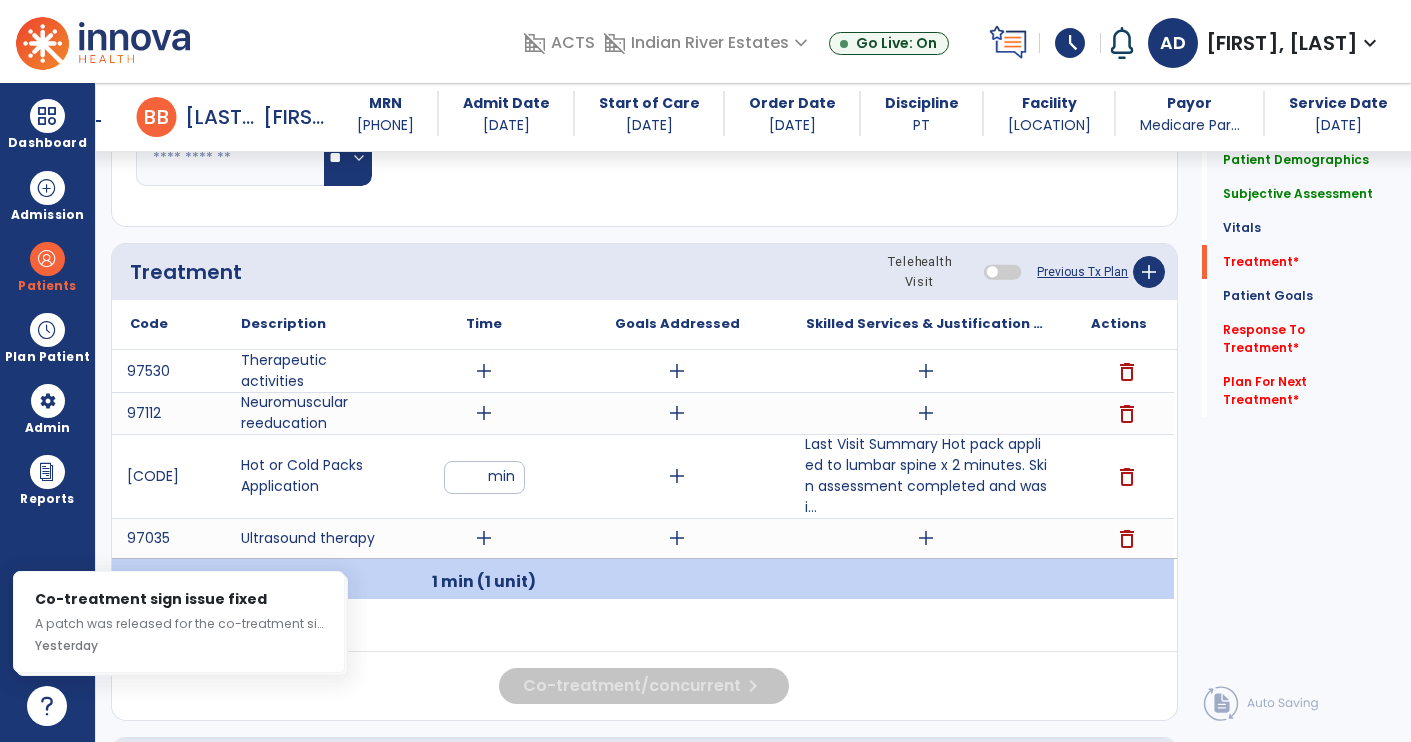click on "add" at bounding box center [484, 371] 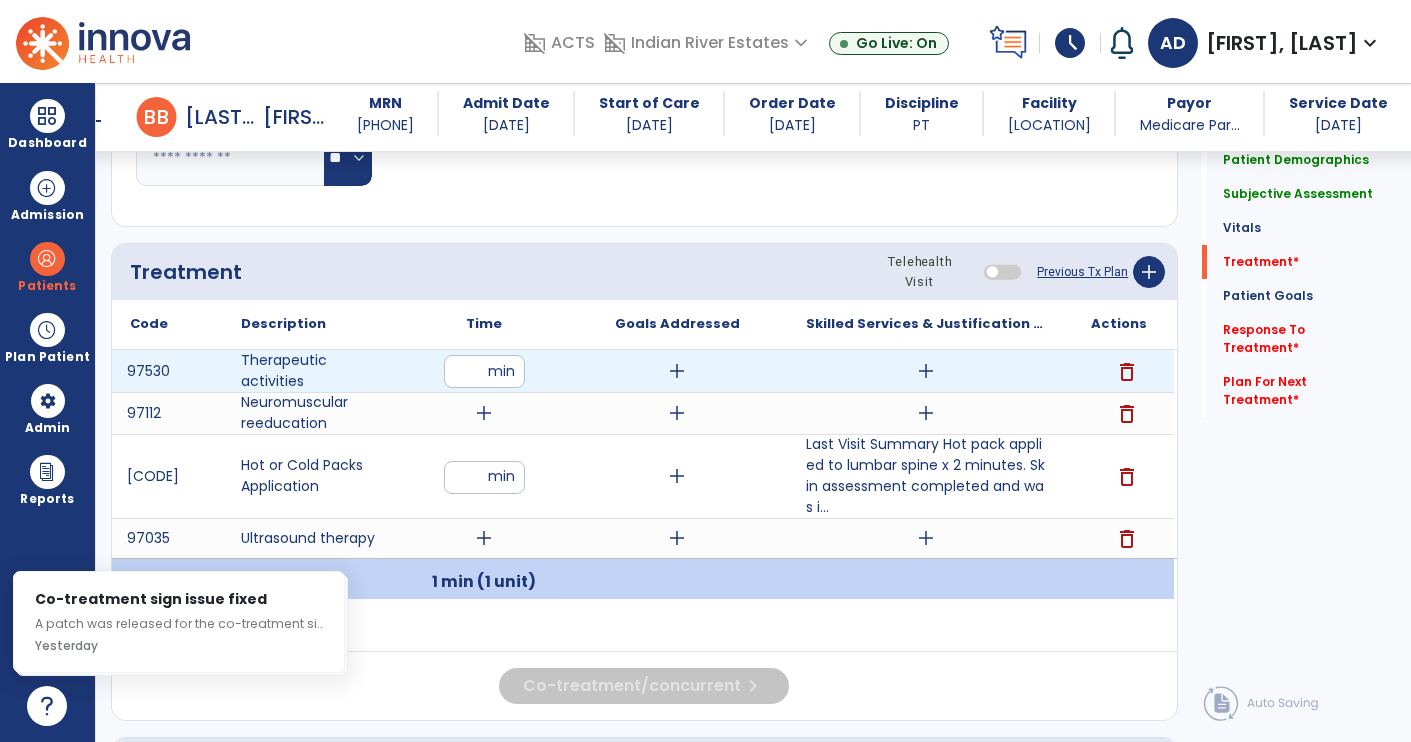 click at bounding box center [484, 371] 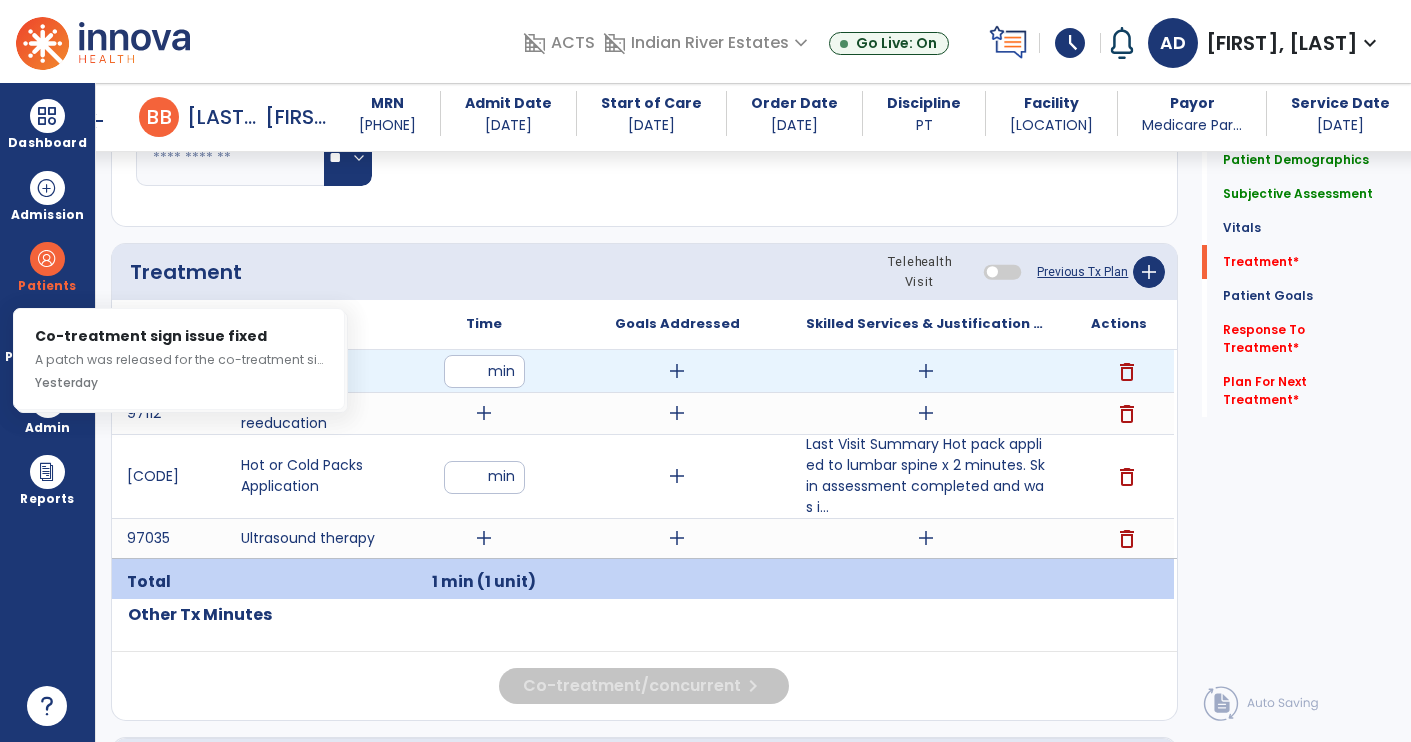 type on "**" 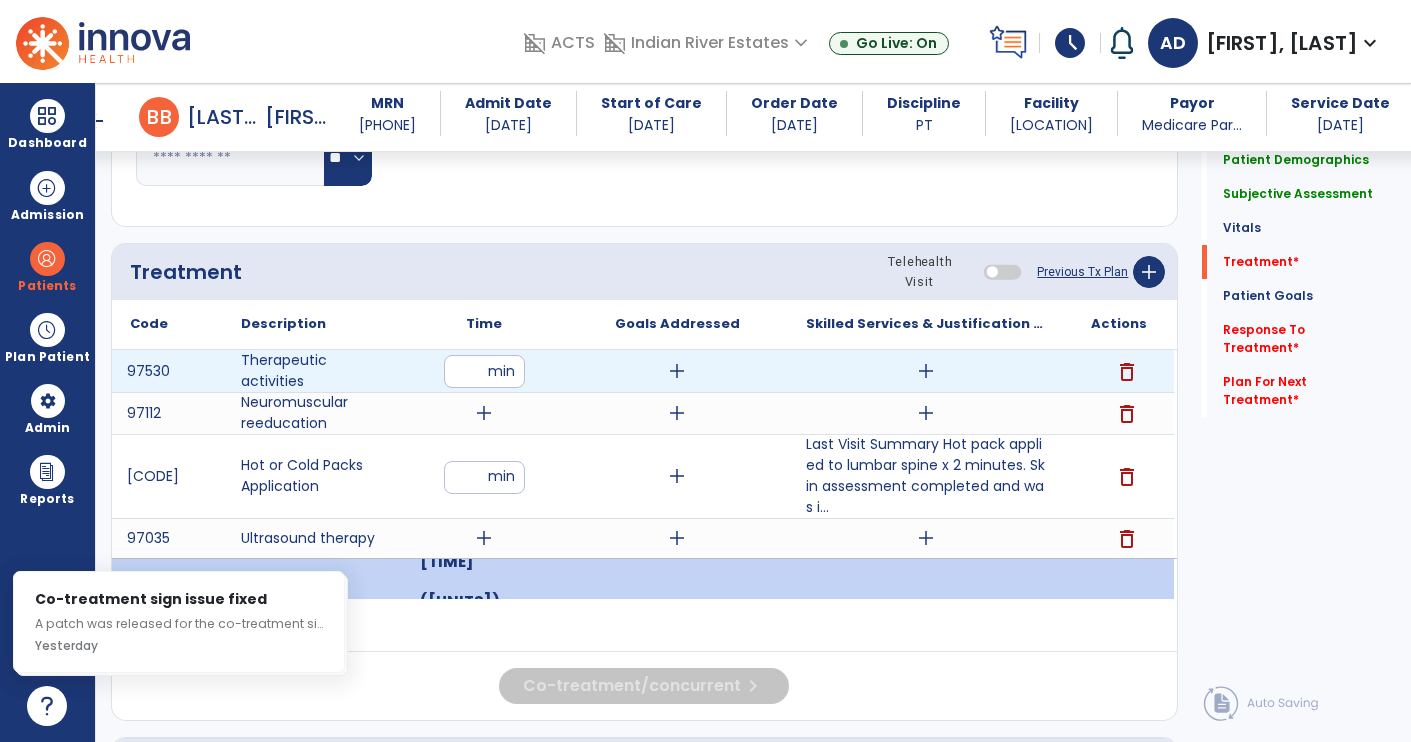 click on "add" at bounding box center [926, 371] 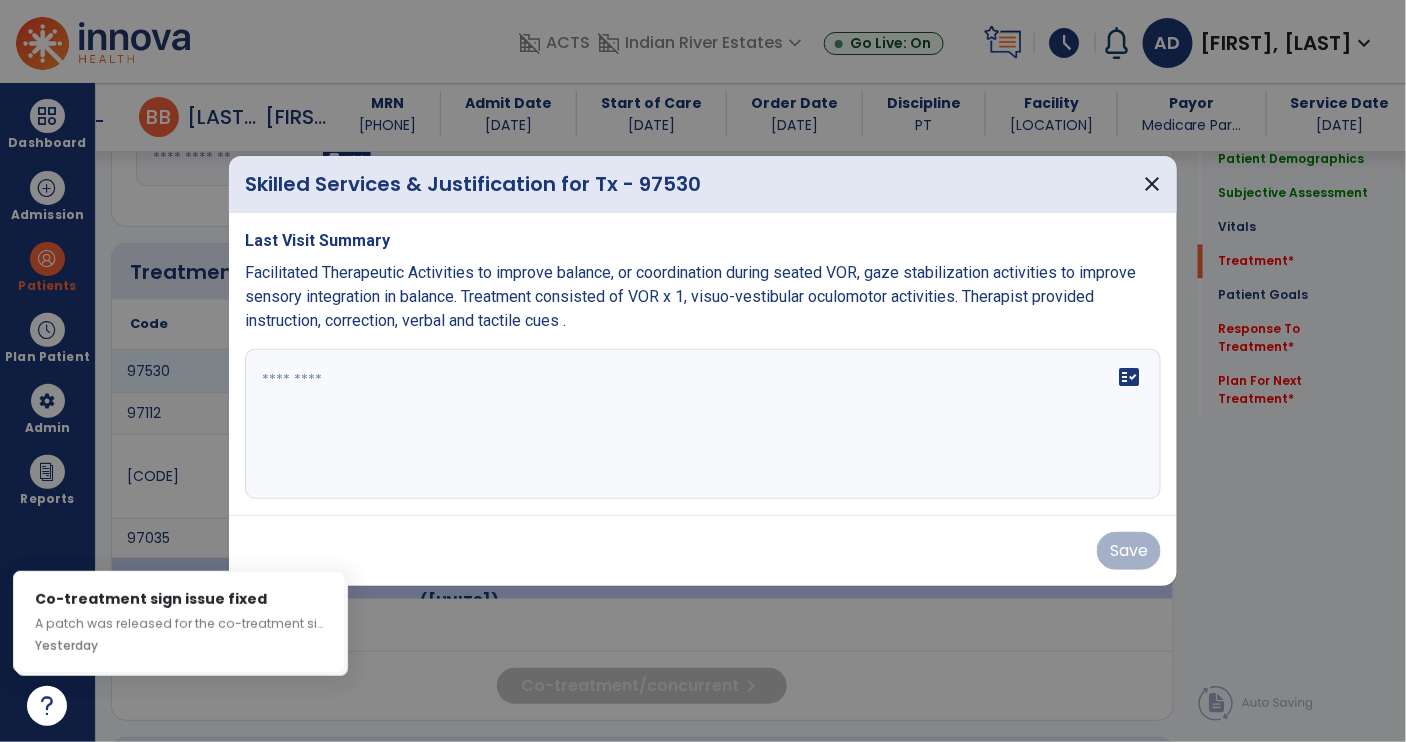 scroll, scrollTop: 1116, scrollLeft: 0, axis: vertical 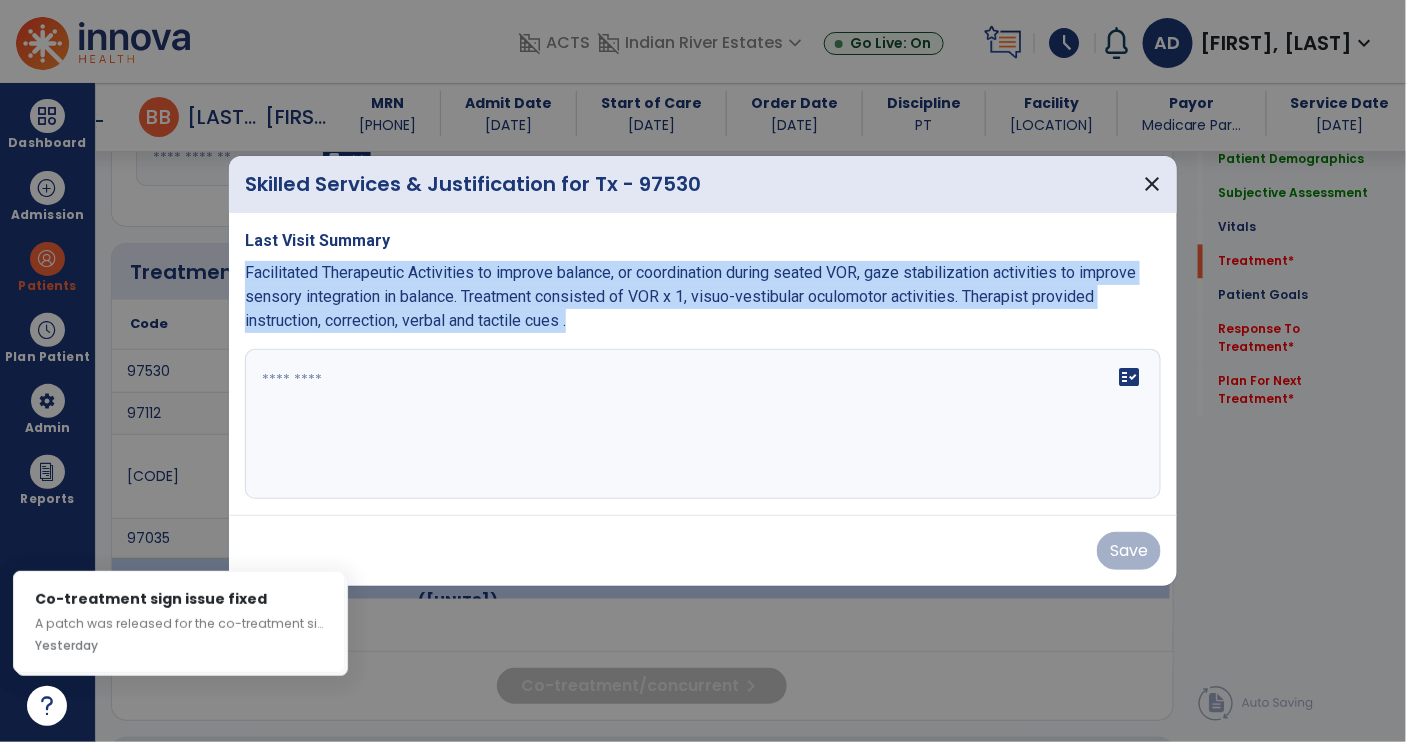 copy on "Facilitated Therapeutic Activities to improve balance, or coordination during seated VOR, gaze stabilization activities to improve sensory integration in balance.  Treatment consisted of VOR x 1, visuo-vestibular oculomotor activities. Therapist provided instruction, correction, verbal and tactile cues ." 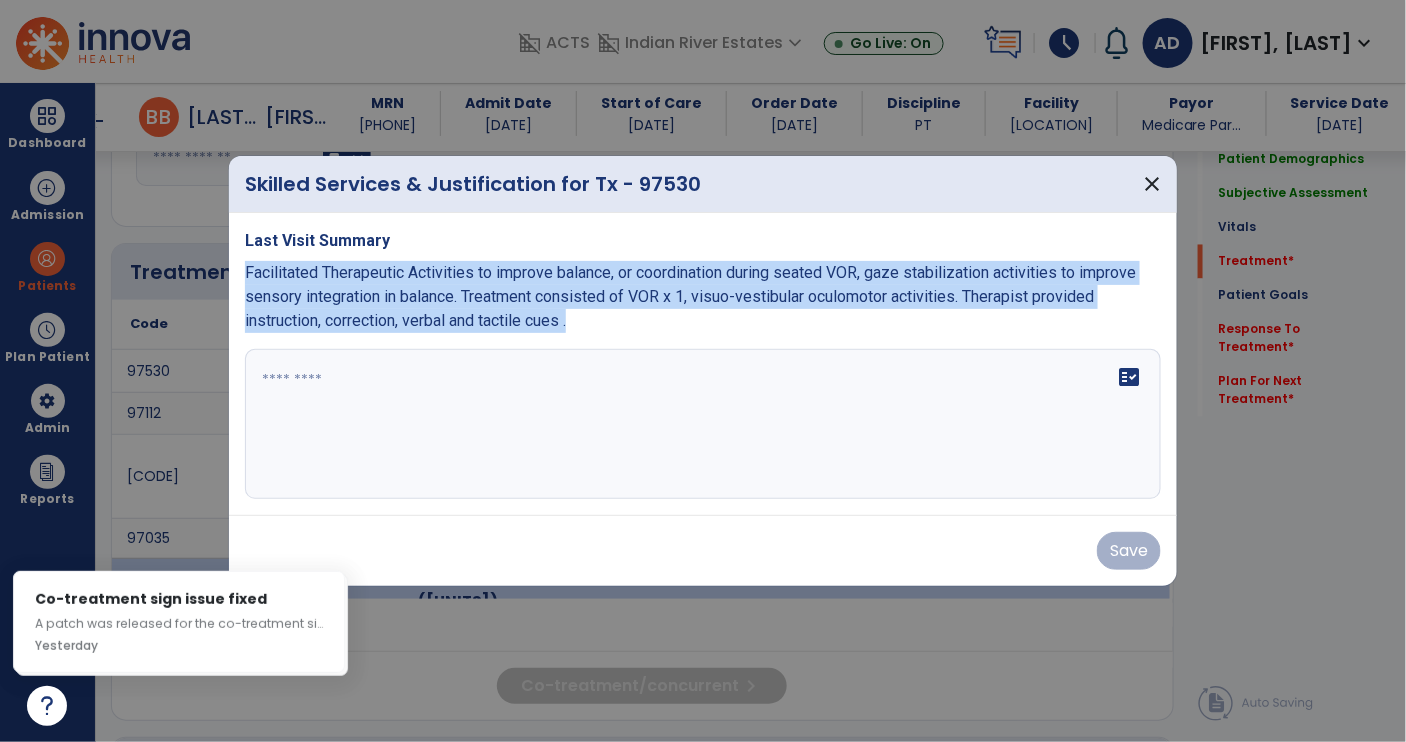 click on "fact_check" at bounding box center (703, 424) 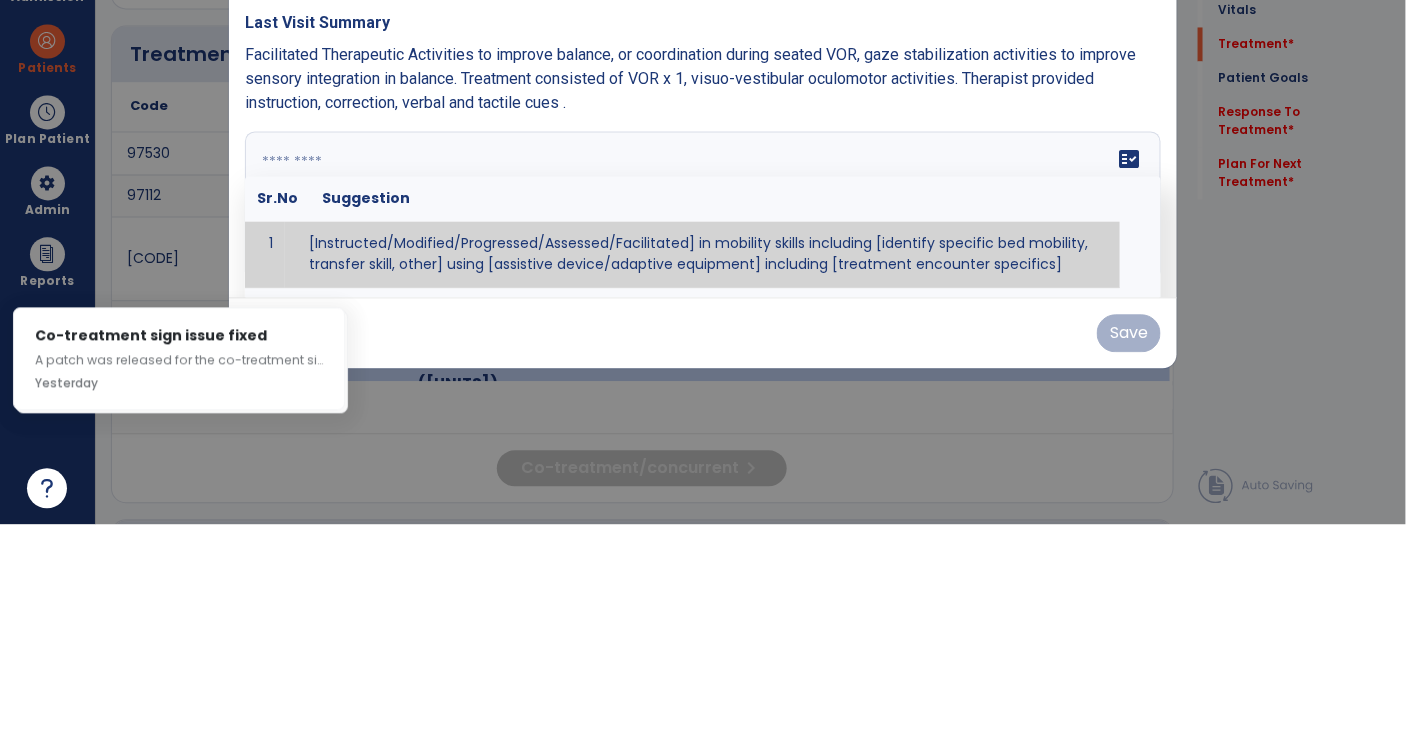 click at bounding box center (701, 424) 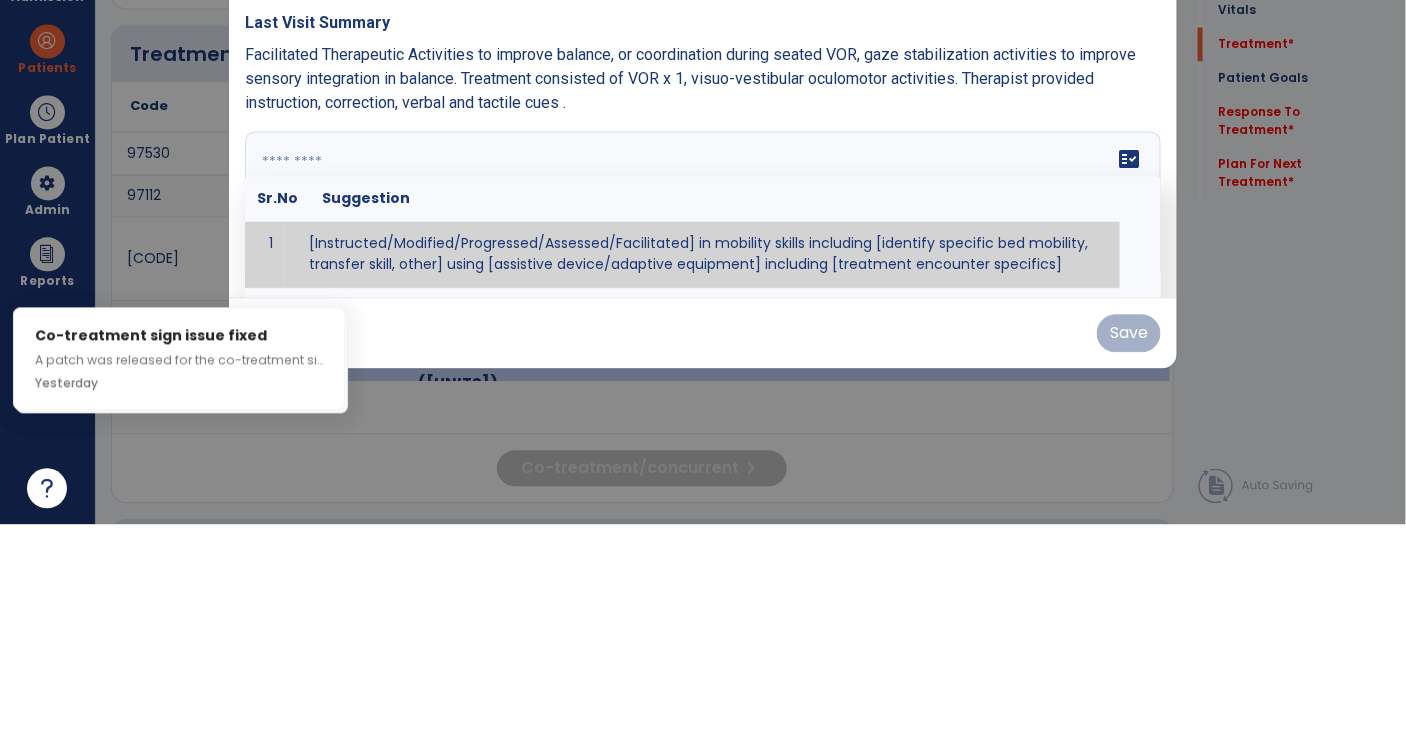 paste on "**********" 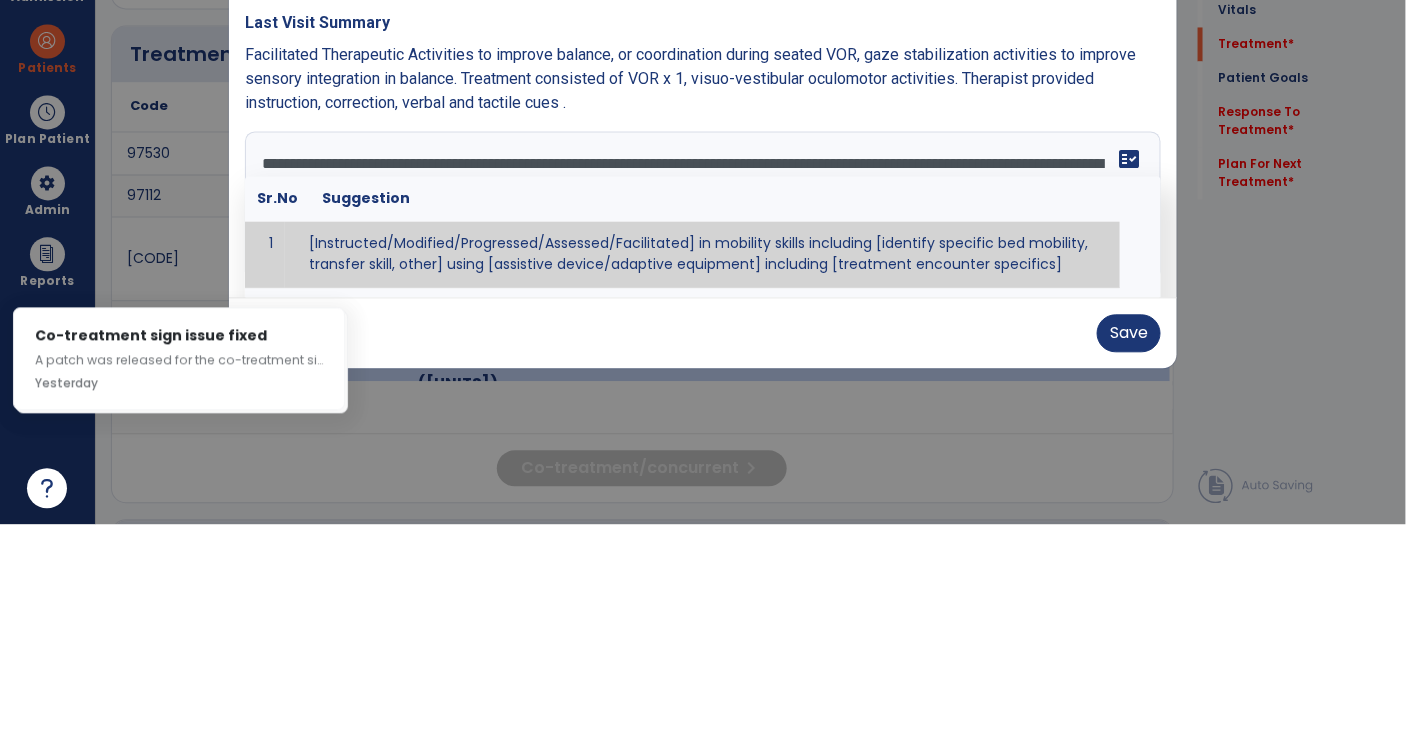 type on "**********" 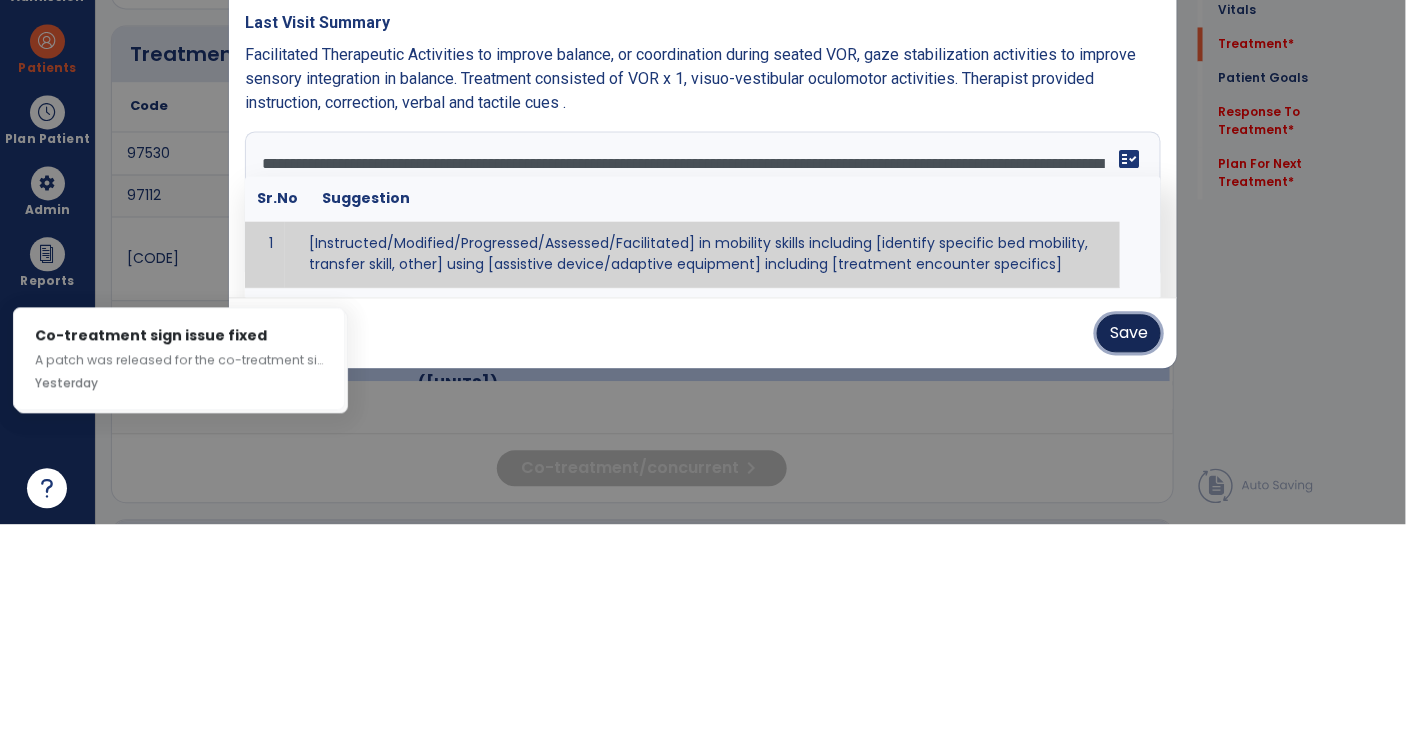 click on "Save" at bounding box center [1129, 551] 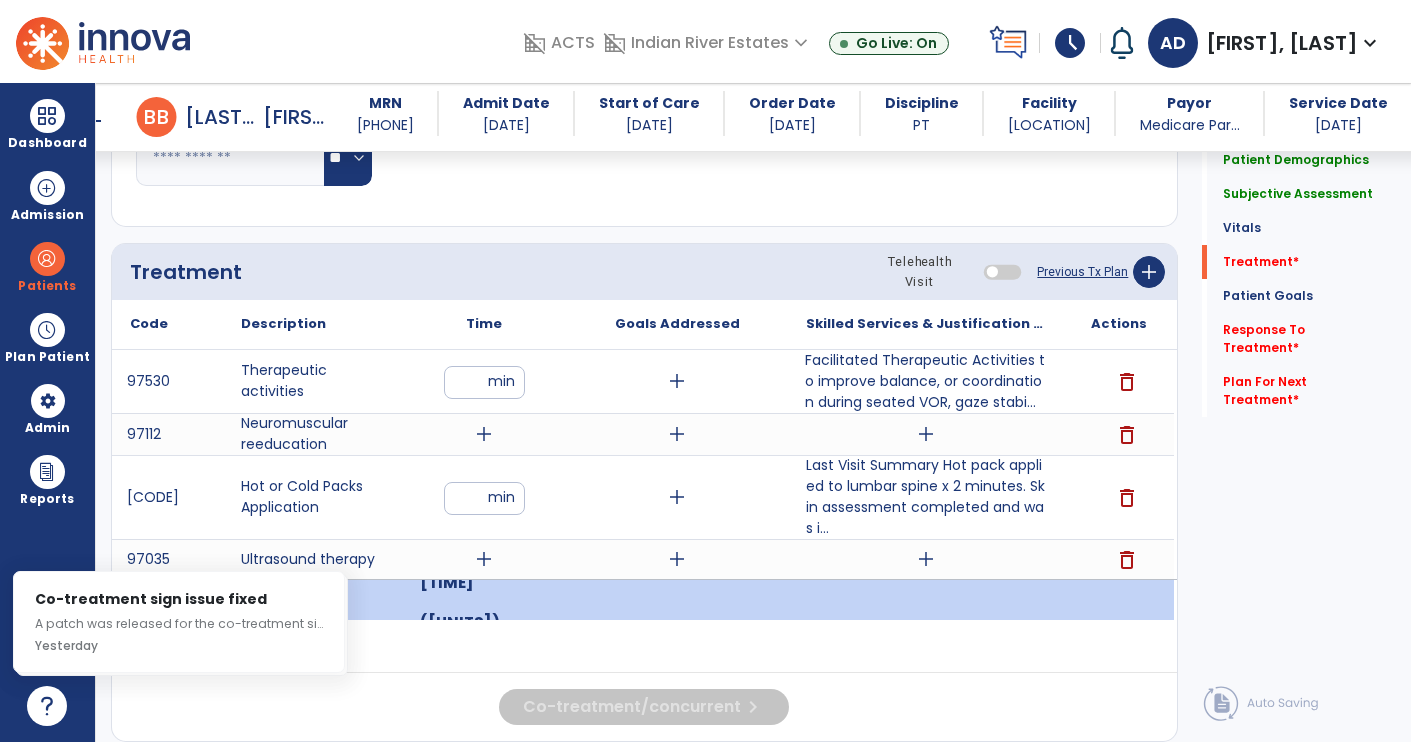 click on "Facilitated Therapeutic Activities to improve balance, or coordination during seated VOR, gaze stabi..." at bounding box center [926, 381] 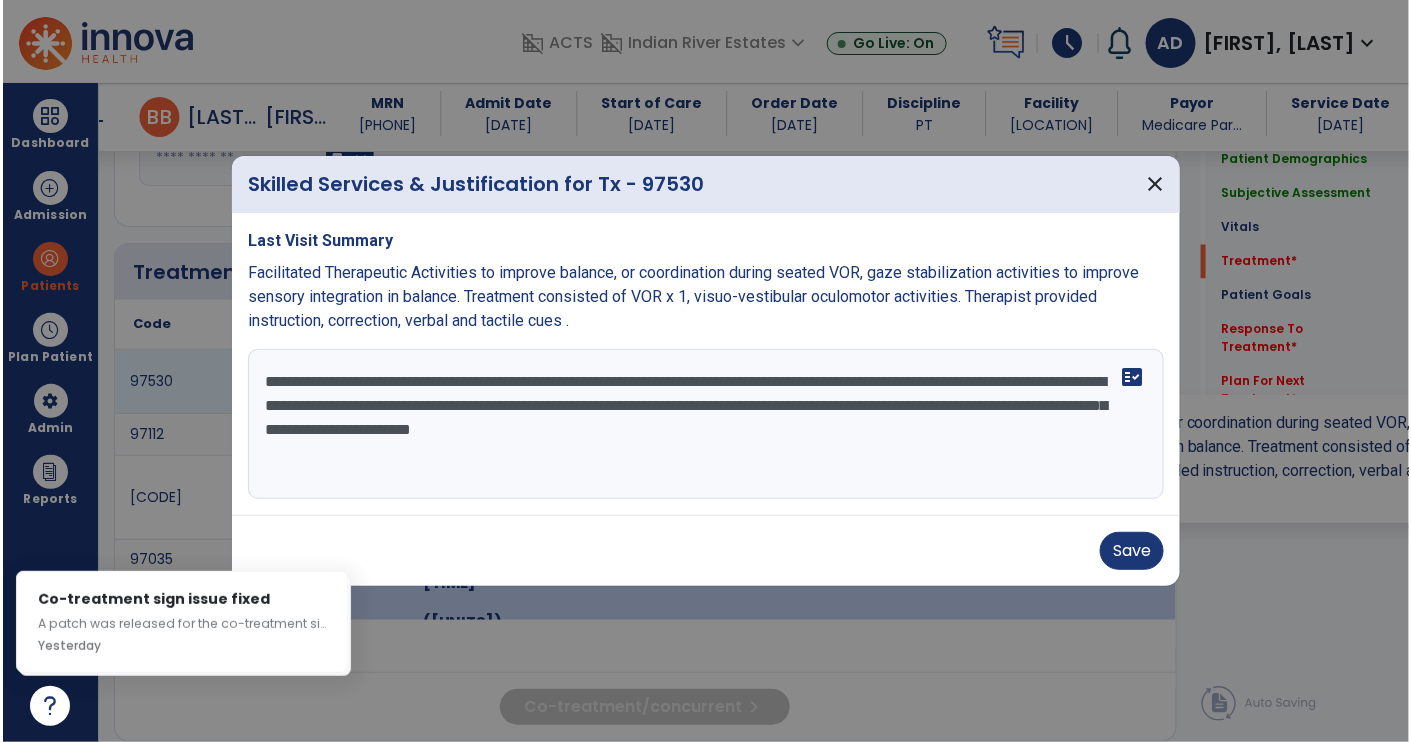 scroll, scrollTop: 1116, scrollLeft: 0, axis: vertical 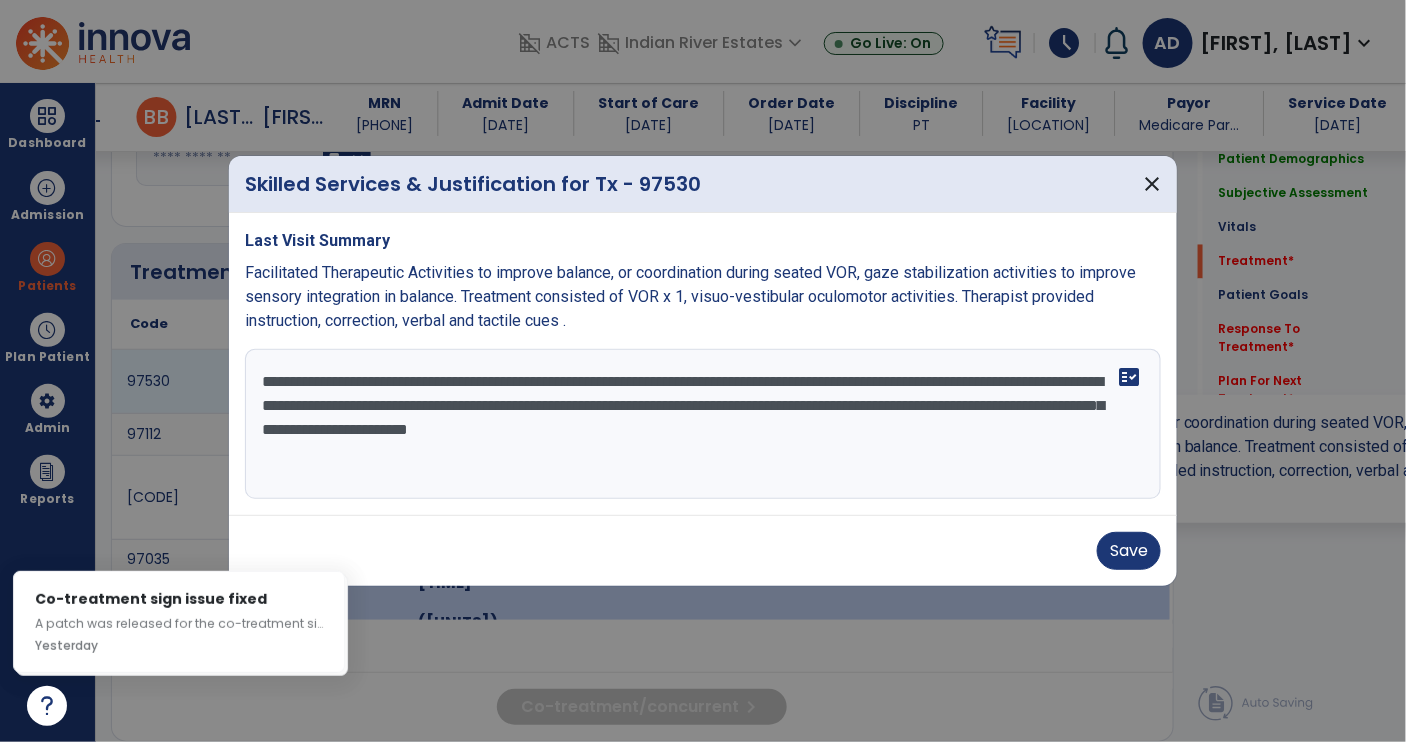 click on "Save" at bounding box center (1129, 551) 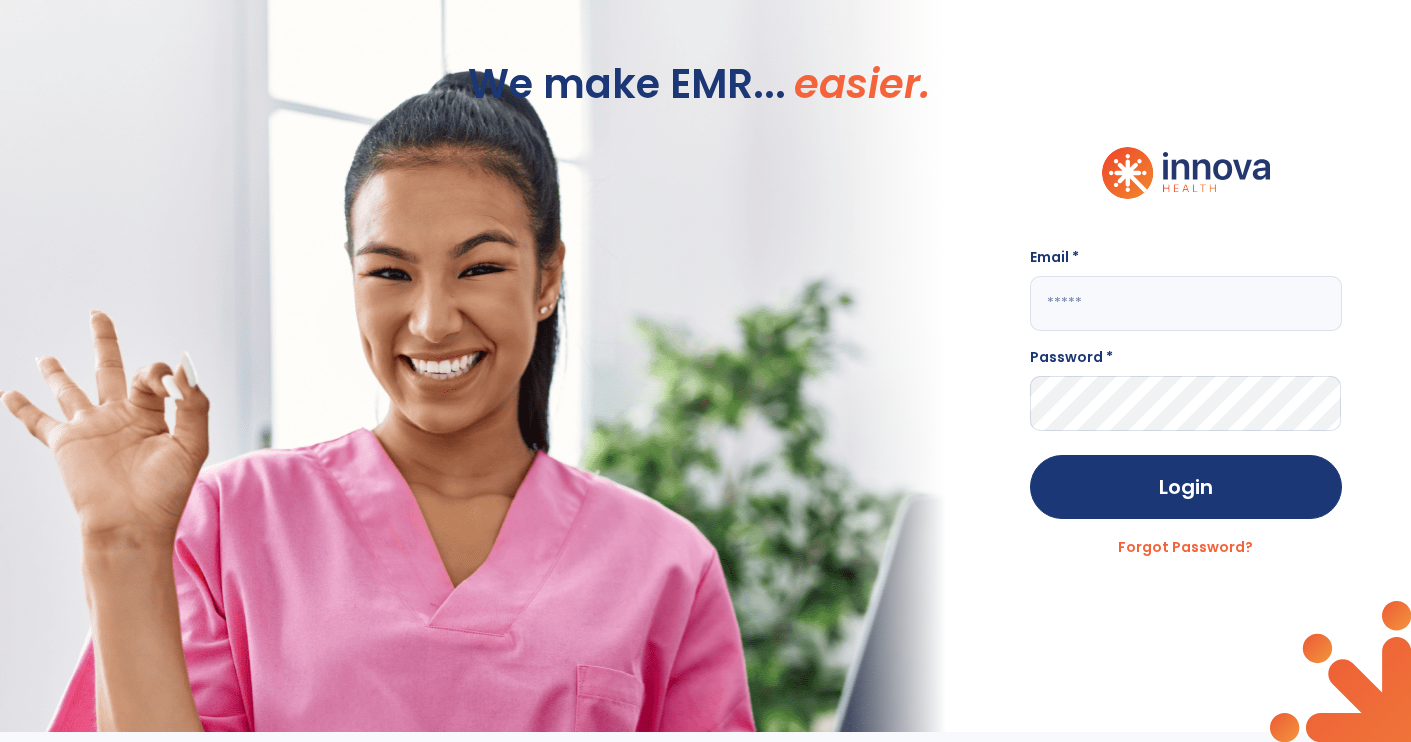 scroll, scrollTop: 0, scrollLeft: 0, axis: both 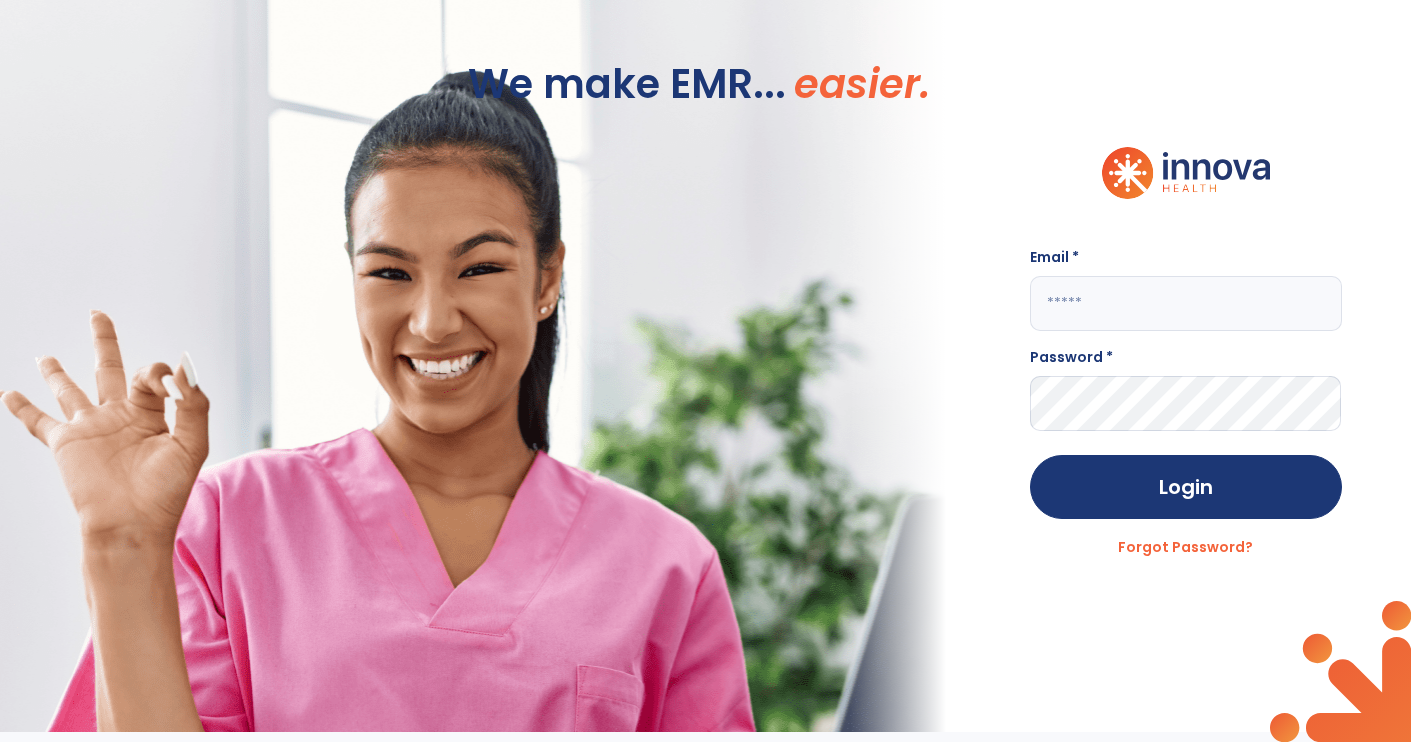 click 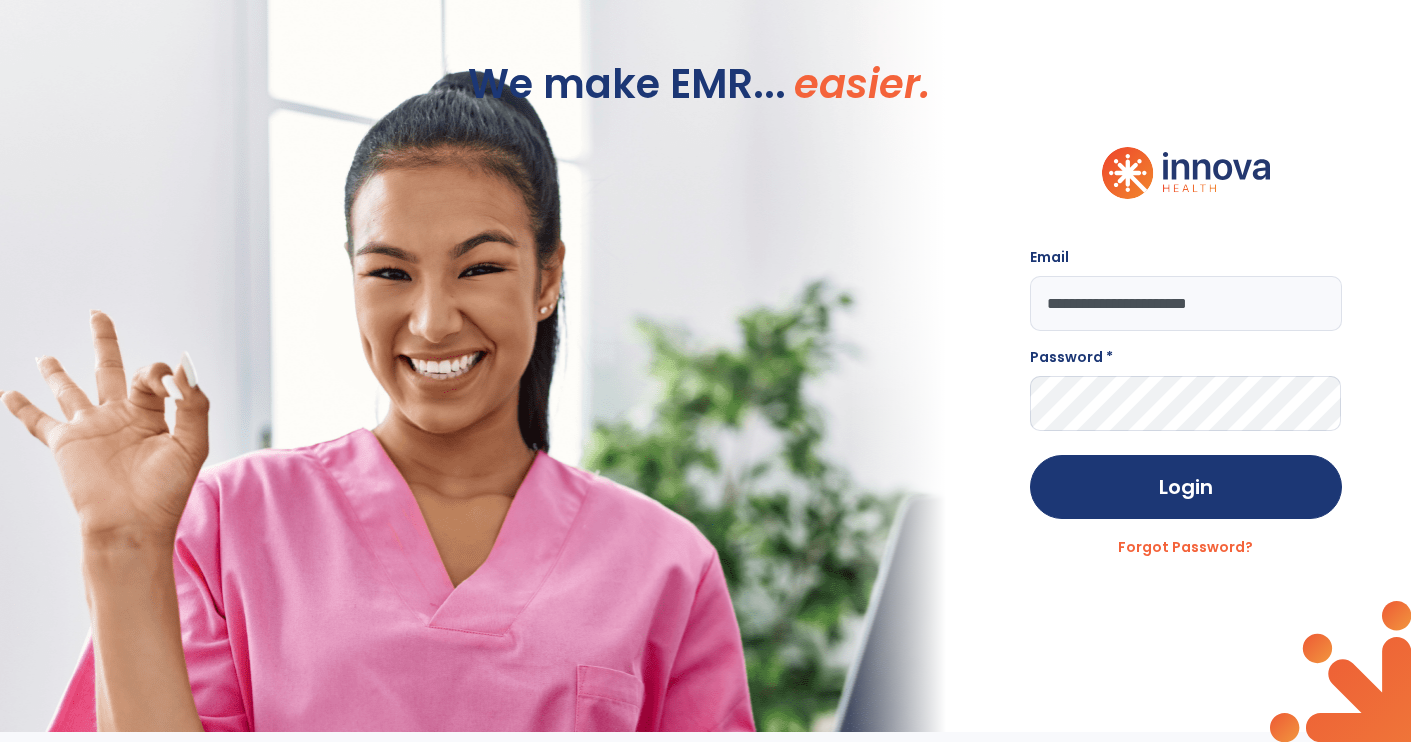 type on "**********" 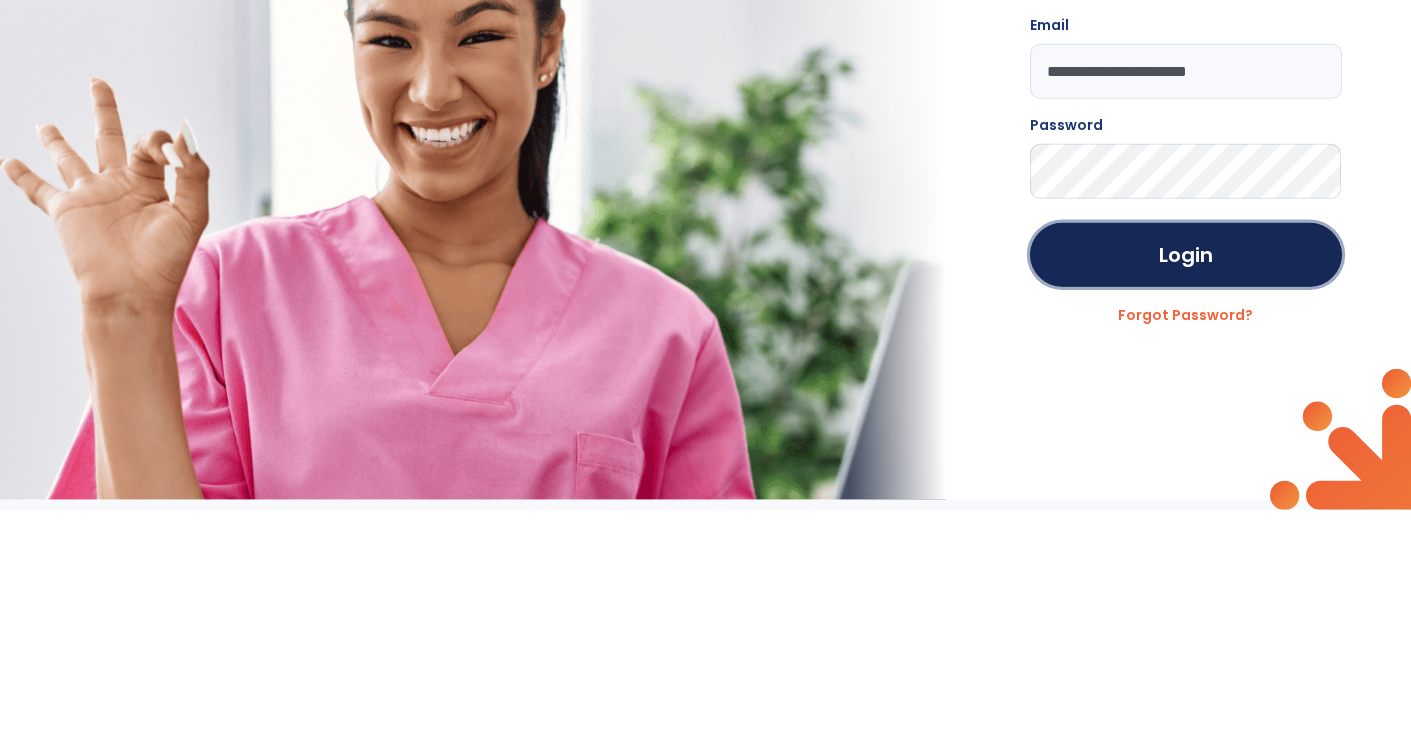 click on "Login" 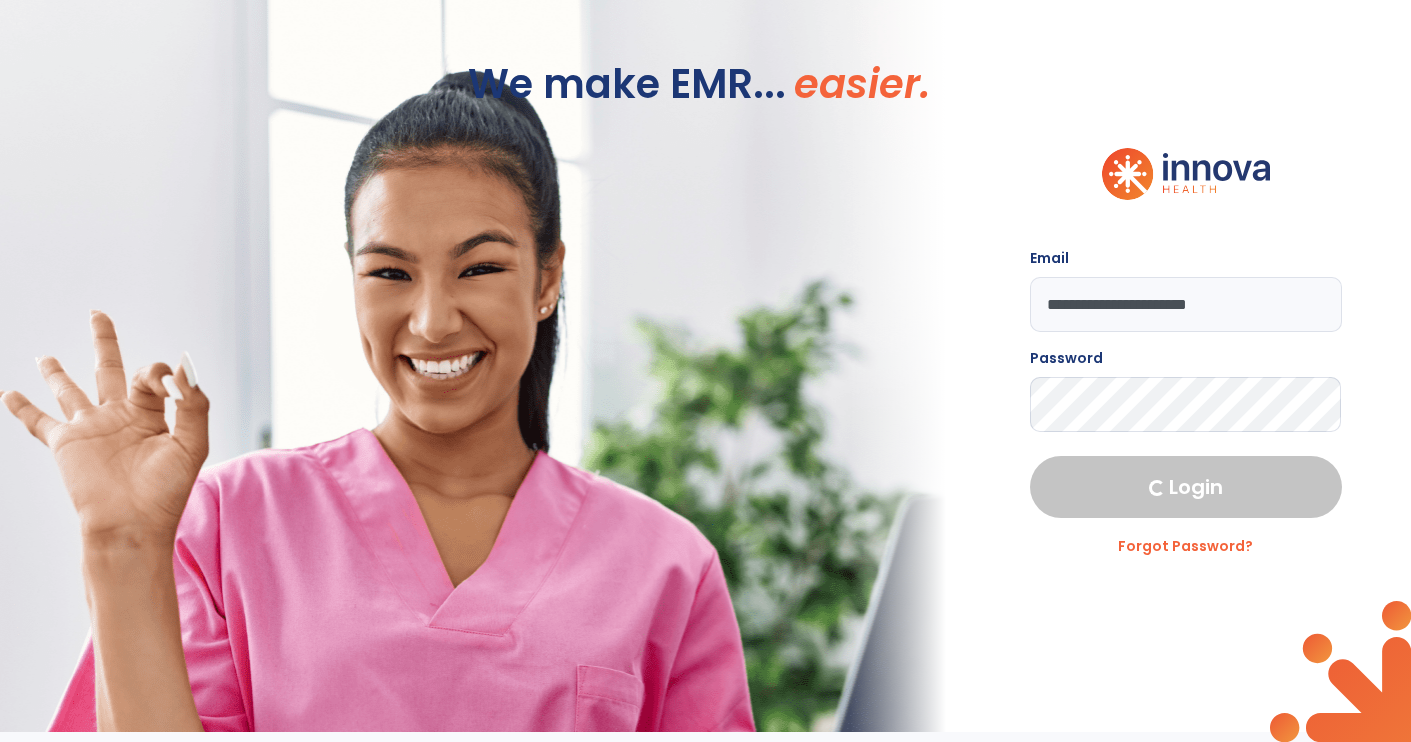select on "****" 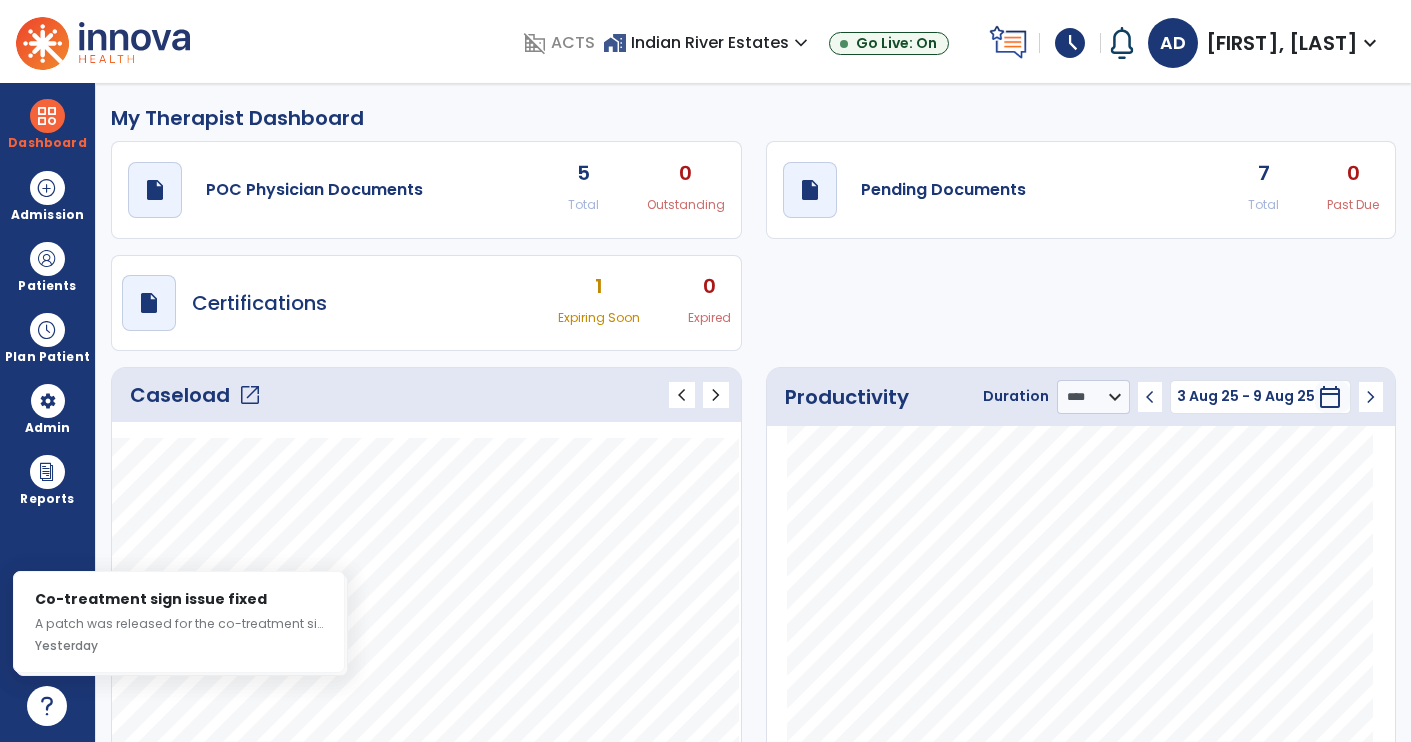 click on "draft   open_in_new  Pending Documents" 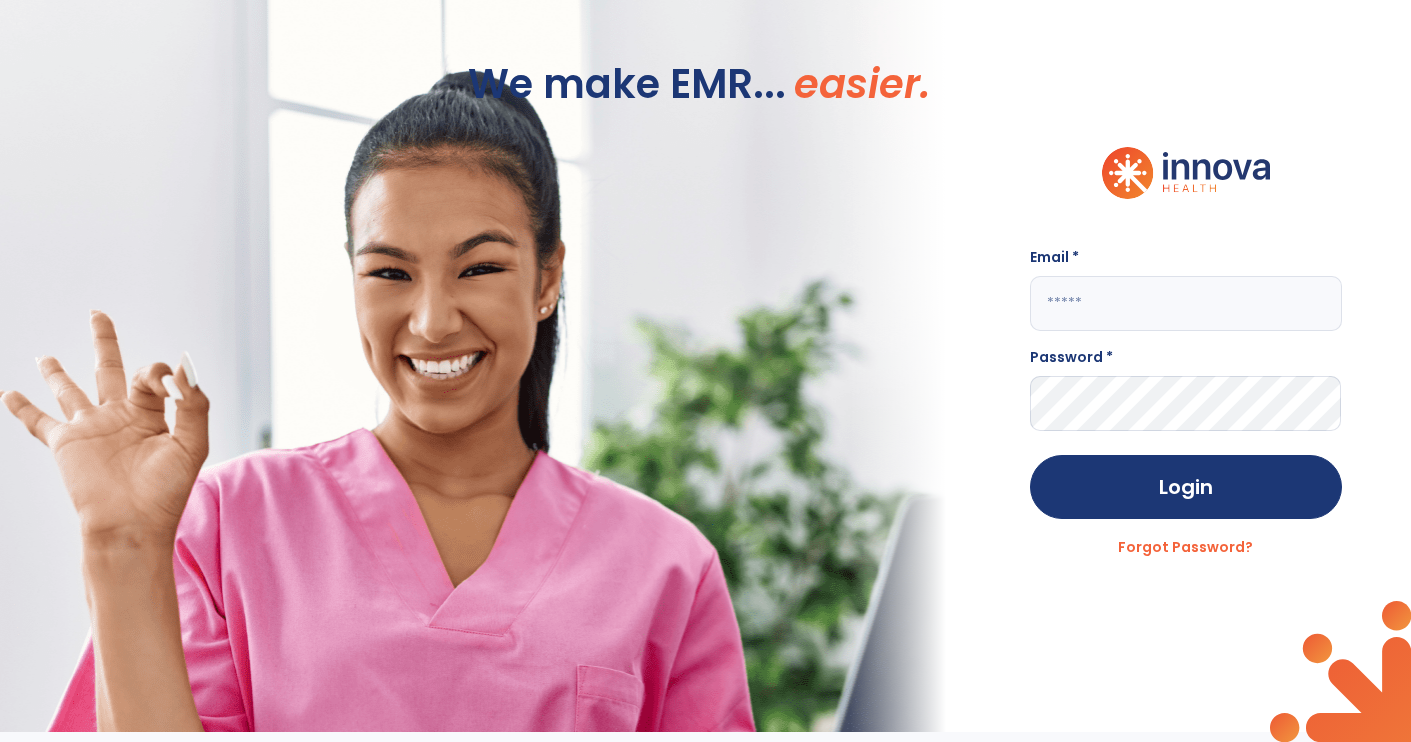 click 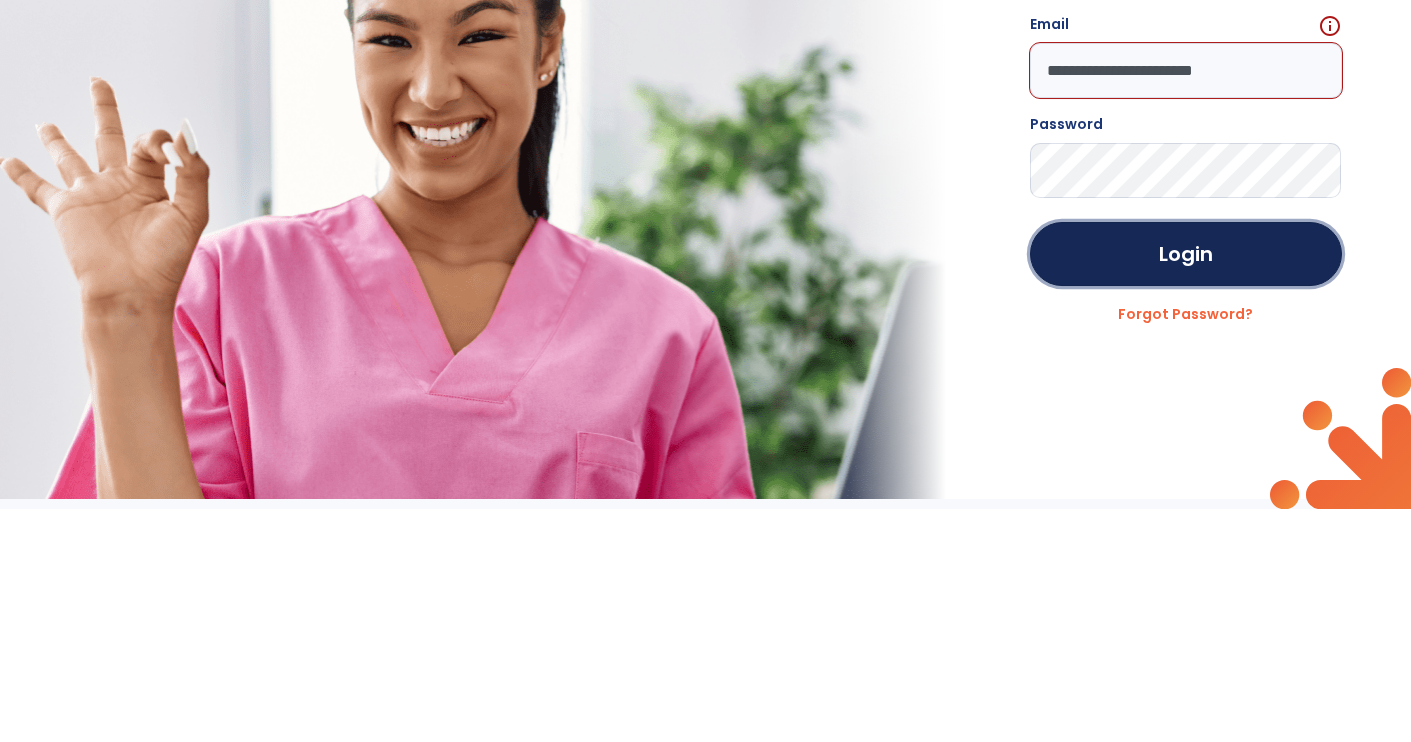 click on "Login" 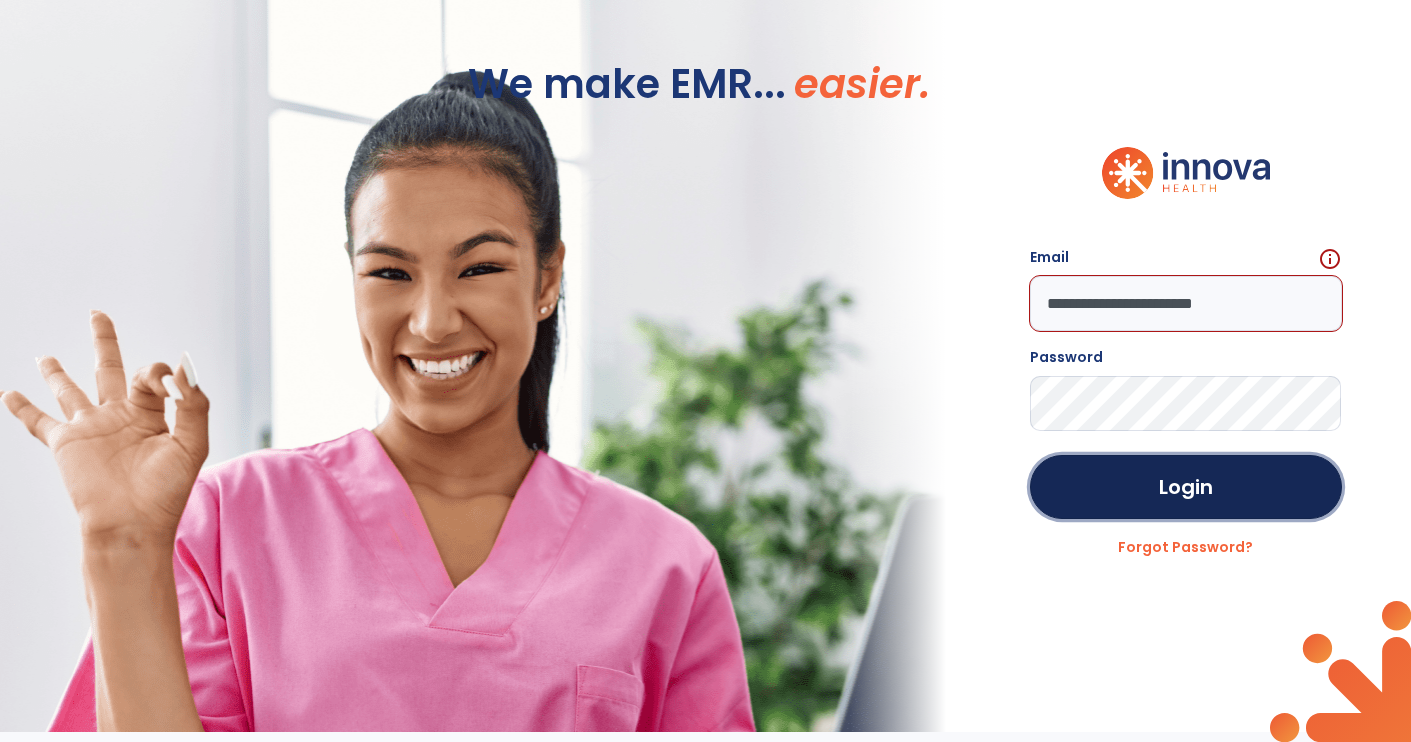 click on "Login" 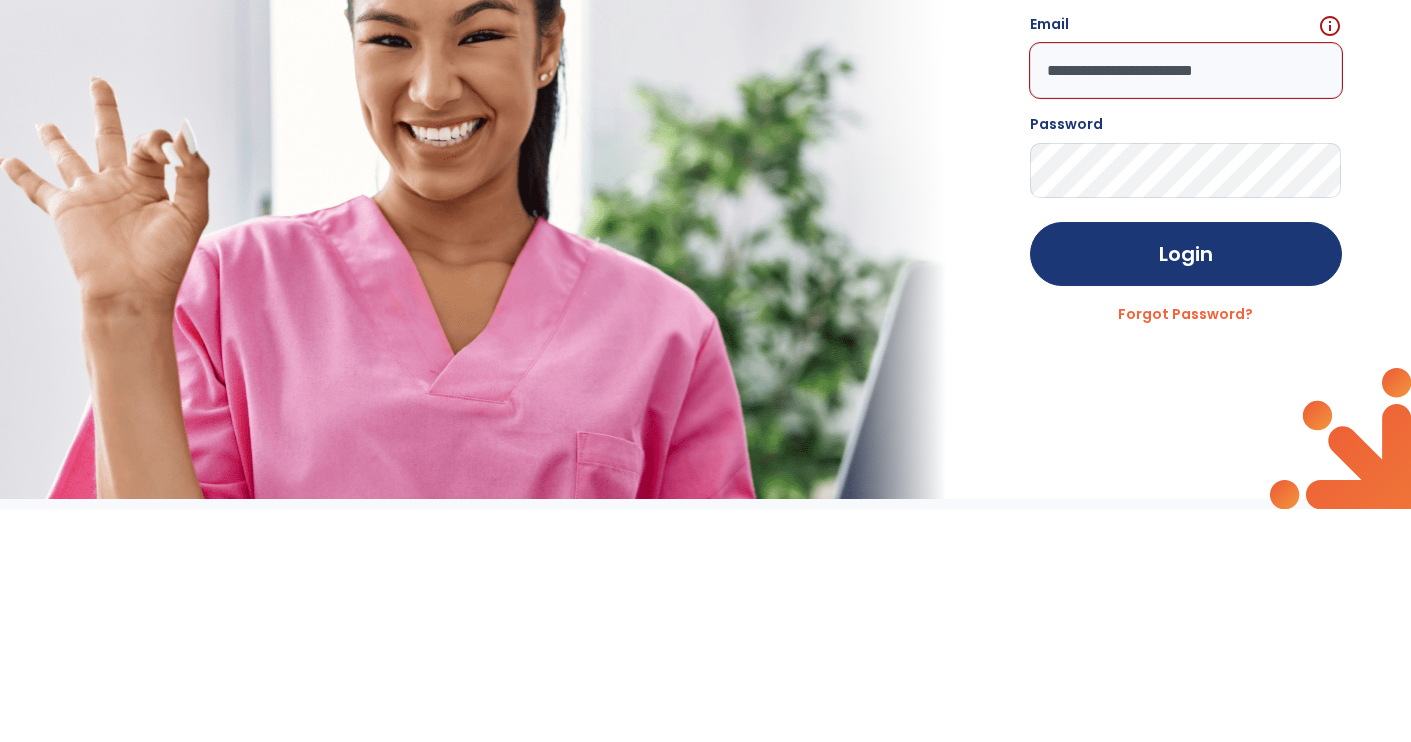 click on "Login" 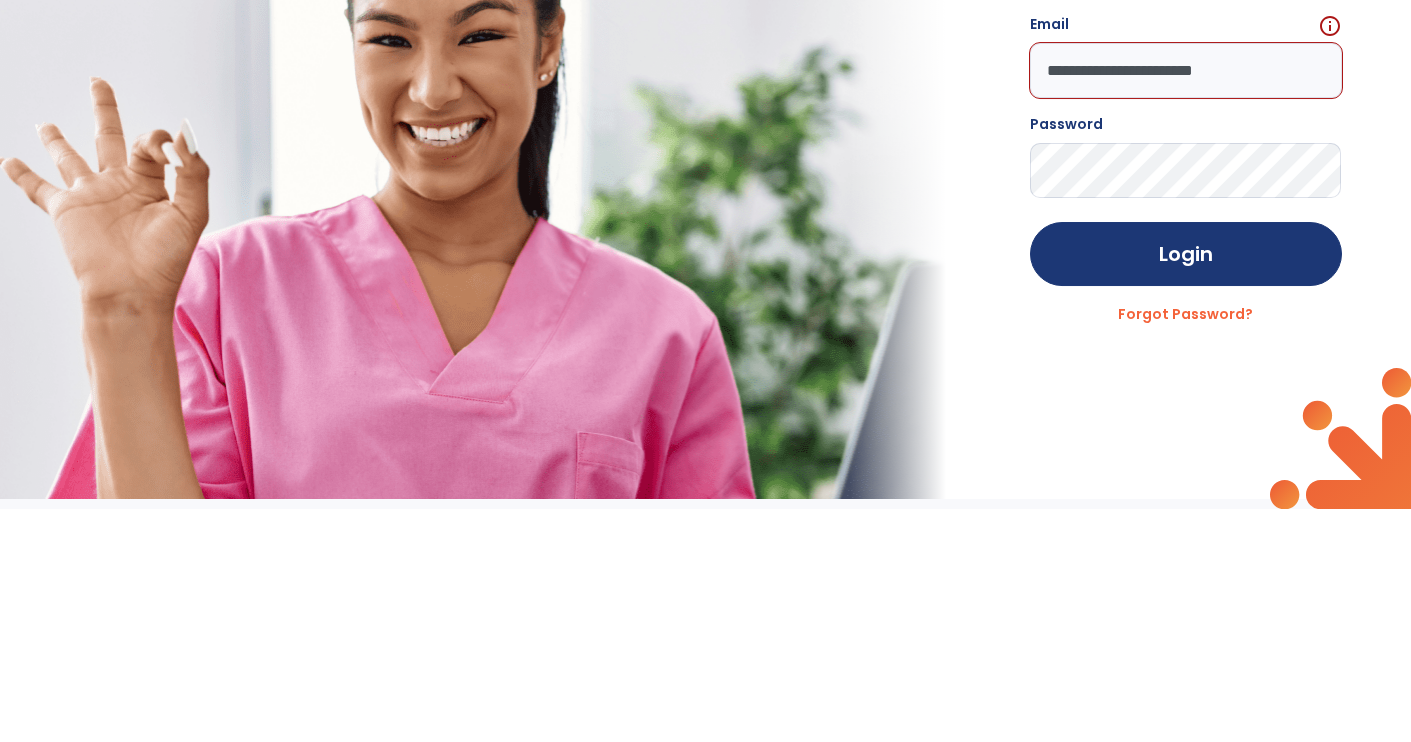 click on "Login" 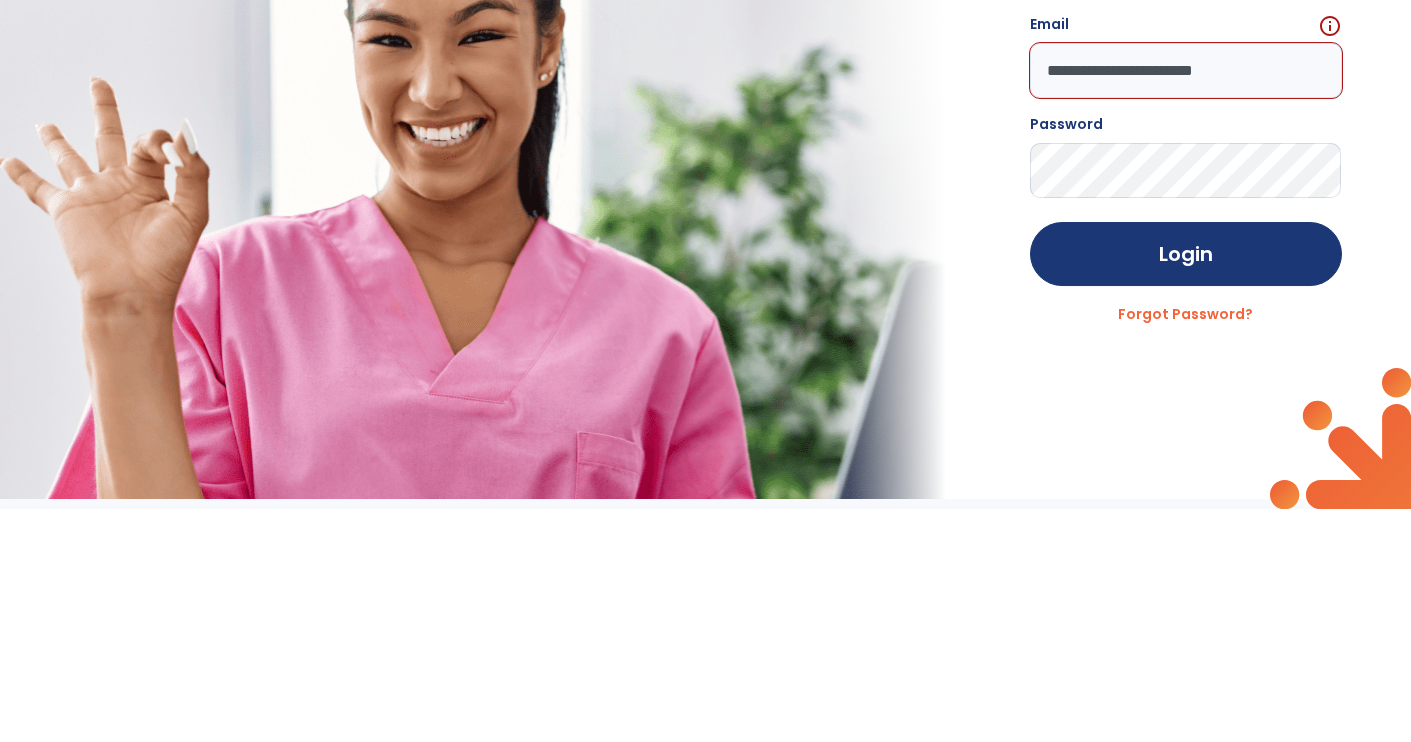 click on "Login" 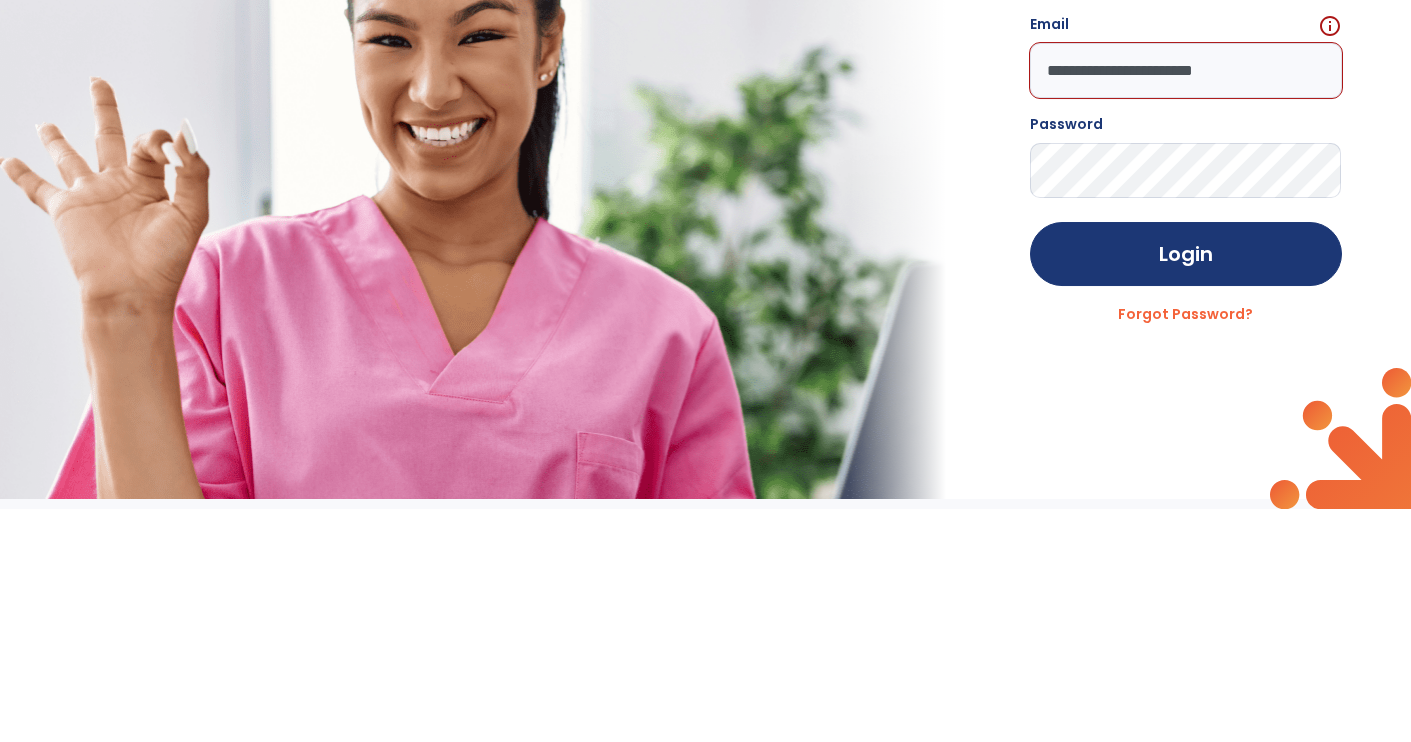 click on "Login" 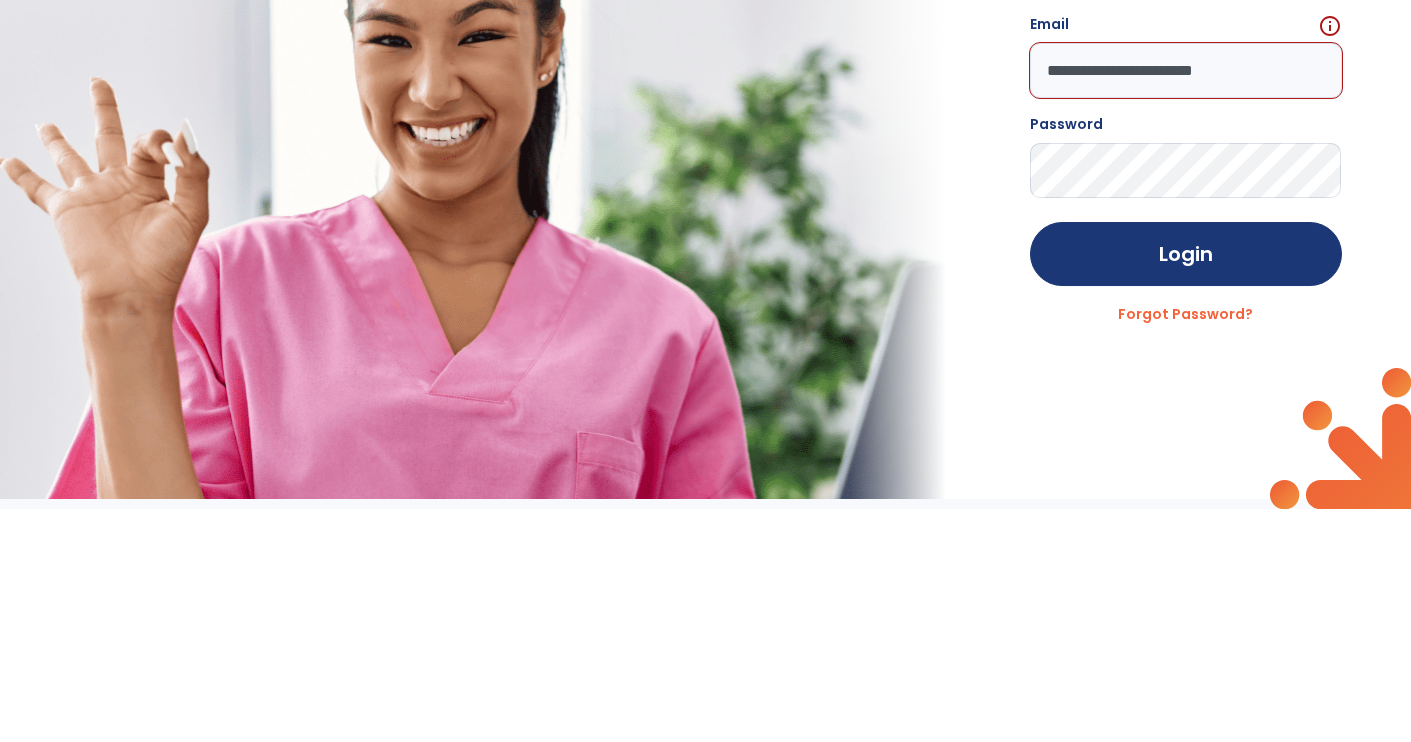 click on "Login" 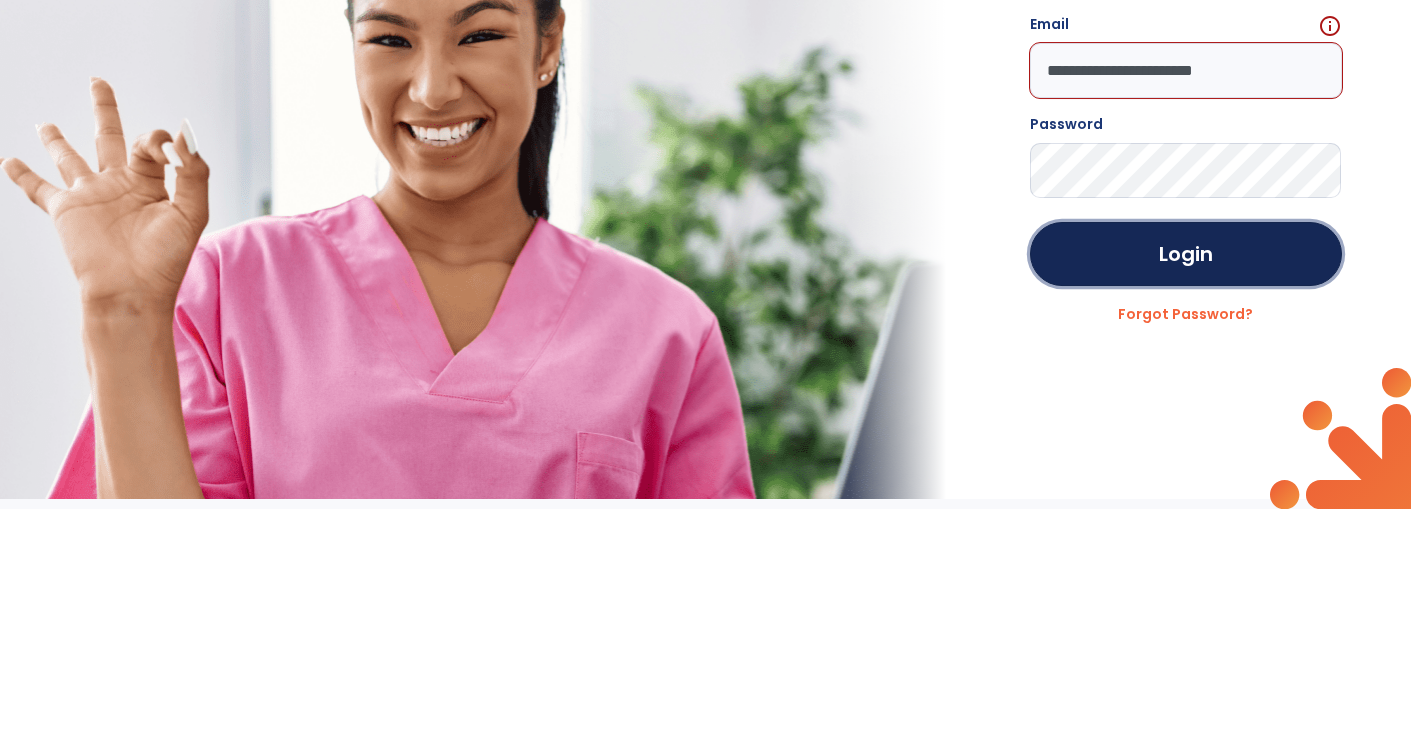 click on "Login" 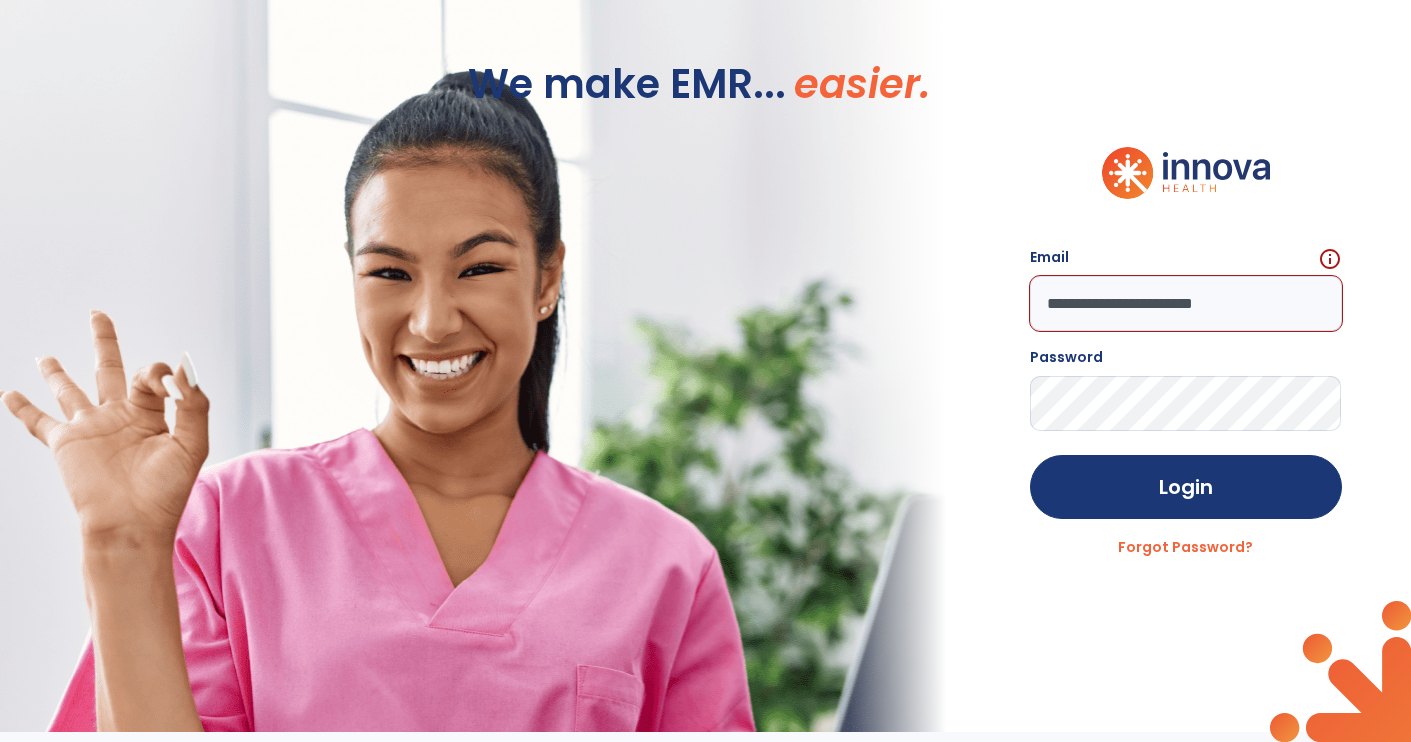 click on "info" 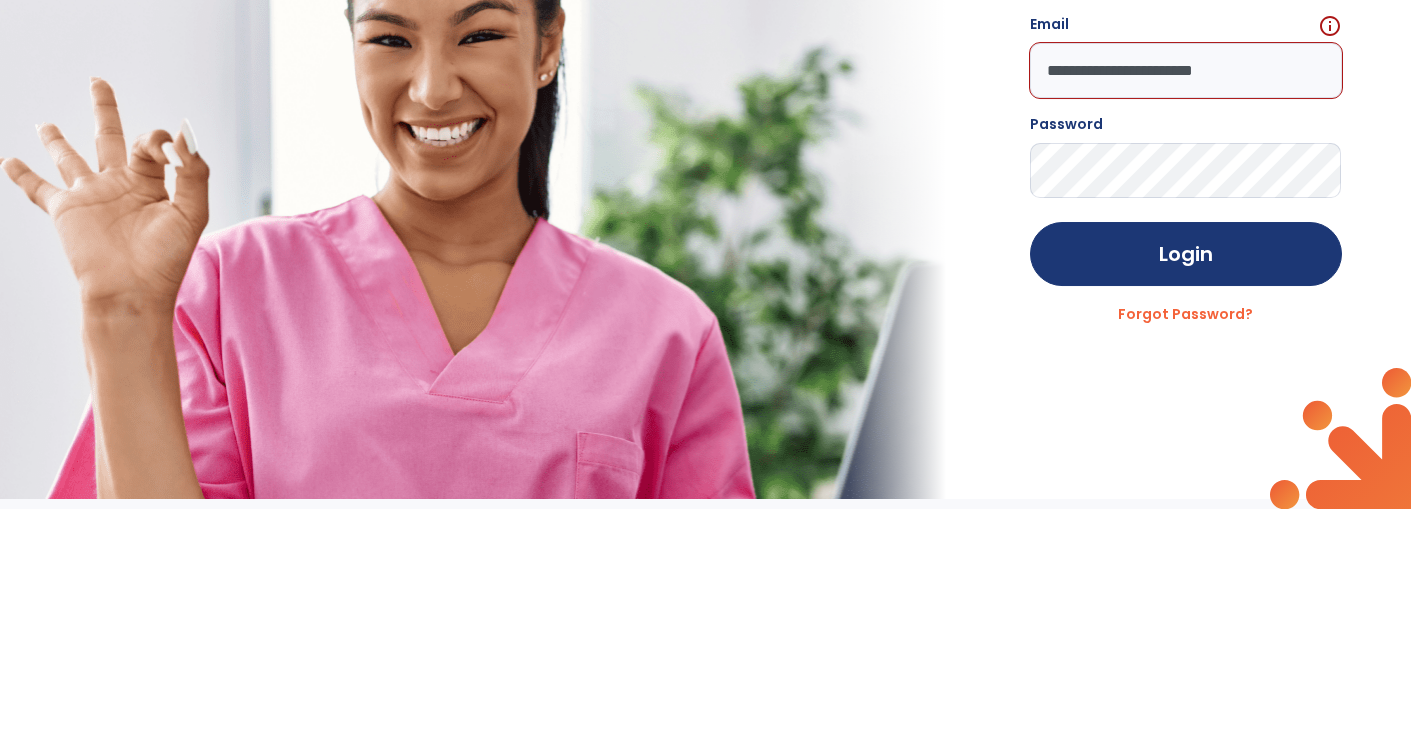 click on "Login" 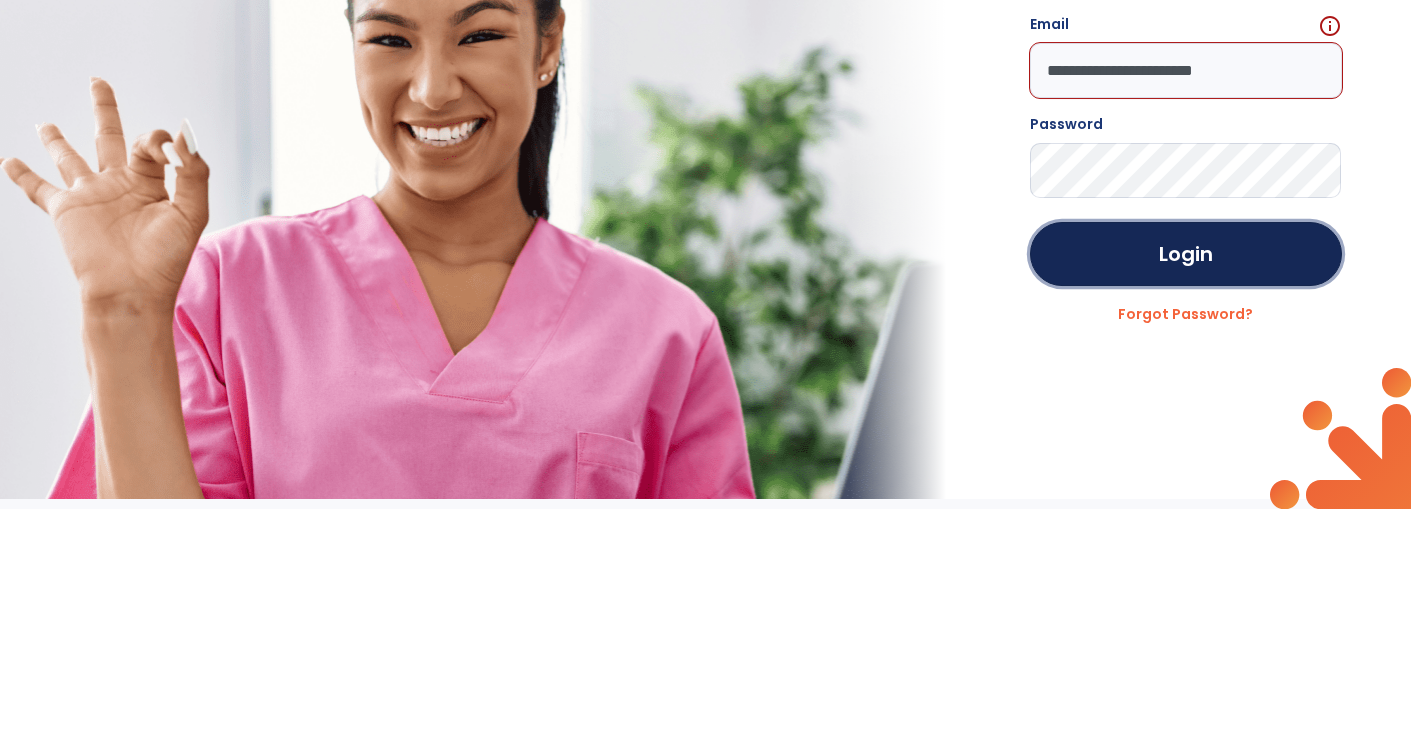 click on "Login" 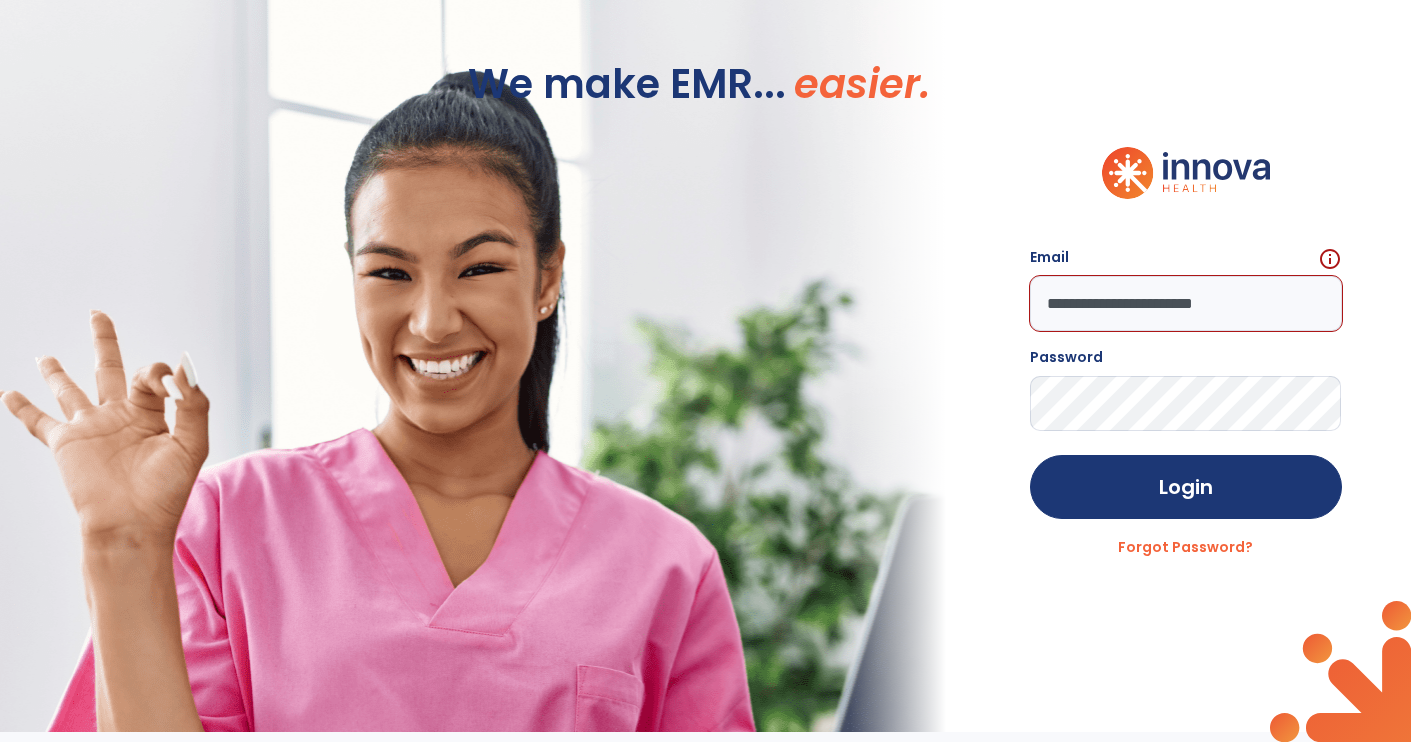click on "**********" 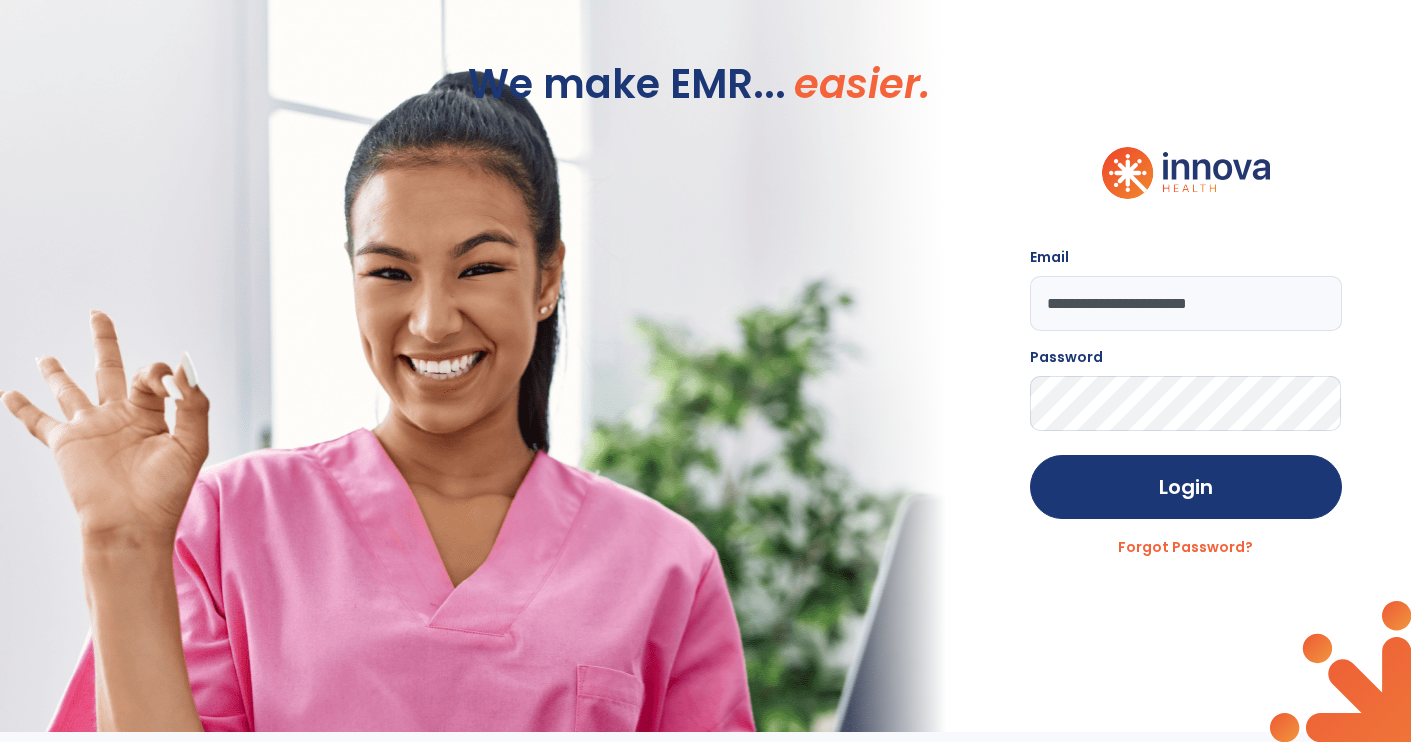 type on "**********" 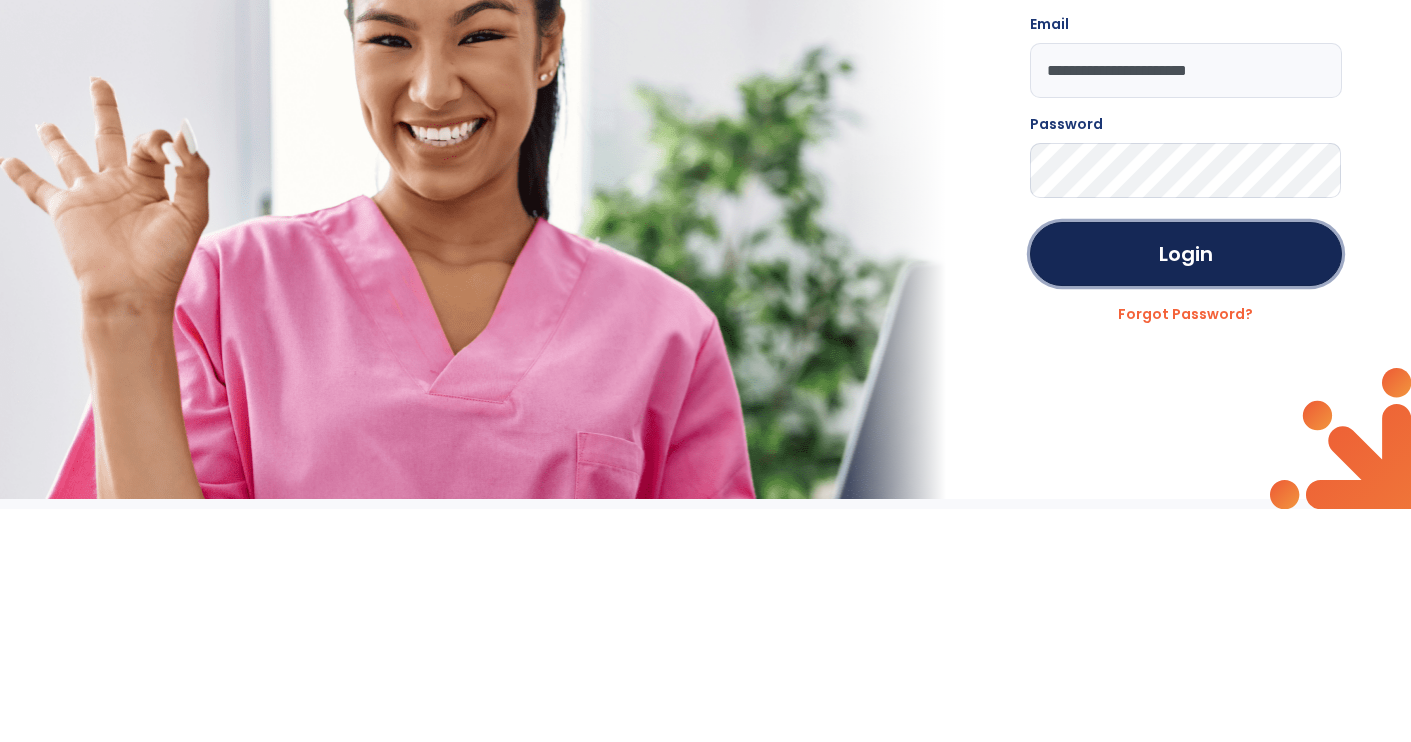 click on "Login" 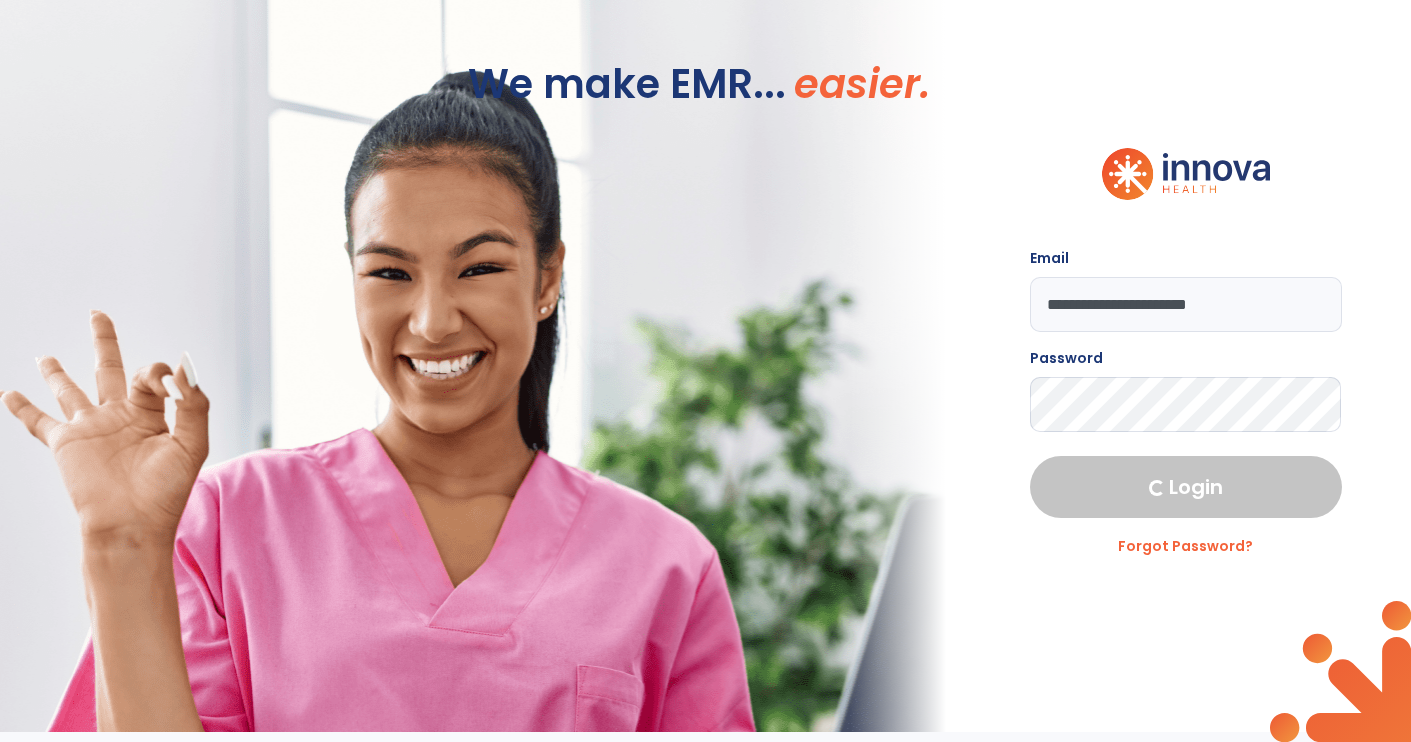 select on "****" 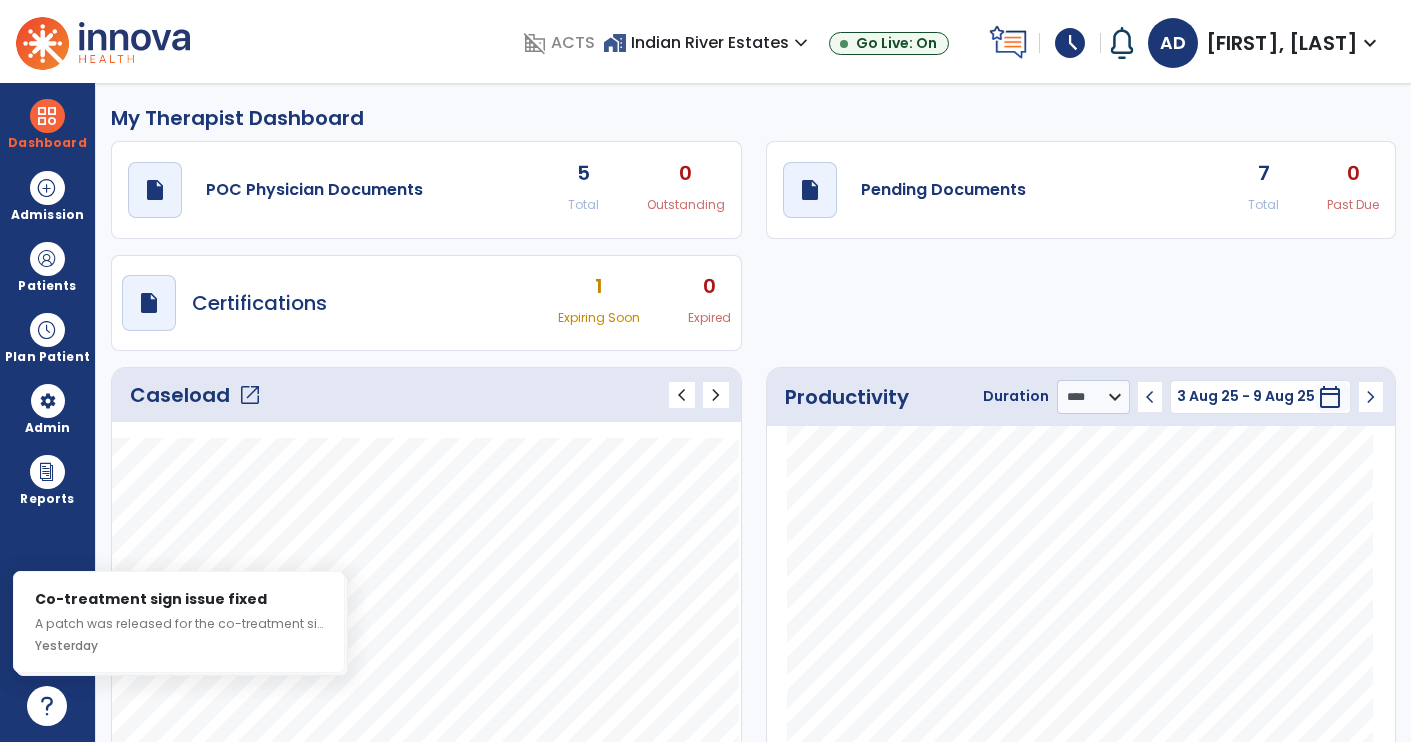scroll, scrollTop: 19, scrollLeft: 0, axis: vertical 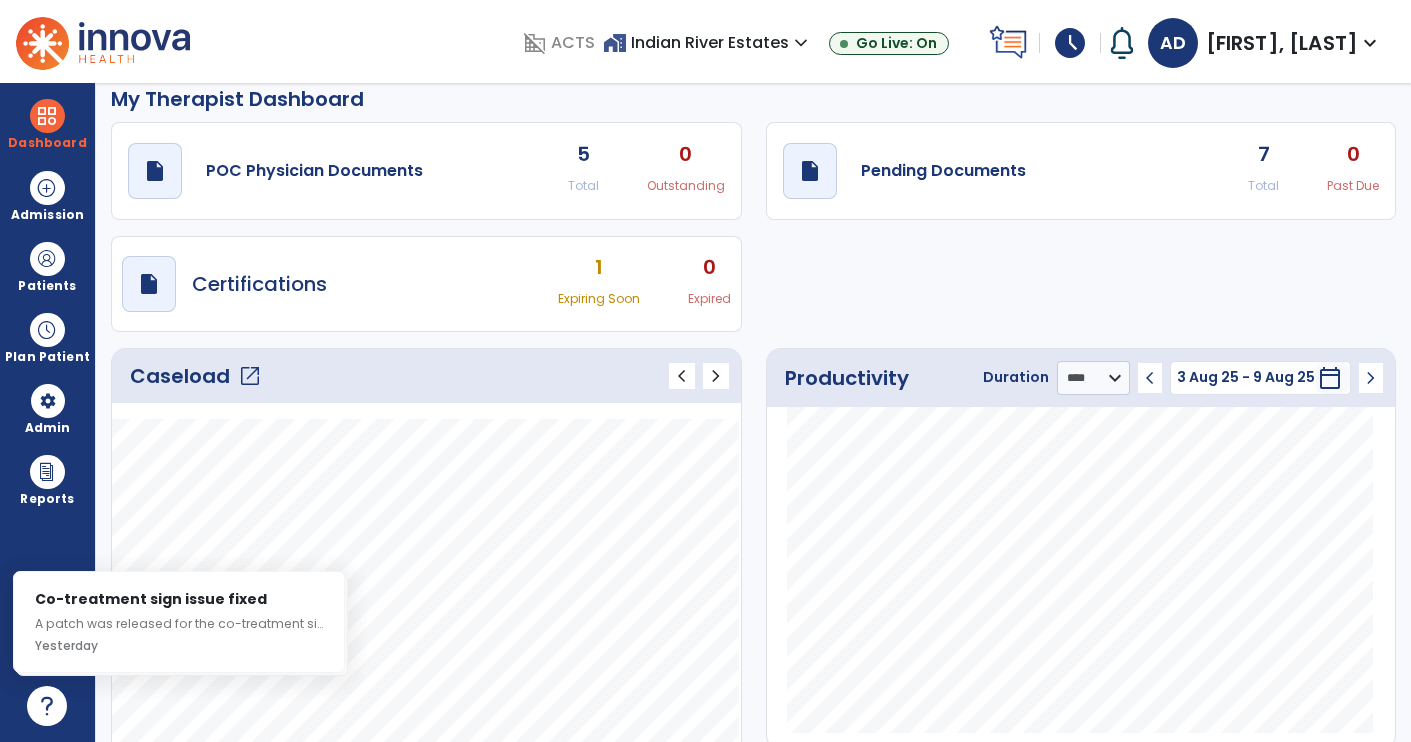 click on "draft   open_in_new  Pending Documents" 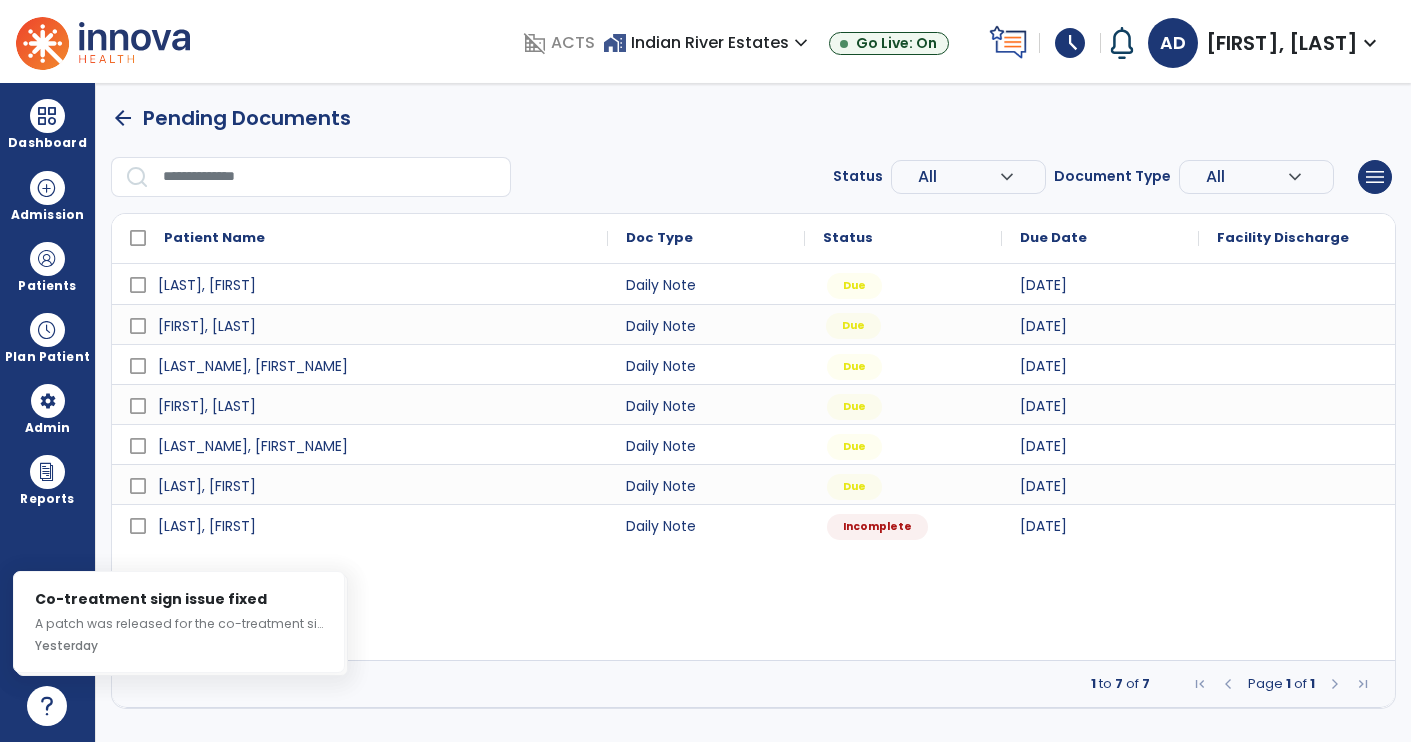 click on "Due" at bounding box center (853, 326) 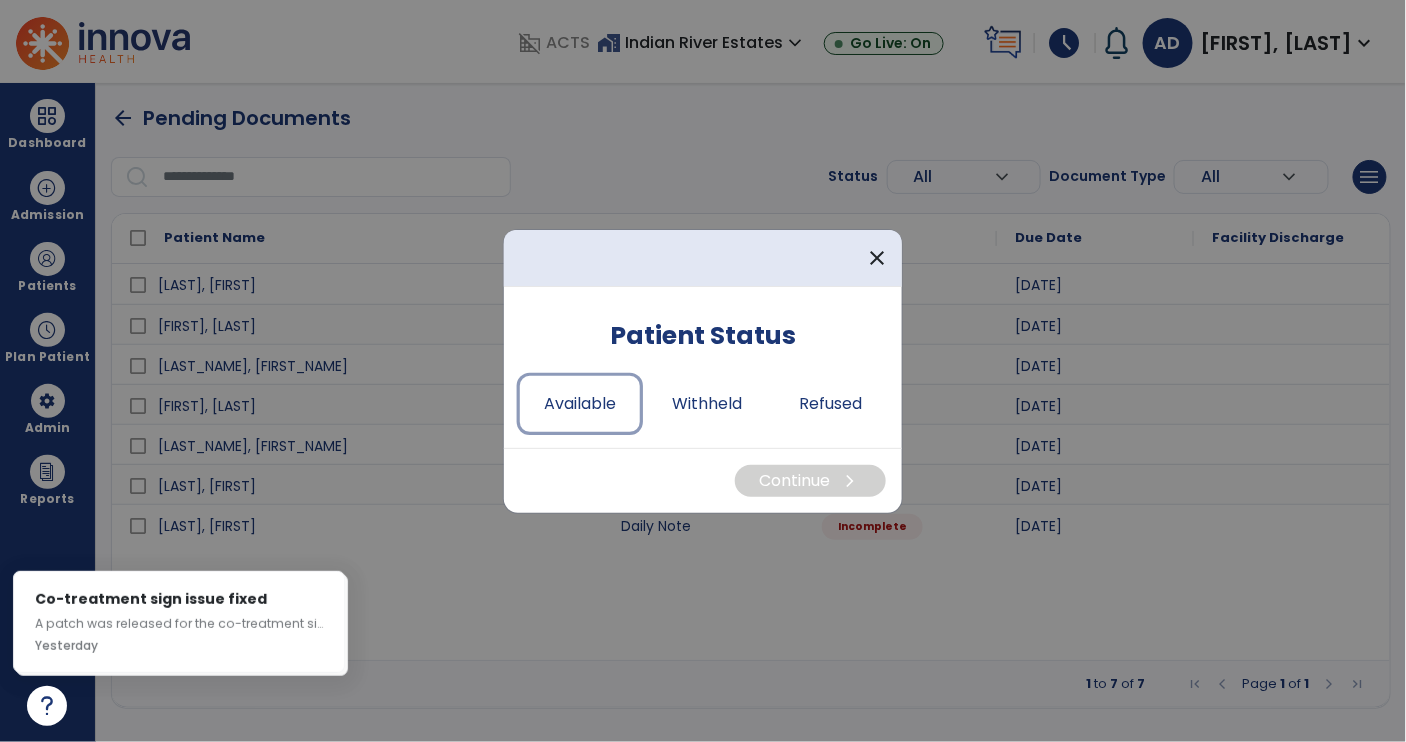 click on "Available" at bounding box center [580, 404] 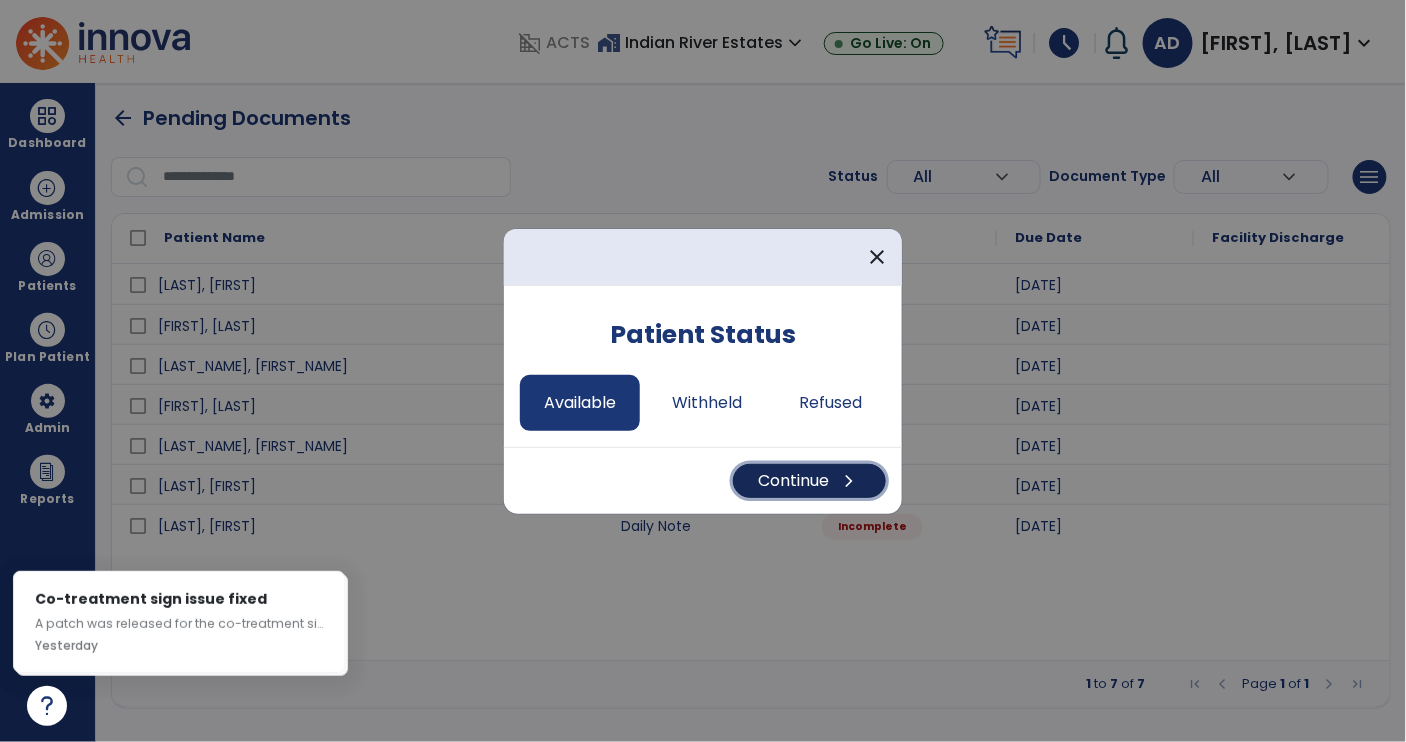 click on "Continue   chevron_right" at bounding box center [809, 481] 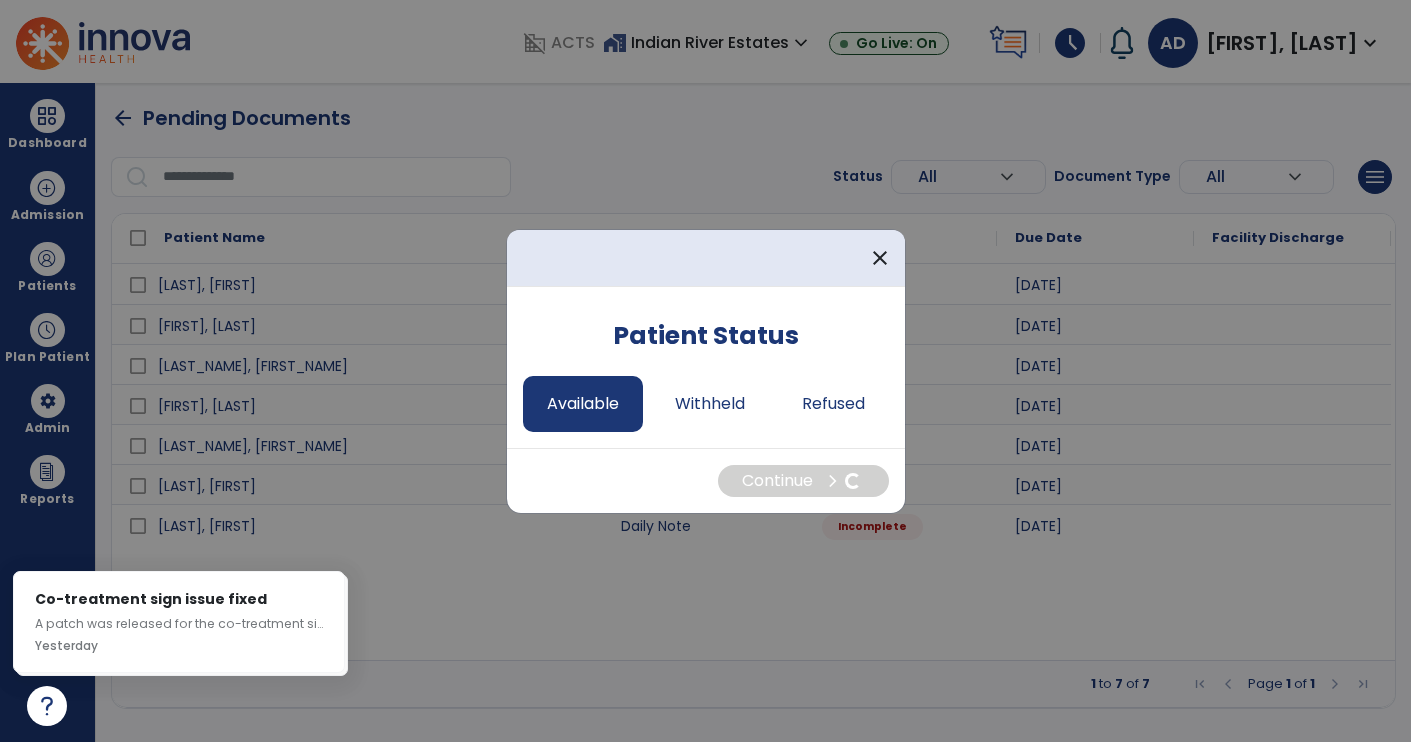 select on "*" 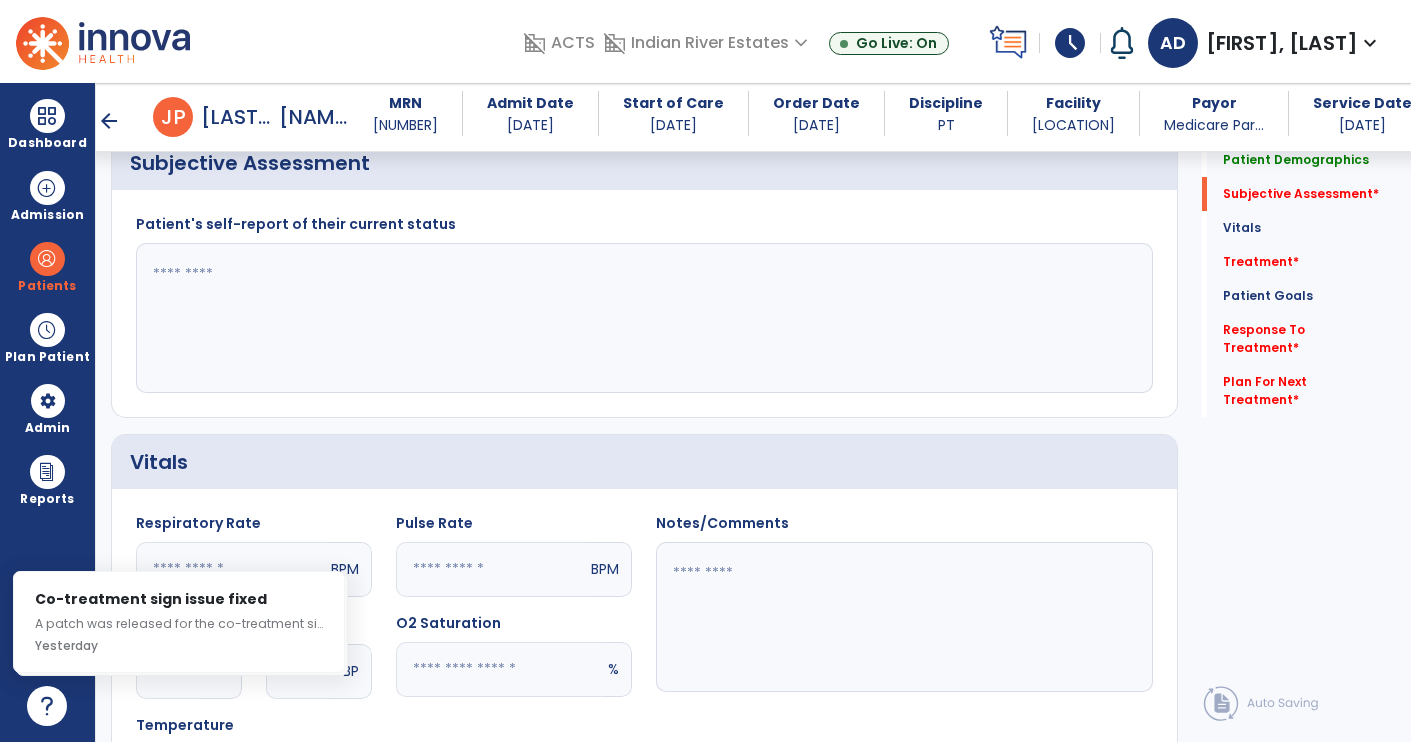 scroll, scrollTop: 504, scrollLeft: 0, axis: vertical 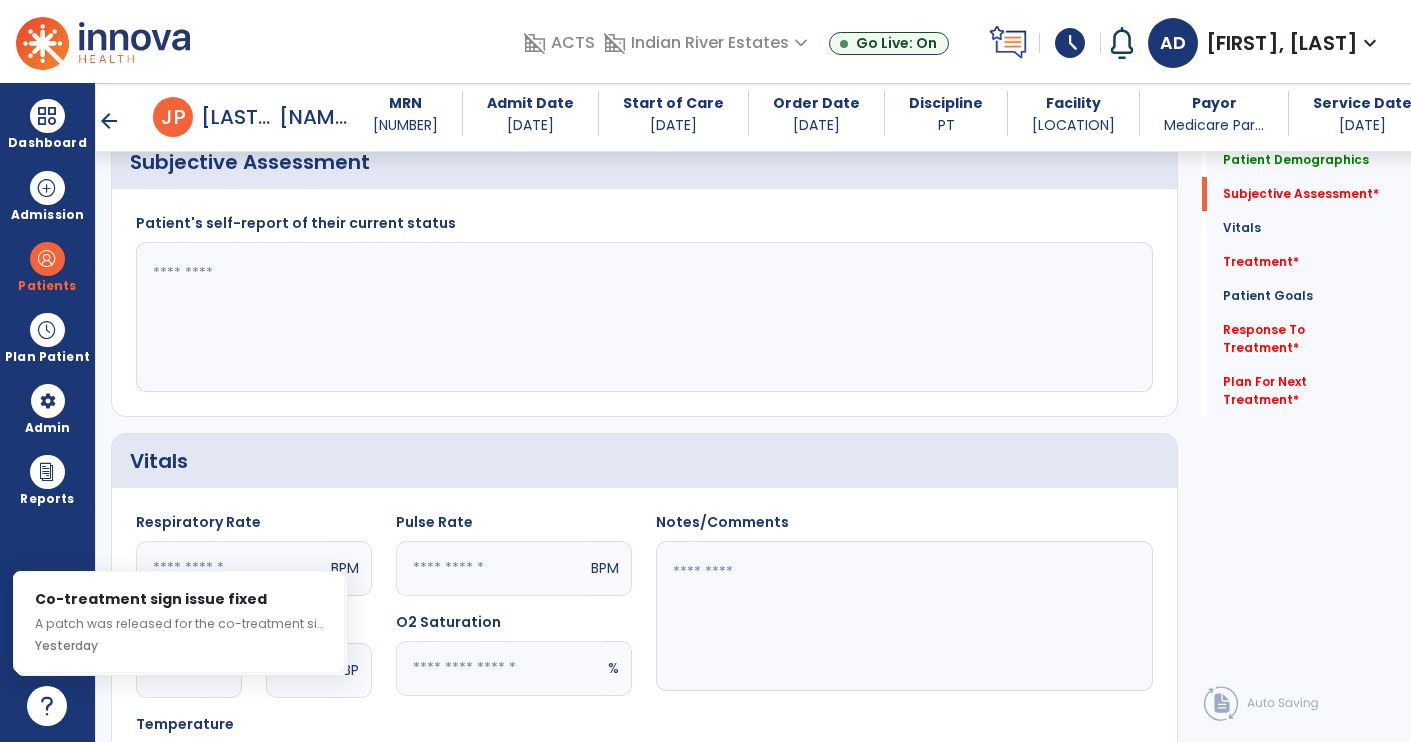 click 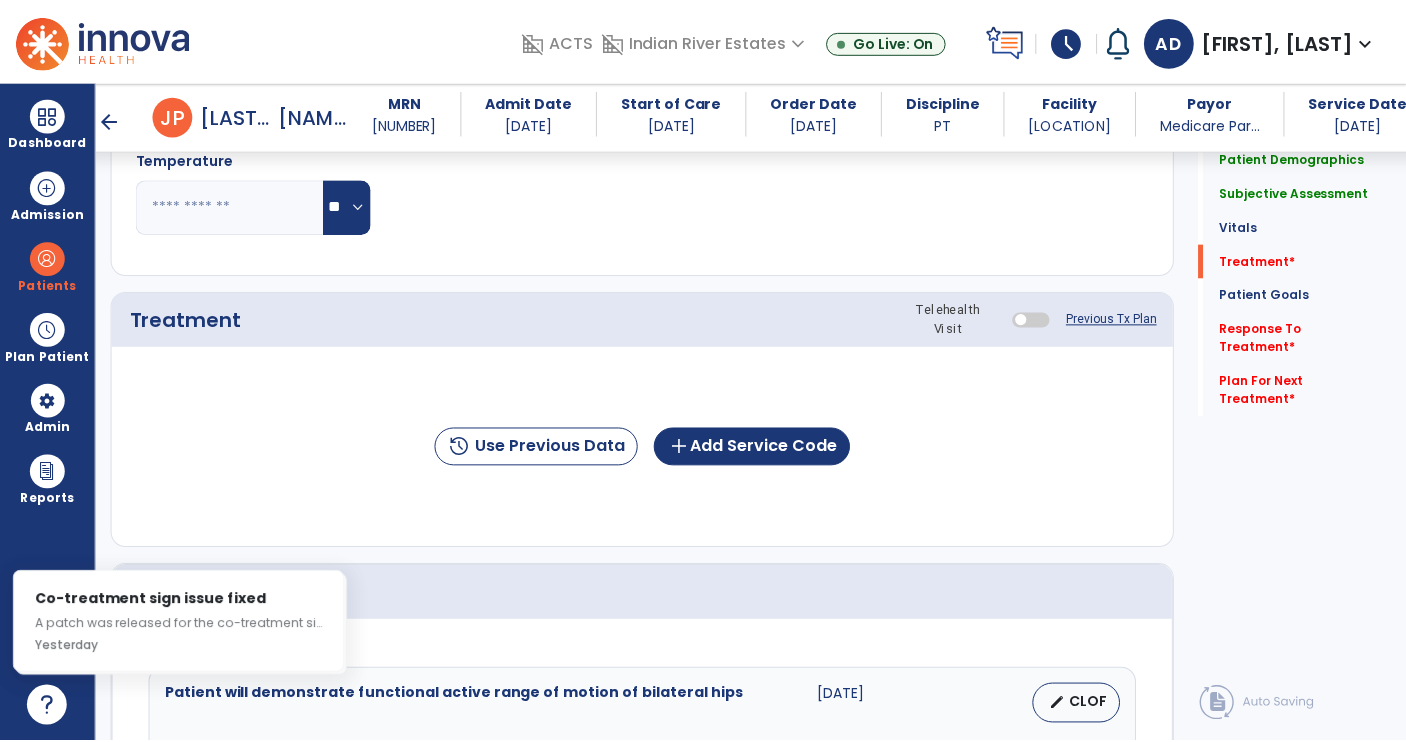 scroll, scrollTop: 1066, scrollLeft: 0, axis: vertical 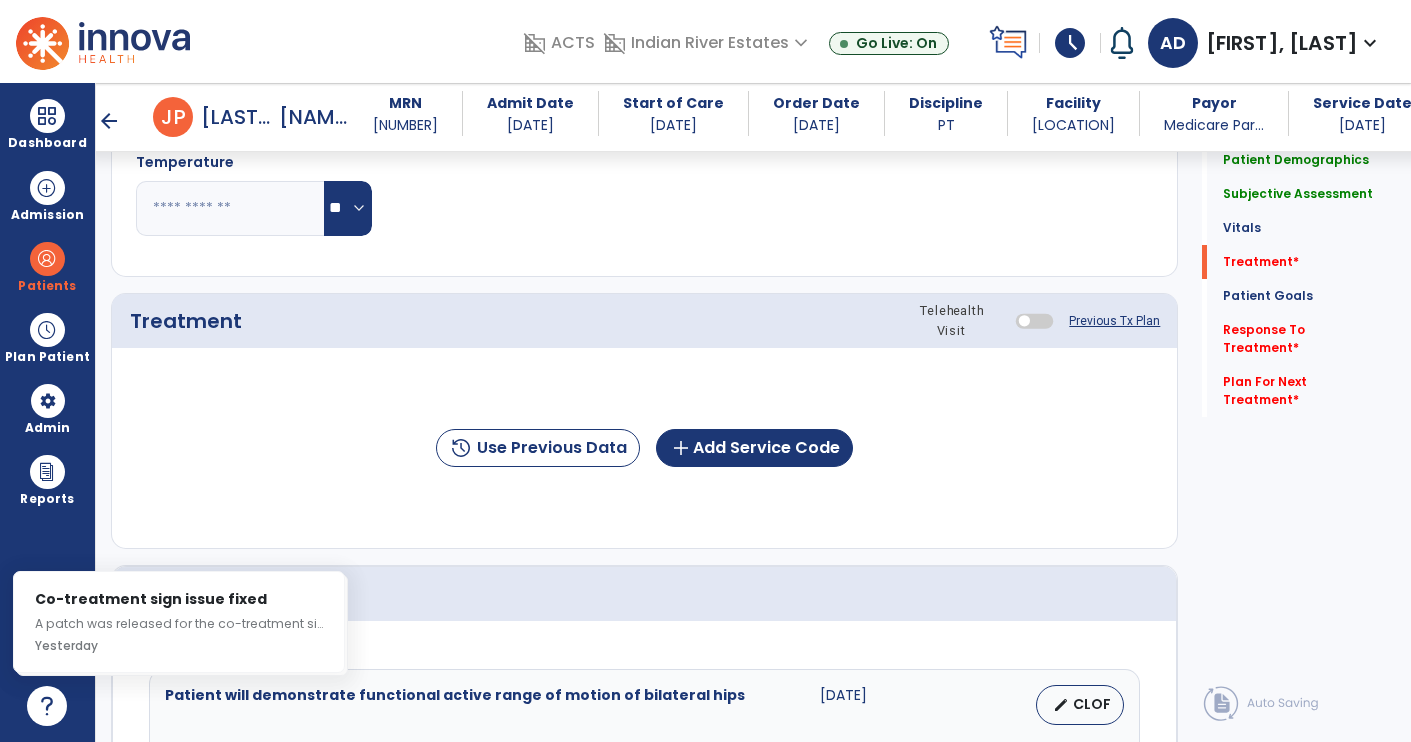 type on "**********" 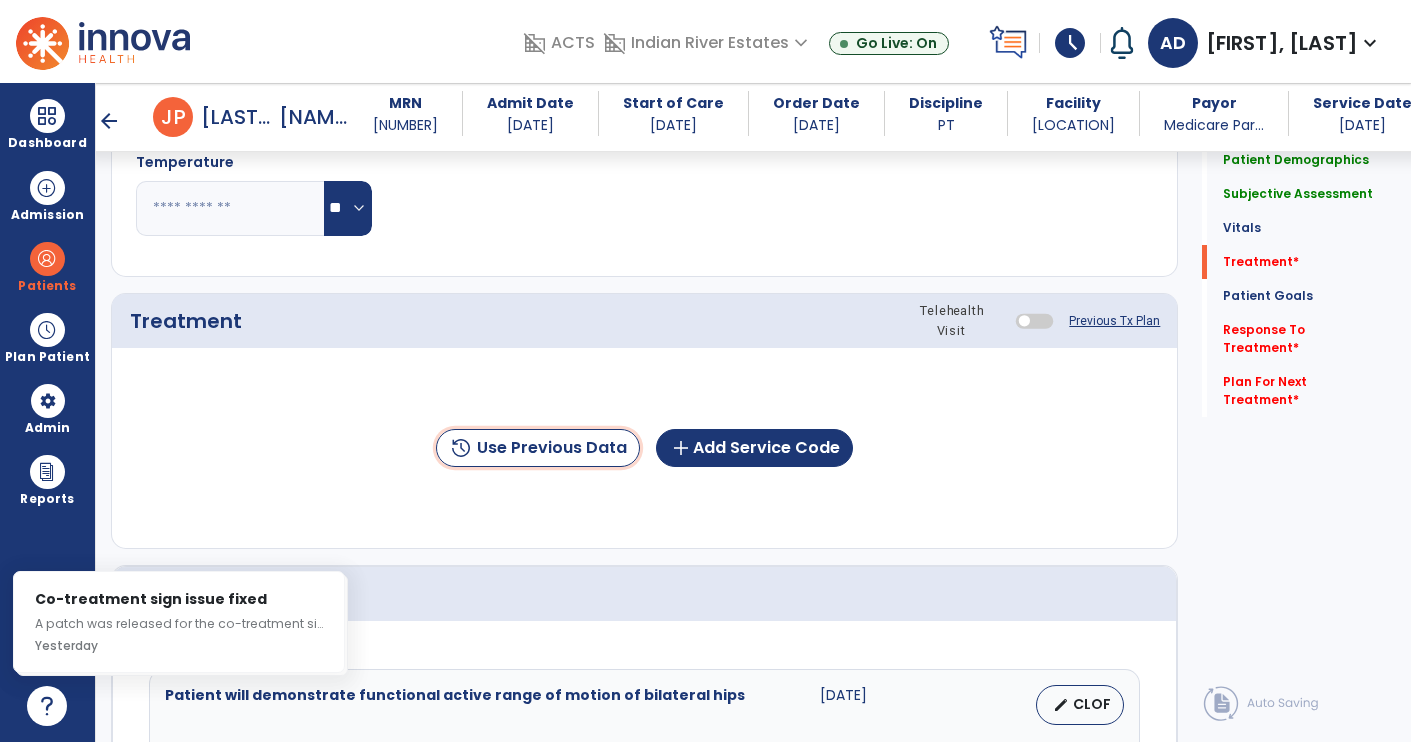 click on "history  Use Previous Data" 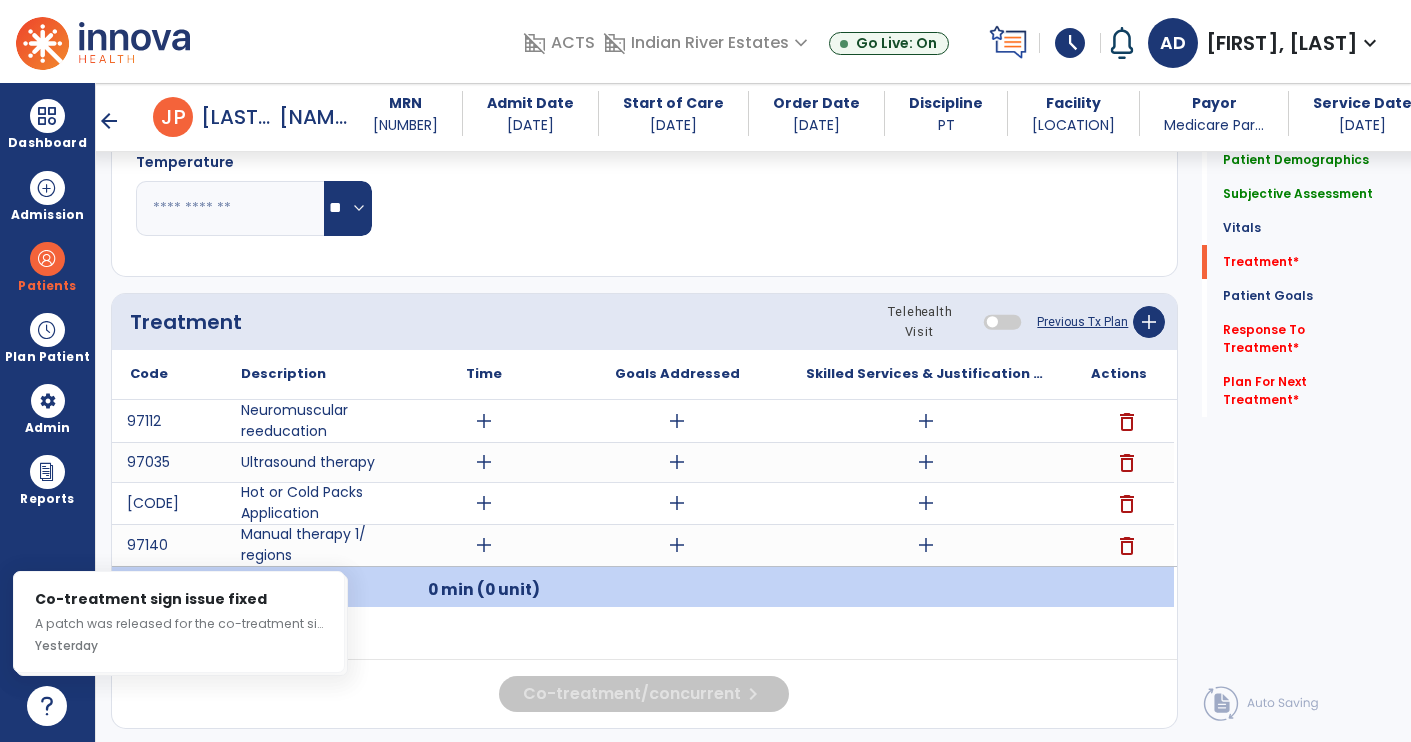 click on "add" at bounding box center [484, 545] 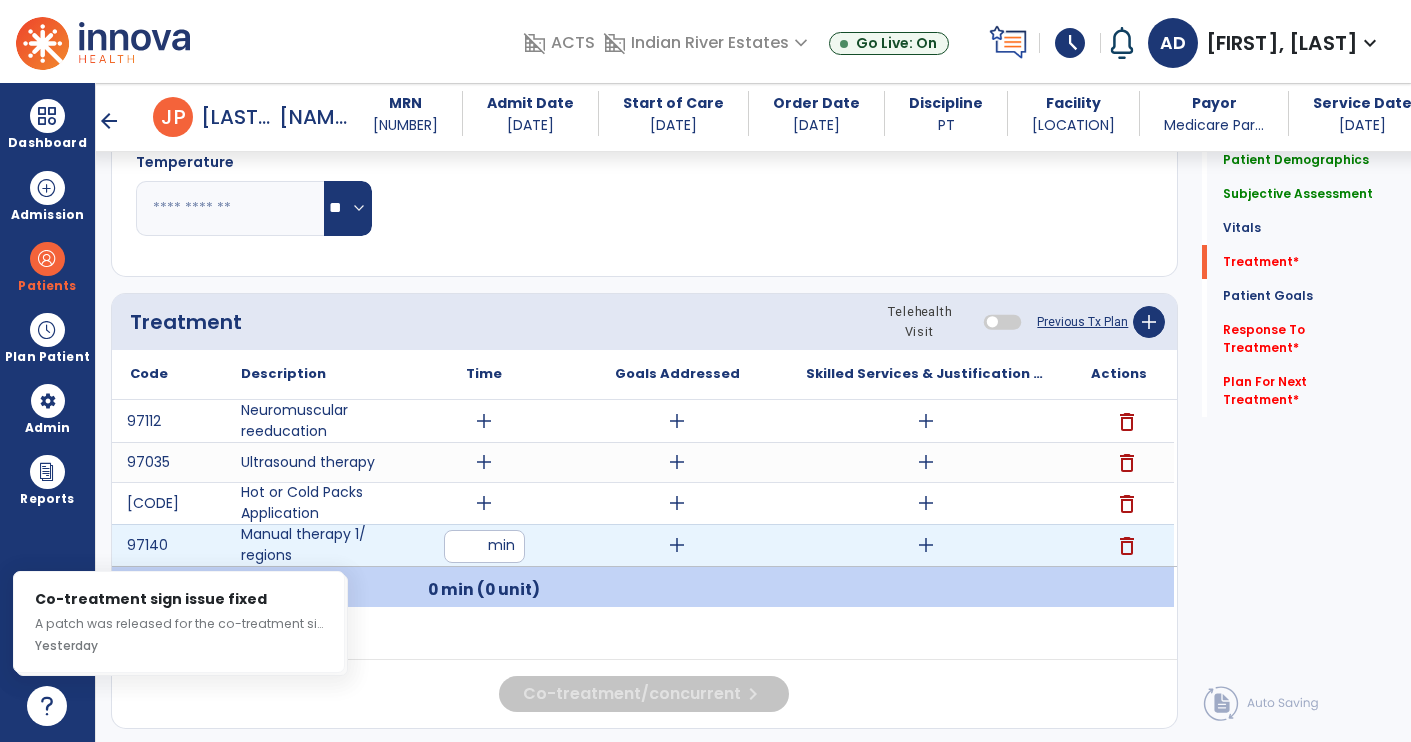 click at bounding box center (484, 546) 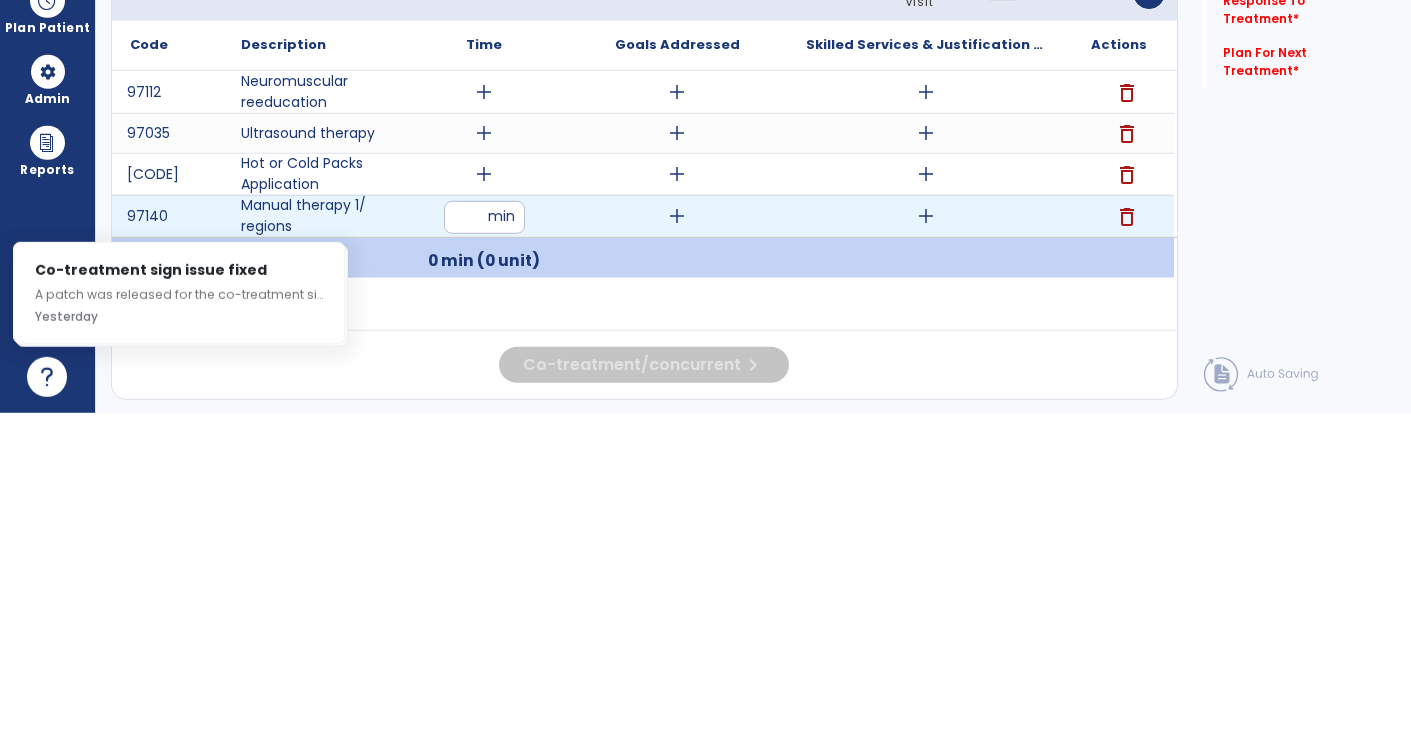type on "**" 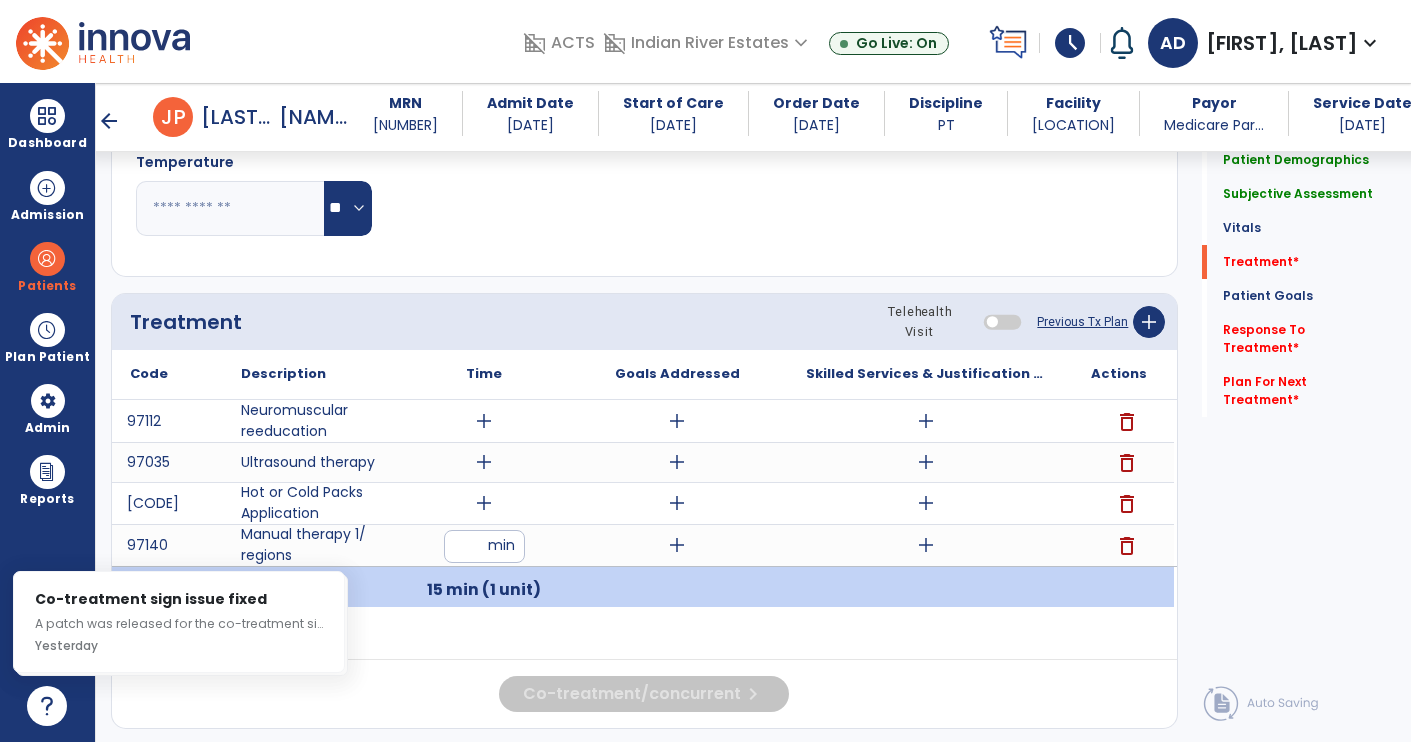 click on "add" at bounding box center [484, 503] 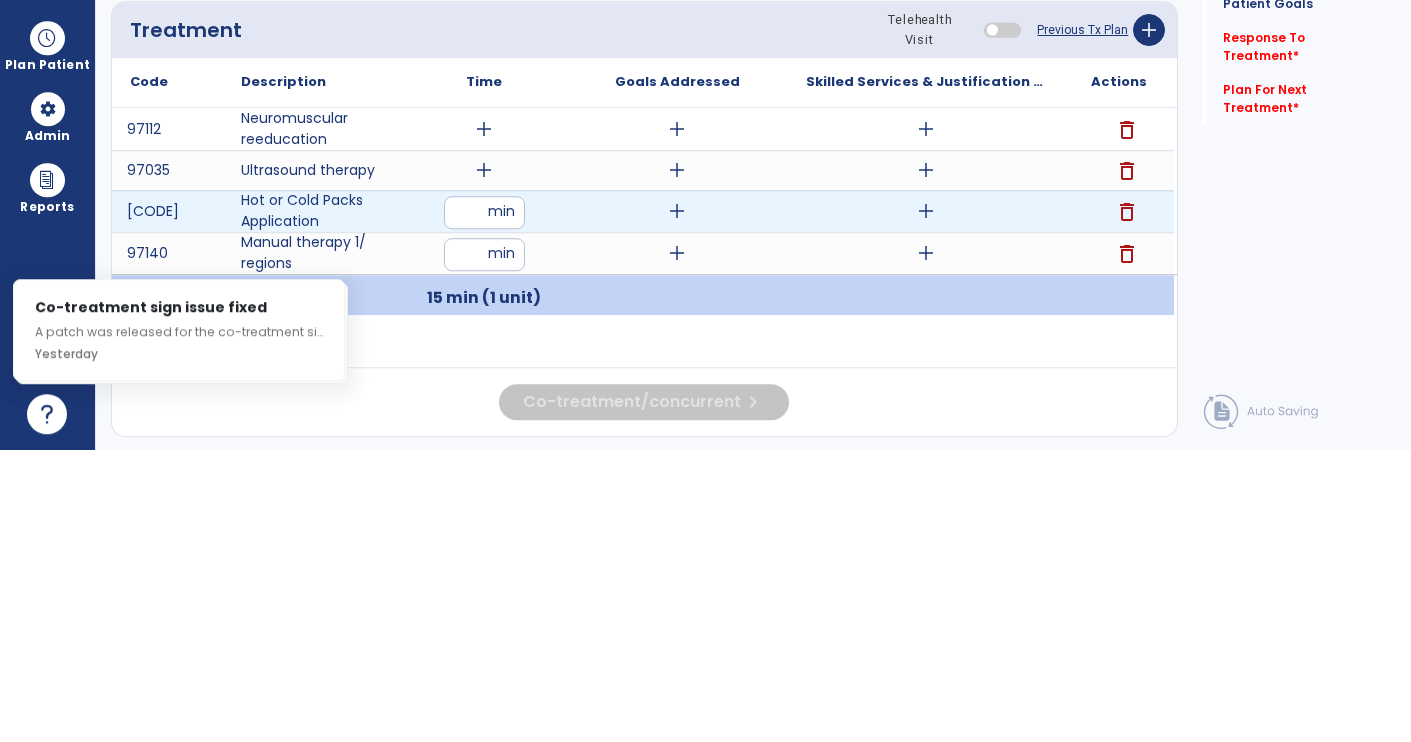type on "*" 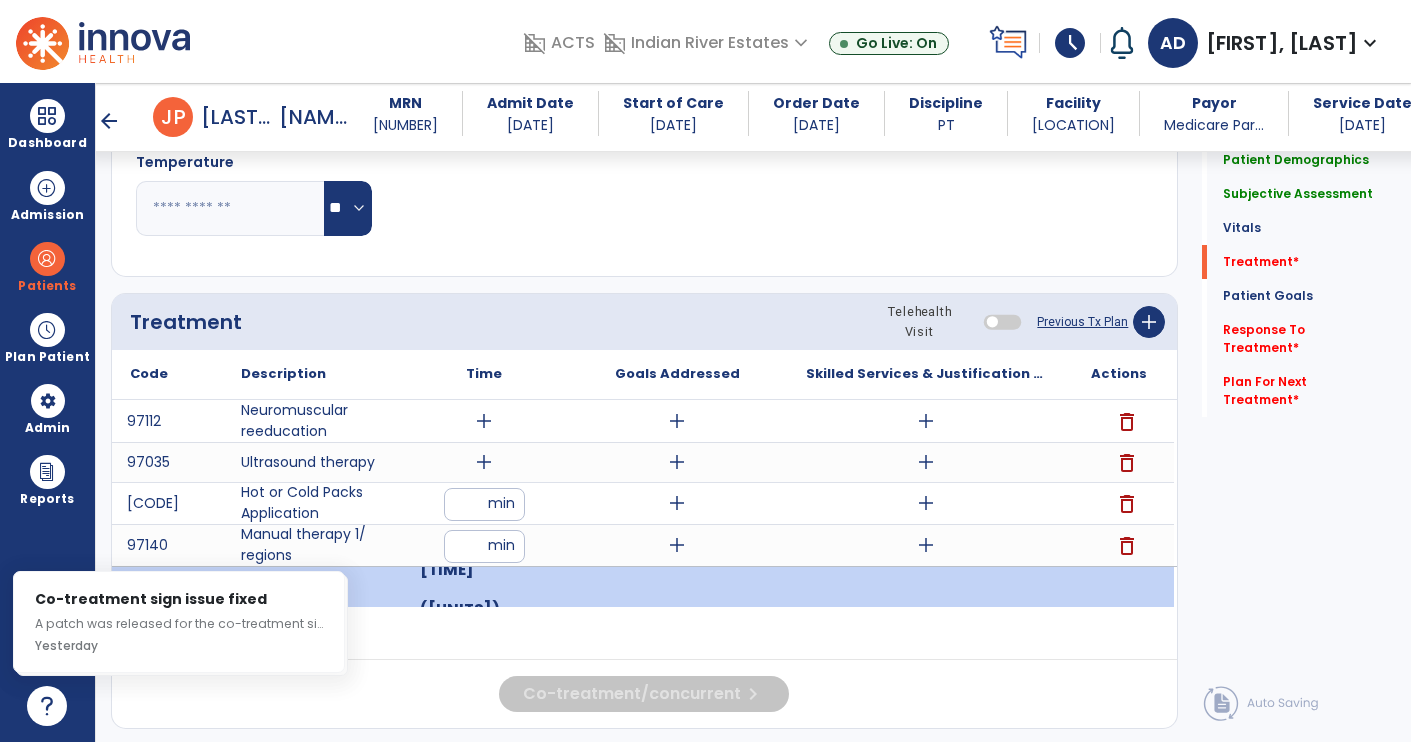 click on "add" at bounding box center (484, 462) 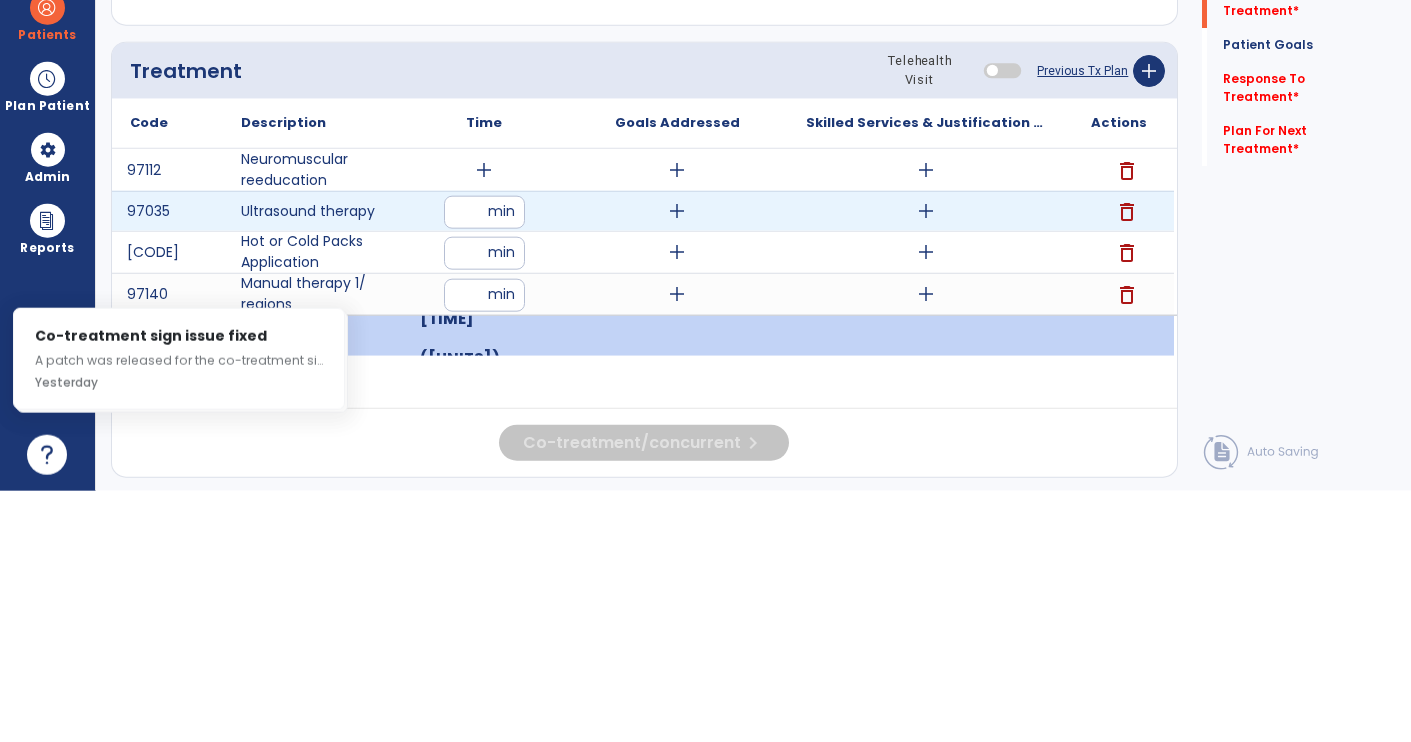 type on "*" 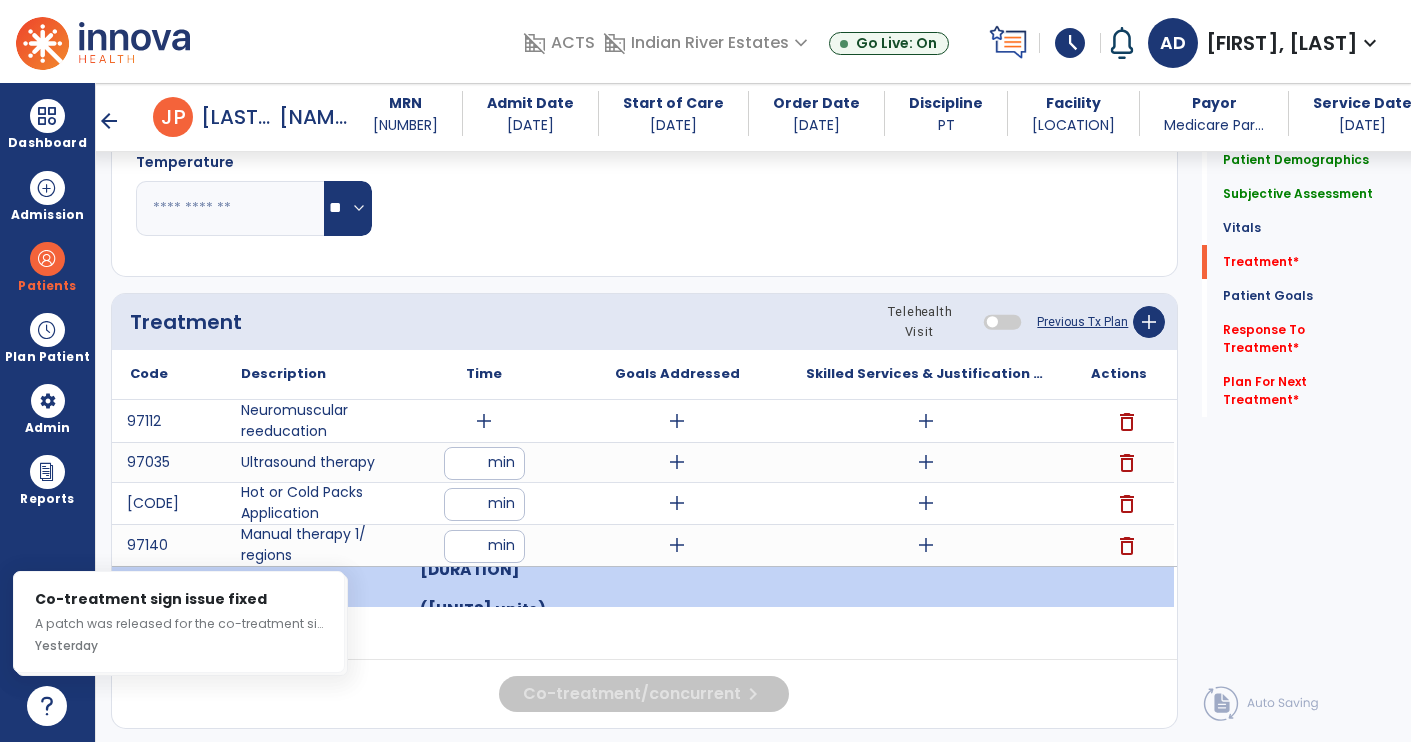 click on "add" at bounding box center [926, 545] 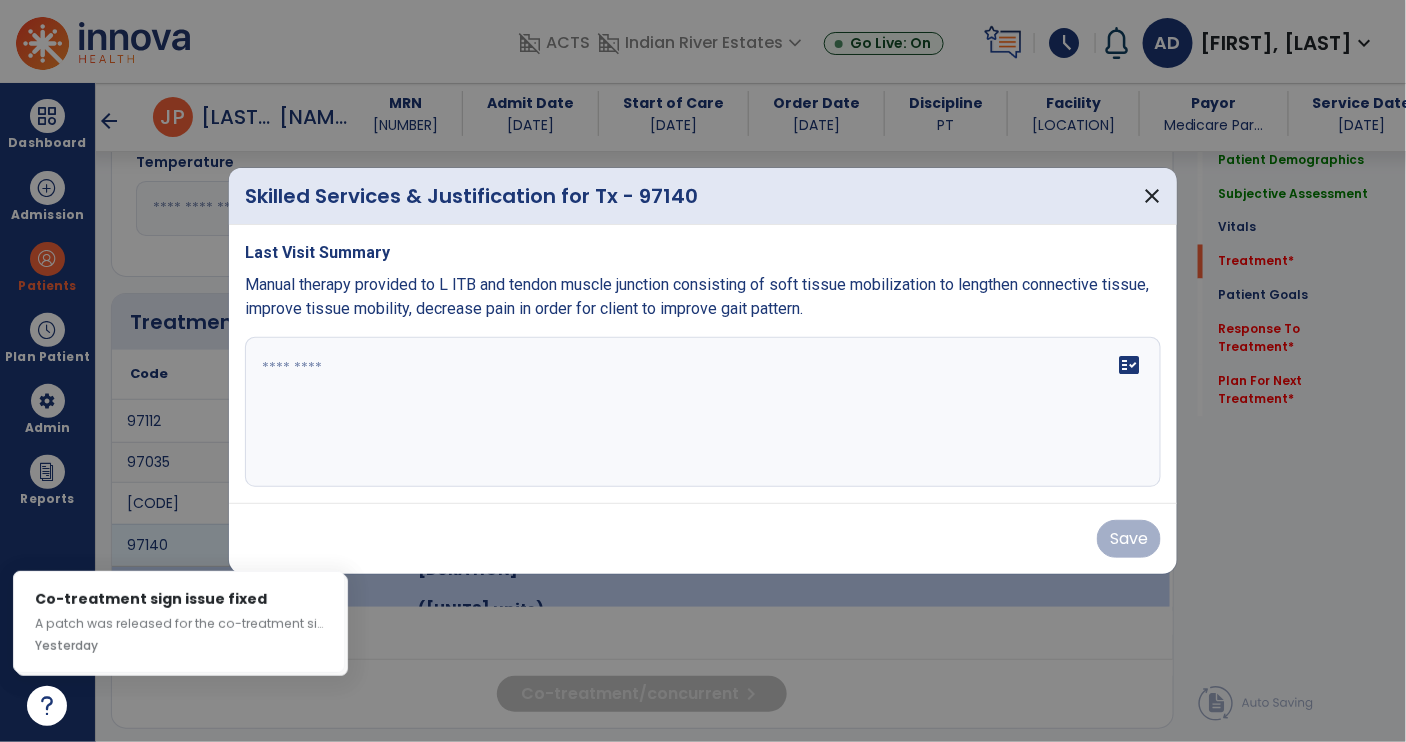 scroll, scrollTop: 1066, scrollLeft: 0, axis: vertical 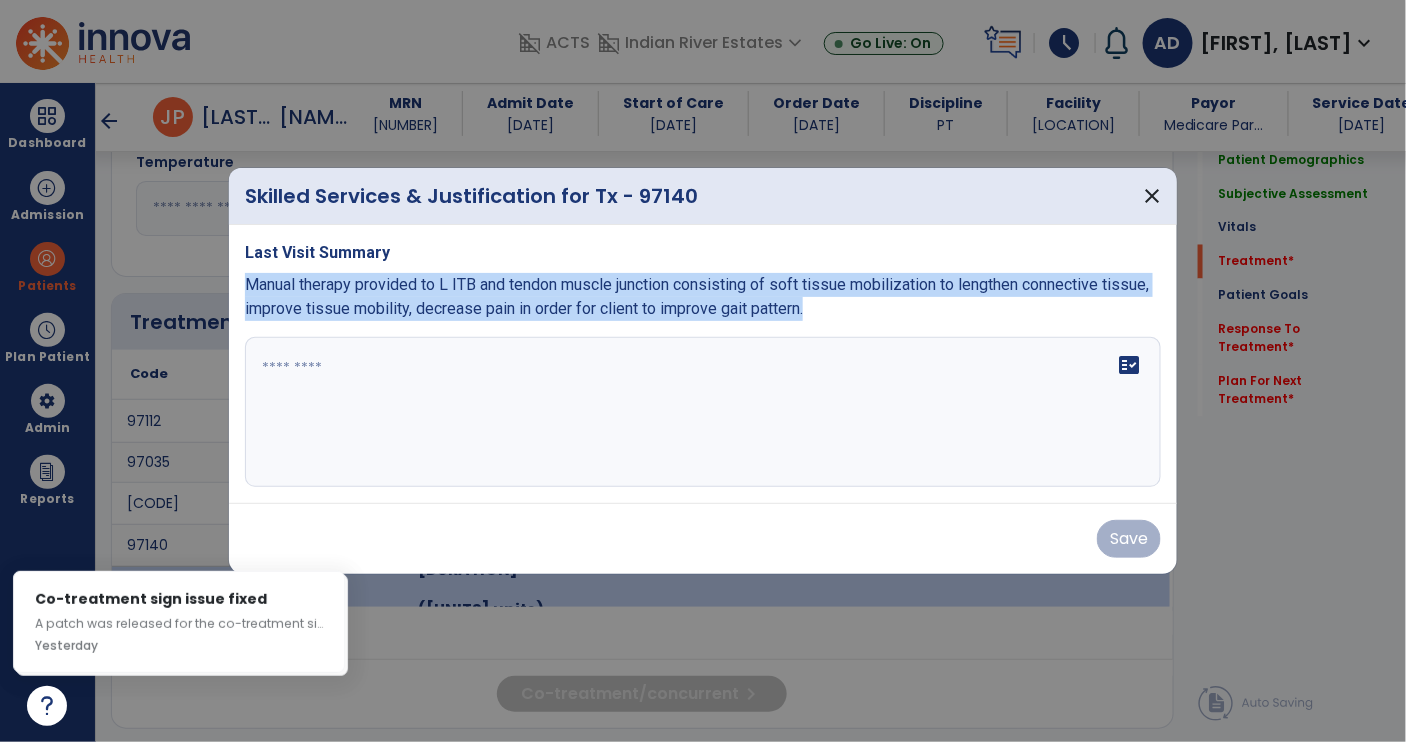 copy on "Manual therapy provided to L ITB and tendon muscle junction consisting of  soft tissue mobilization
to lengthen connective tissue, improve tissue mobility,  decrease pain in order for client to improve gait pattern." 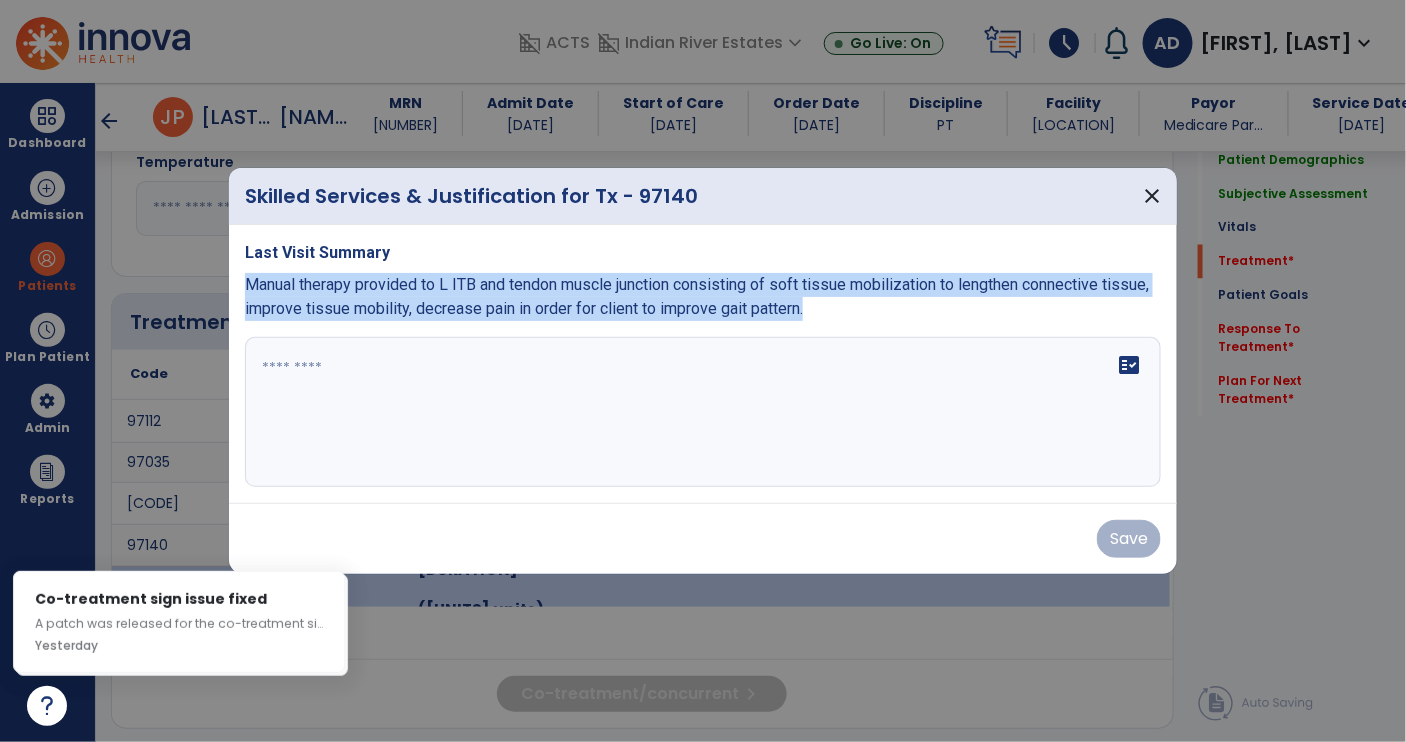 click on "fact_check" at bounding box center [703, 412] 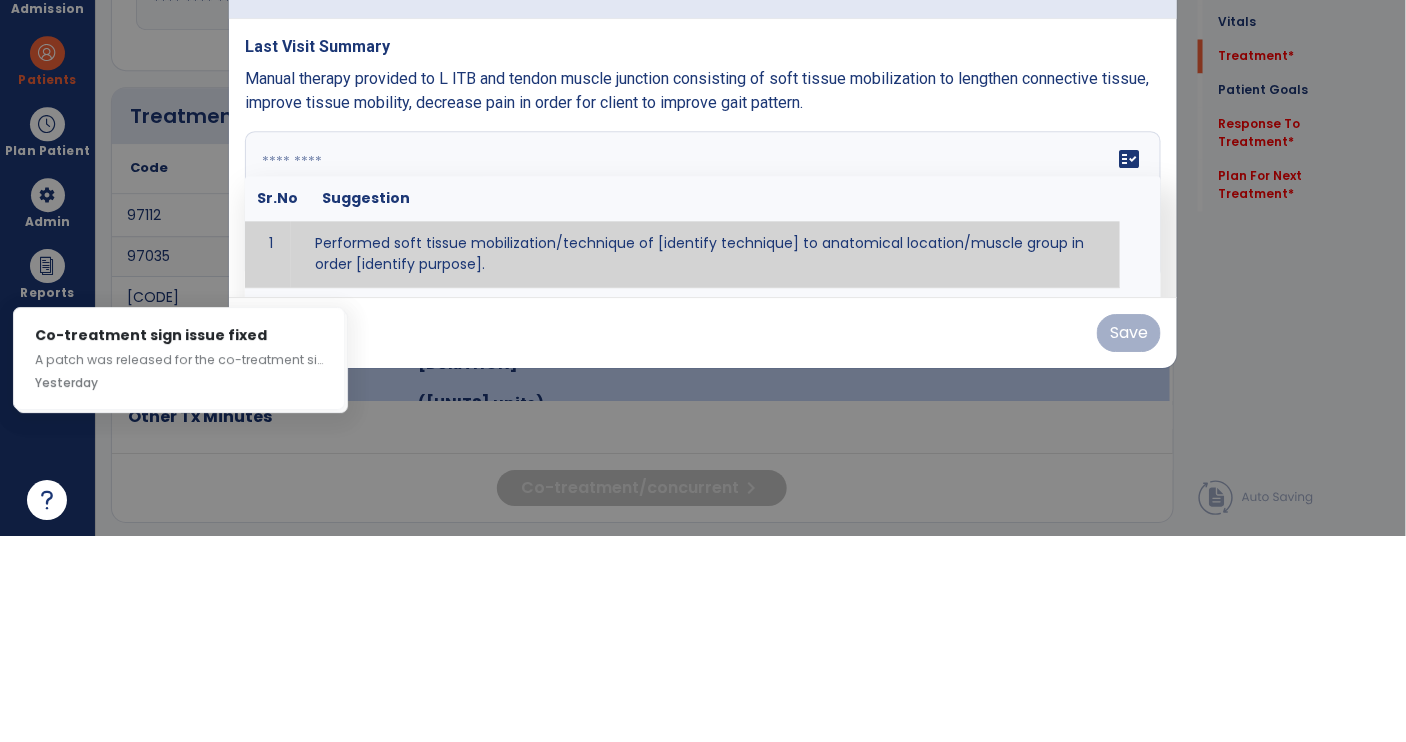 click at bounding box center (701, 412) 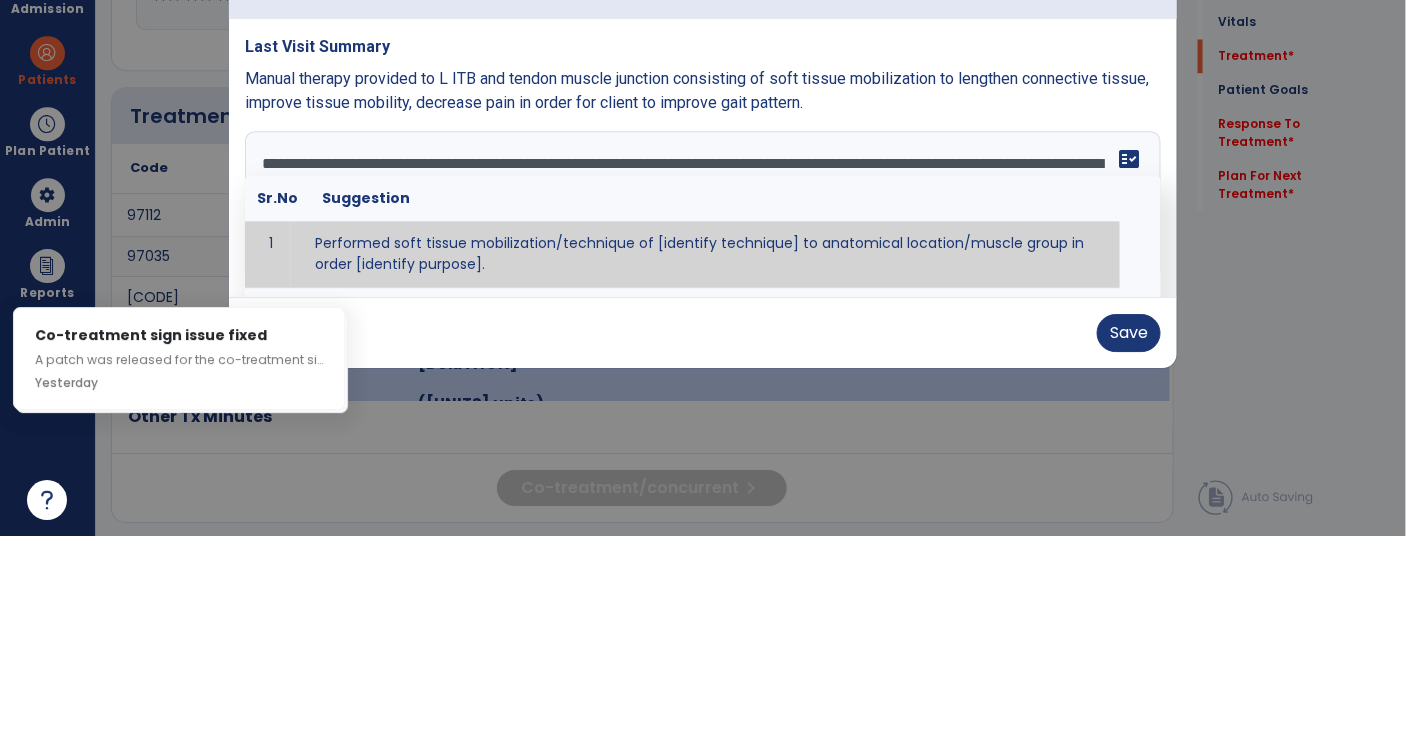 type on "**********" 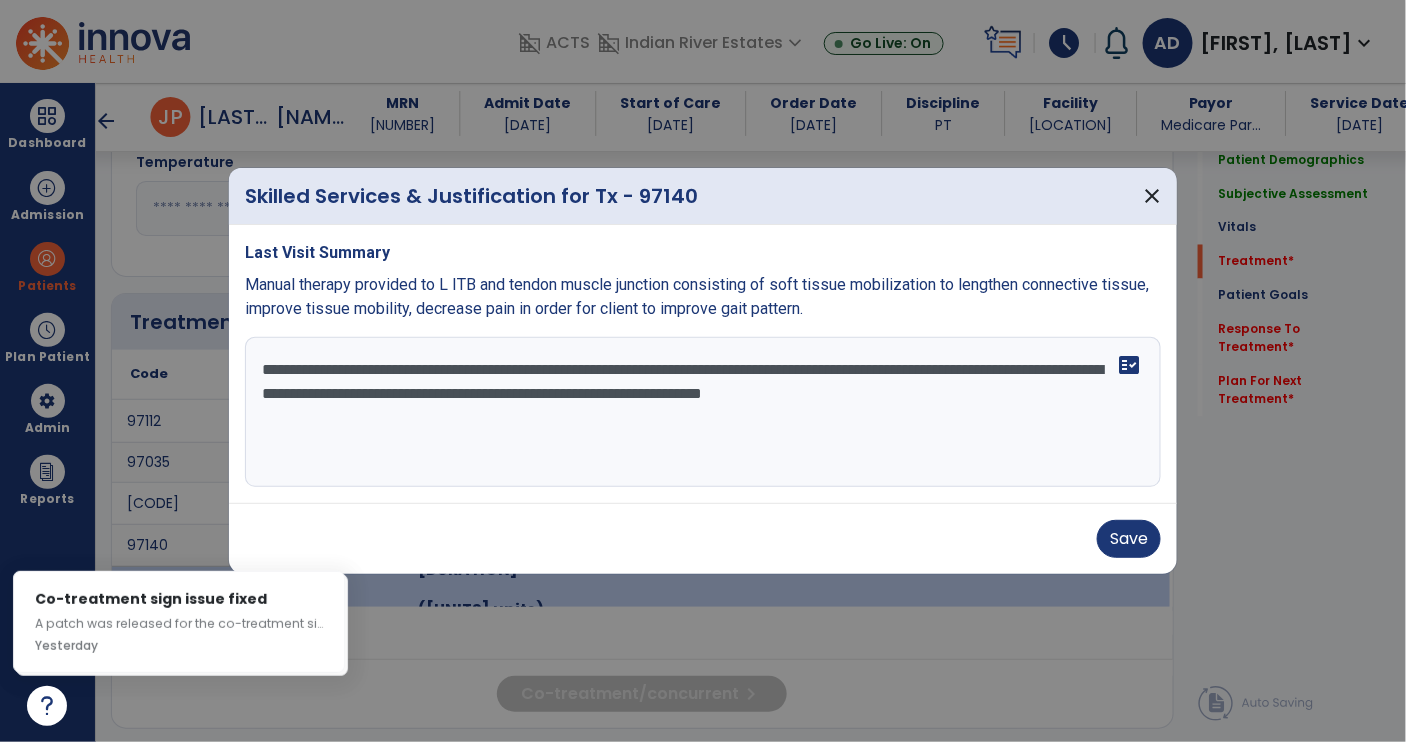 click on "Save" at bounding box center (1129, 539) 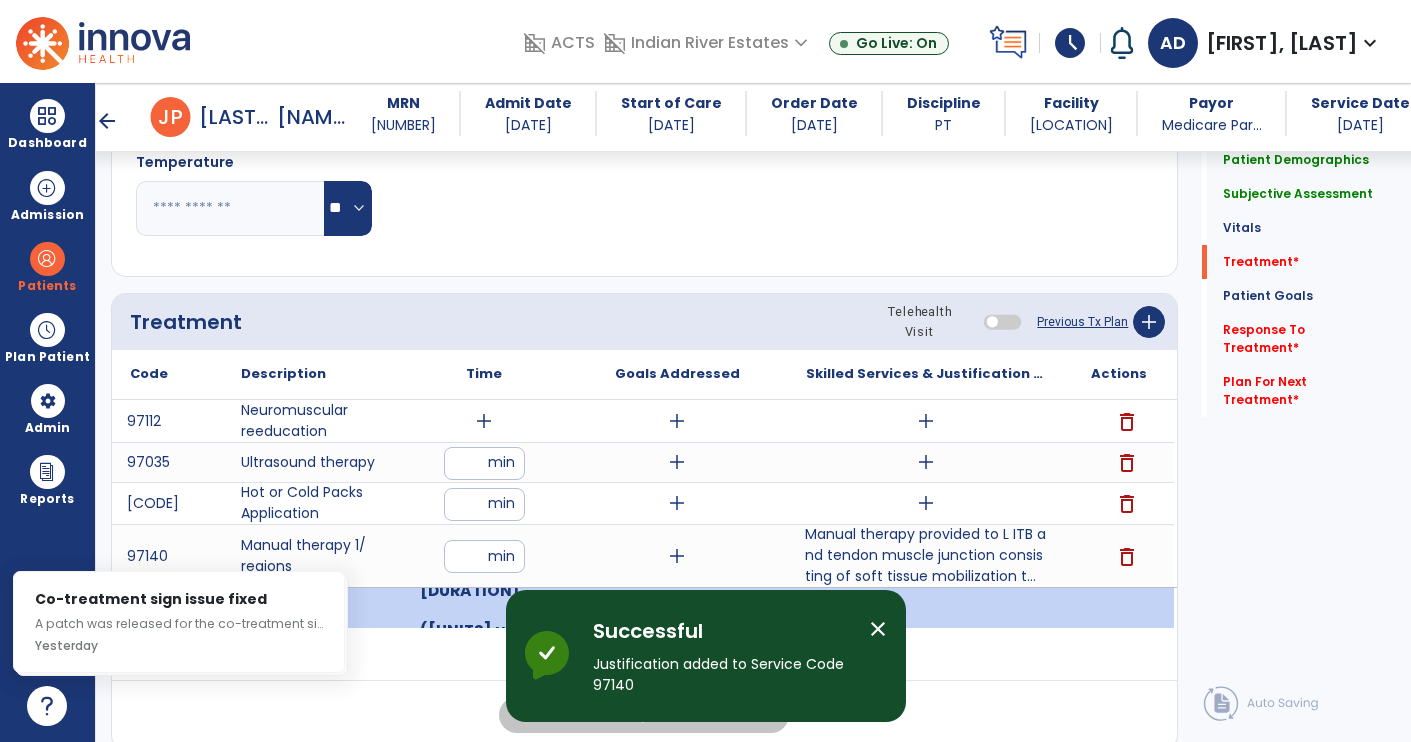 click on "add" at bounding box center (926, 503) 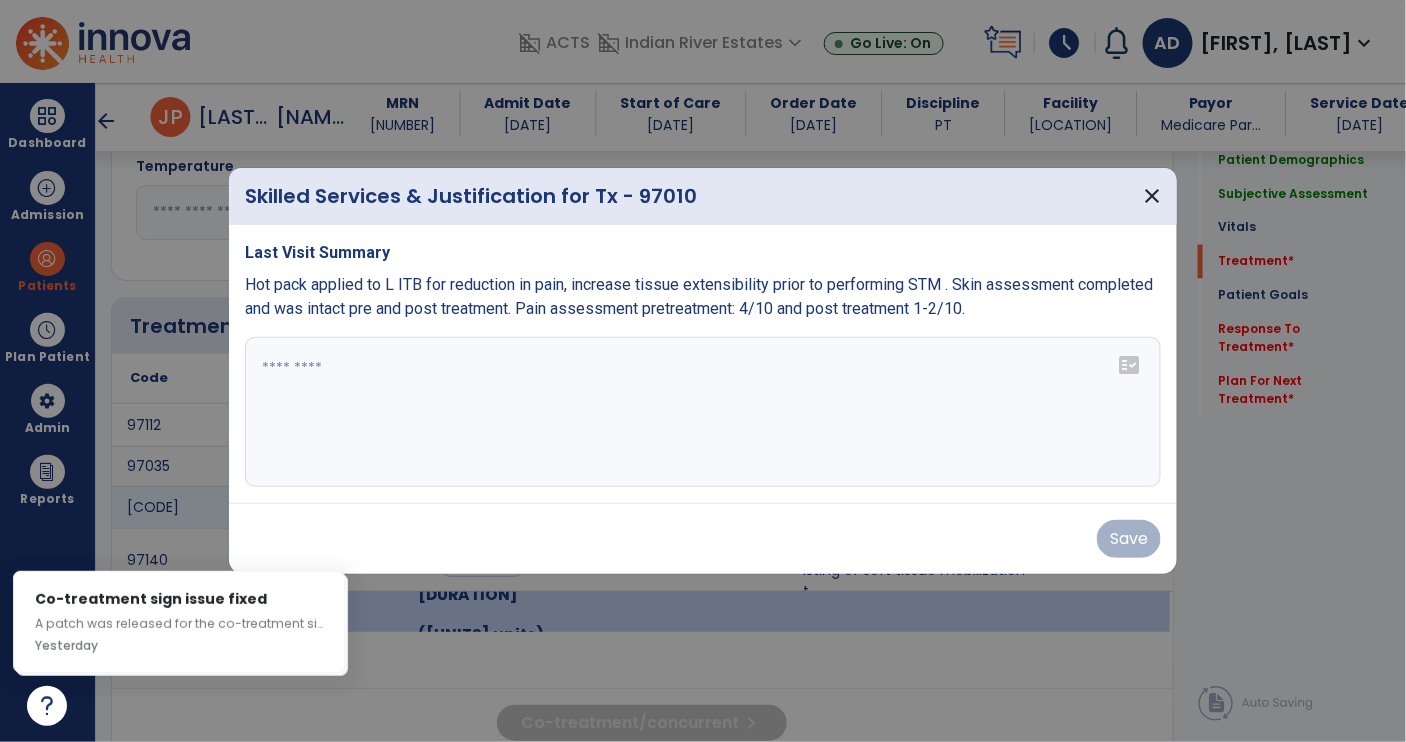 scroll, scrollTop: 1066, scrollLeft: 0, axis: vertical 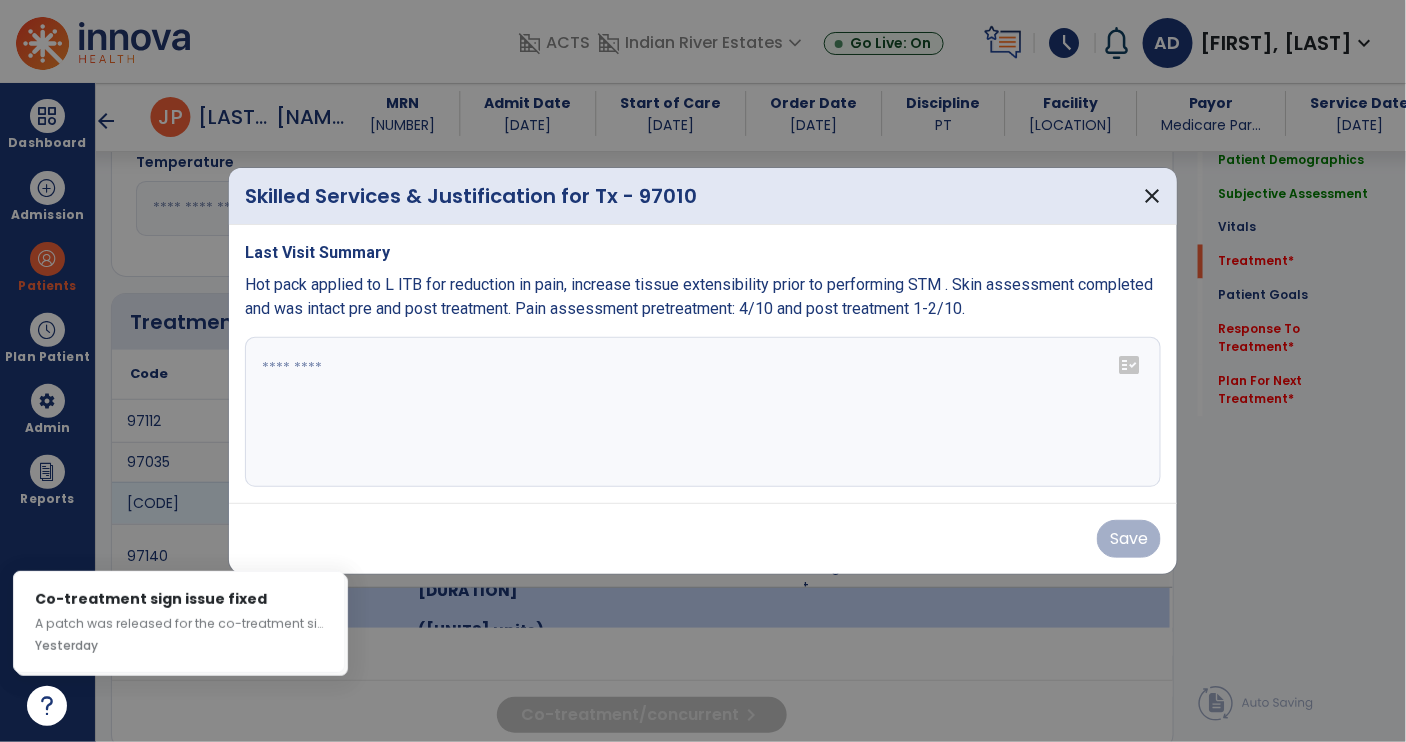 click on "Hot pack applied to L ITB for reduction in pain, increase tissue extensibility prior to performing STM . Skin assessment completed and was intact pre and post treatment. Pain assessment pretreatment: 4/10 and post treatment 1-2/10." at bounding box center (699, 296) 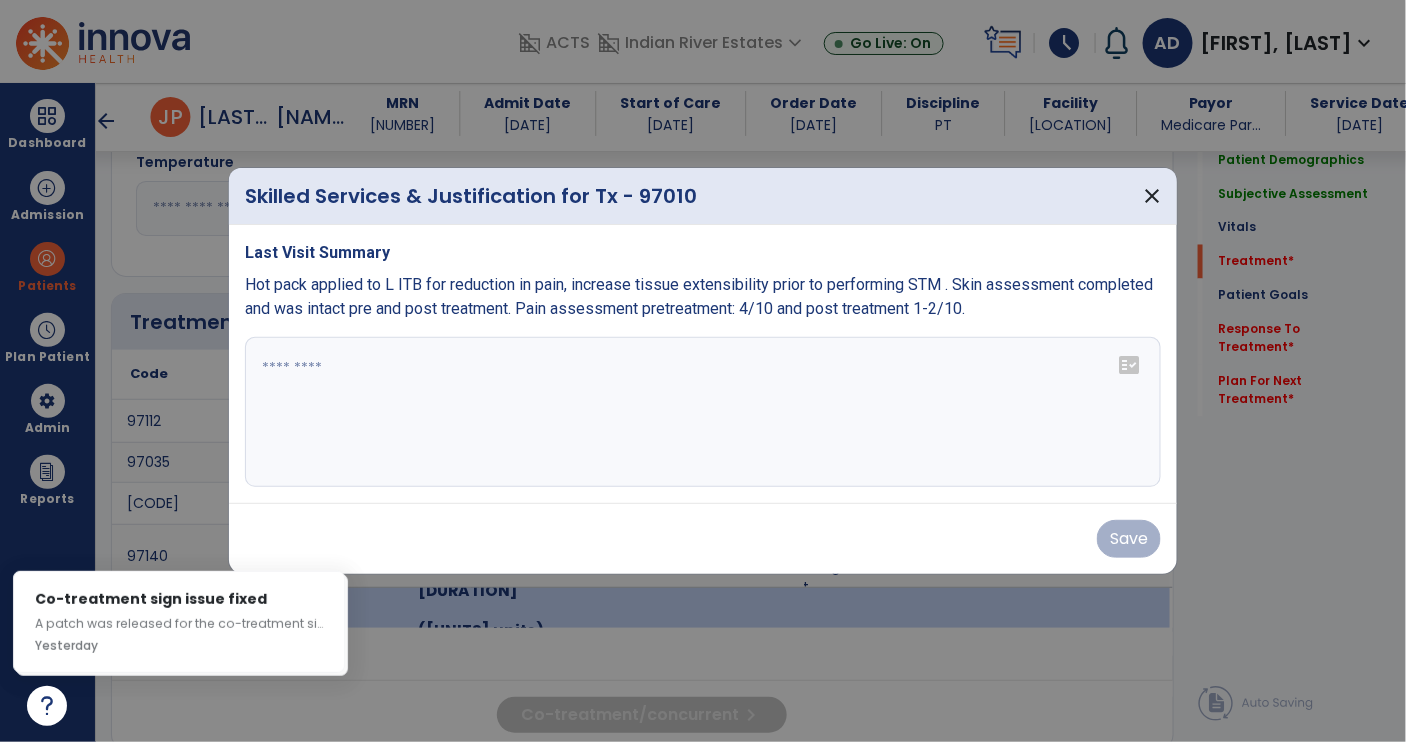 click on "Hot pack applied to L ITB for reduction in pain, increase tissue extensibility prior to performing STM . Skin assessment completed and was intact pre and post treatment. Pain assessment pretreatment: 4/10 and post treatment 1-2/10." at bounding box center [699, 296] 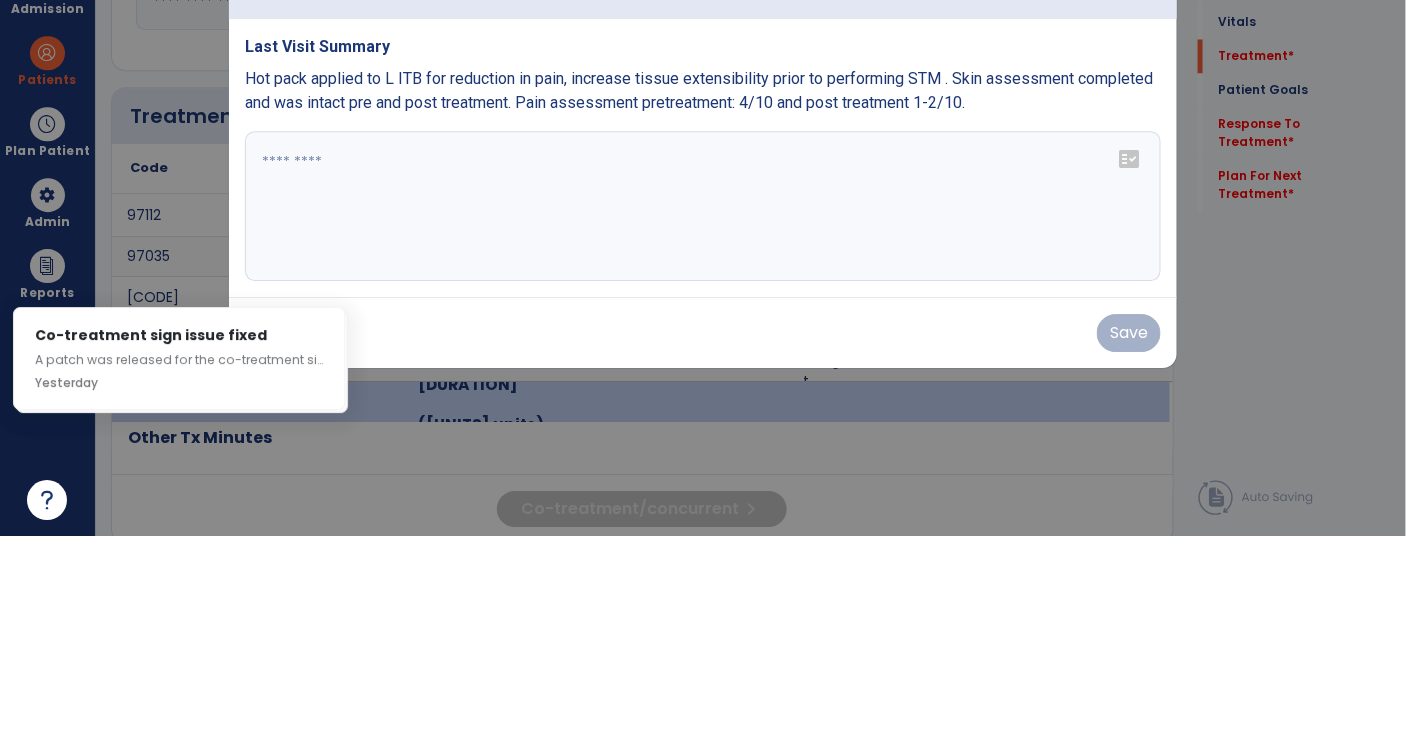 click at bounding box center (703, 412) 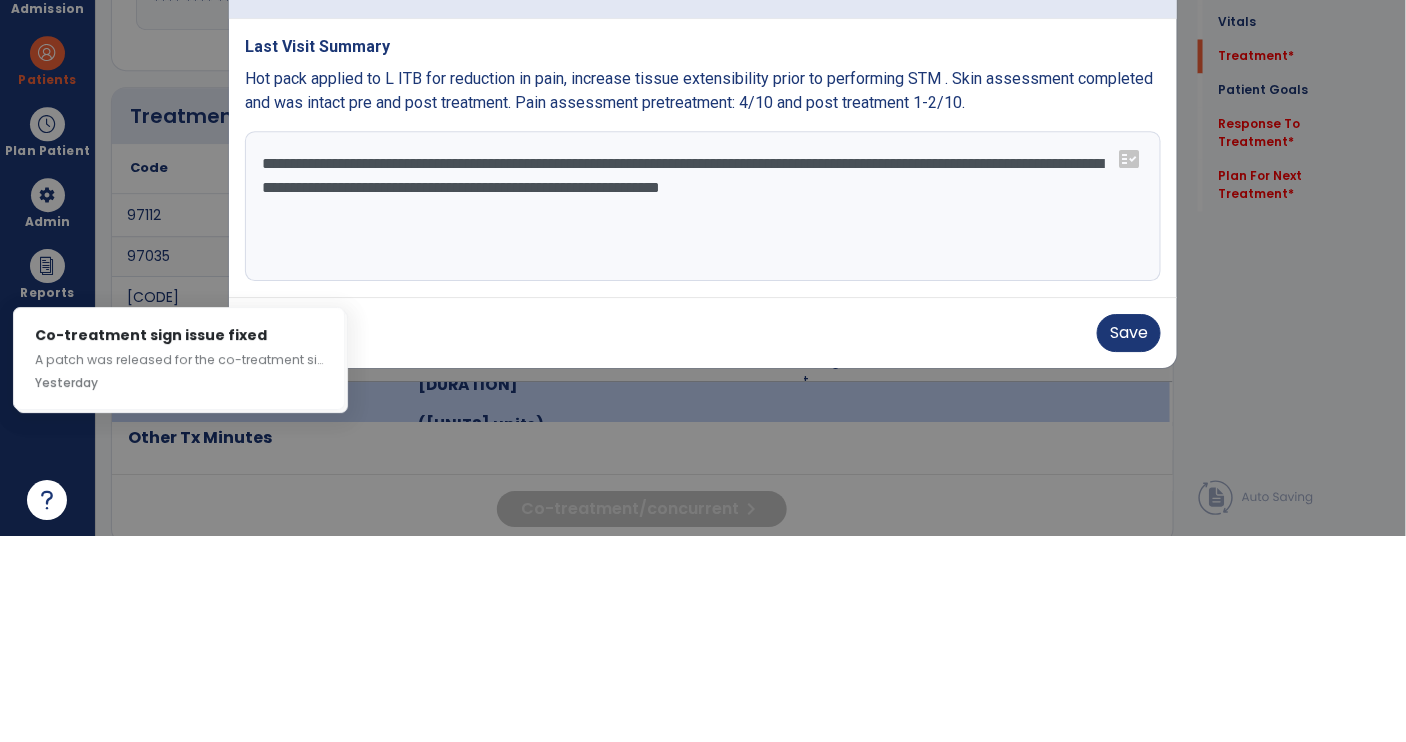 type on "**********" 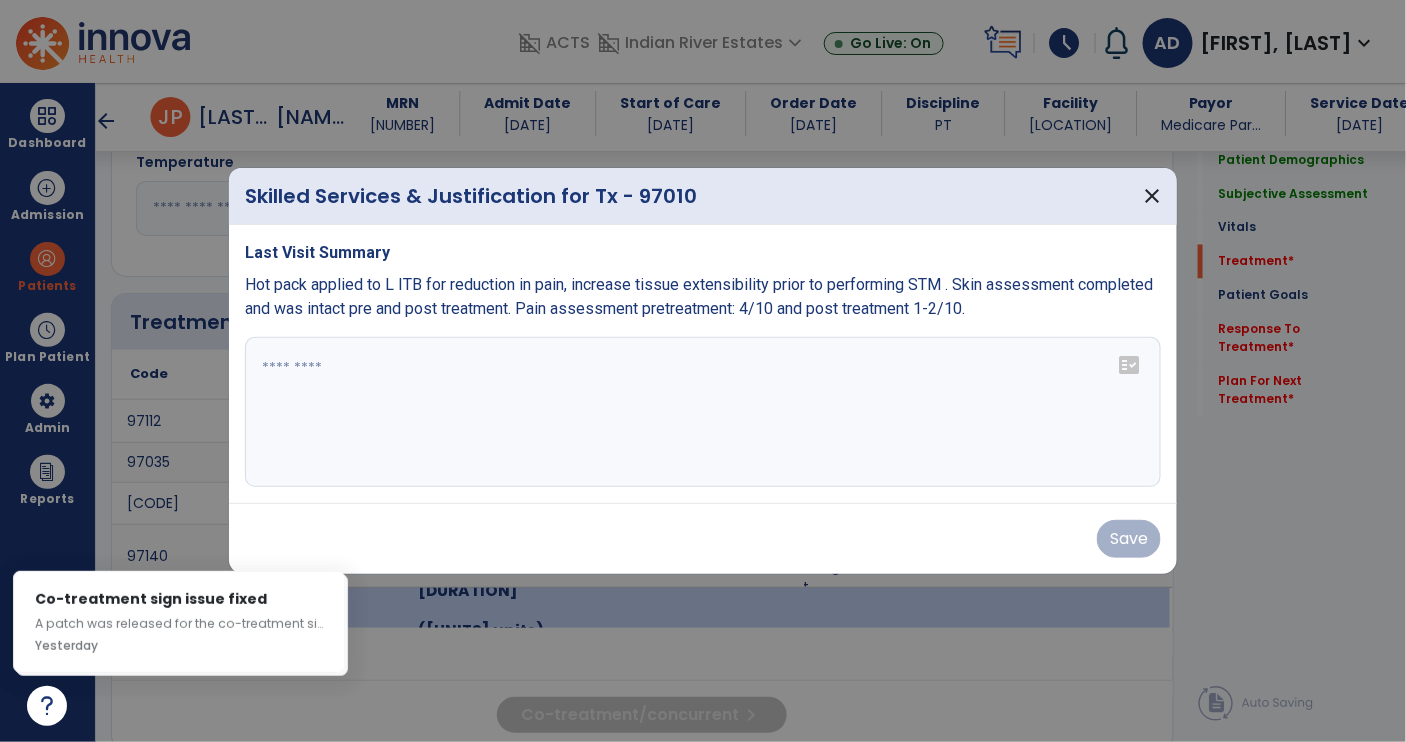 copy on "Hot pack applied to L ITB for reduction in pain, increase tissue extensibility prior to performing STM . Skin assessment completed and was intact pre and post treatment. Pain assessment pretreatment: 4/10 and post treatment 1-2/10." 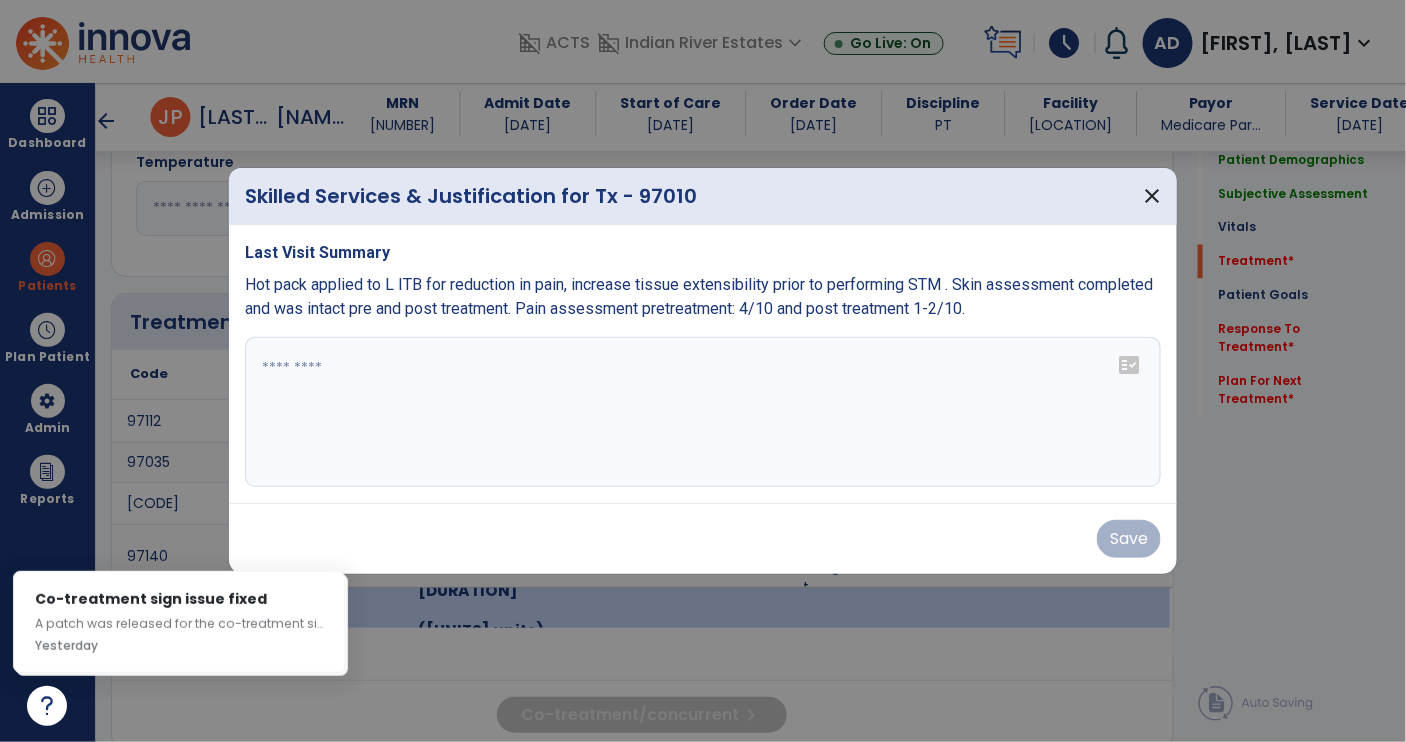 click at bounding box center [703, 412] 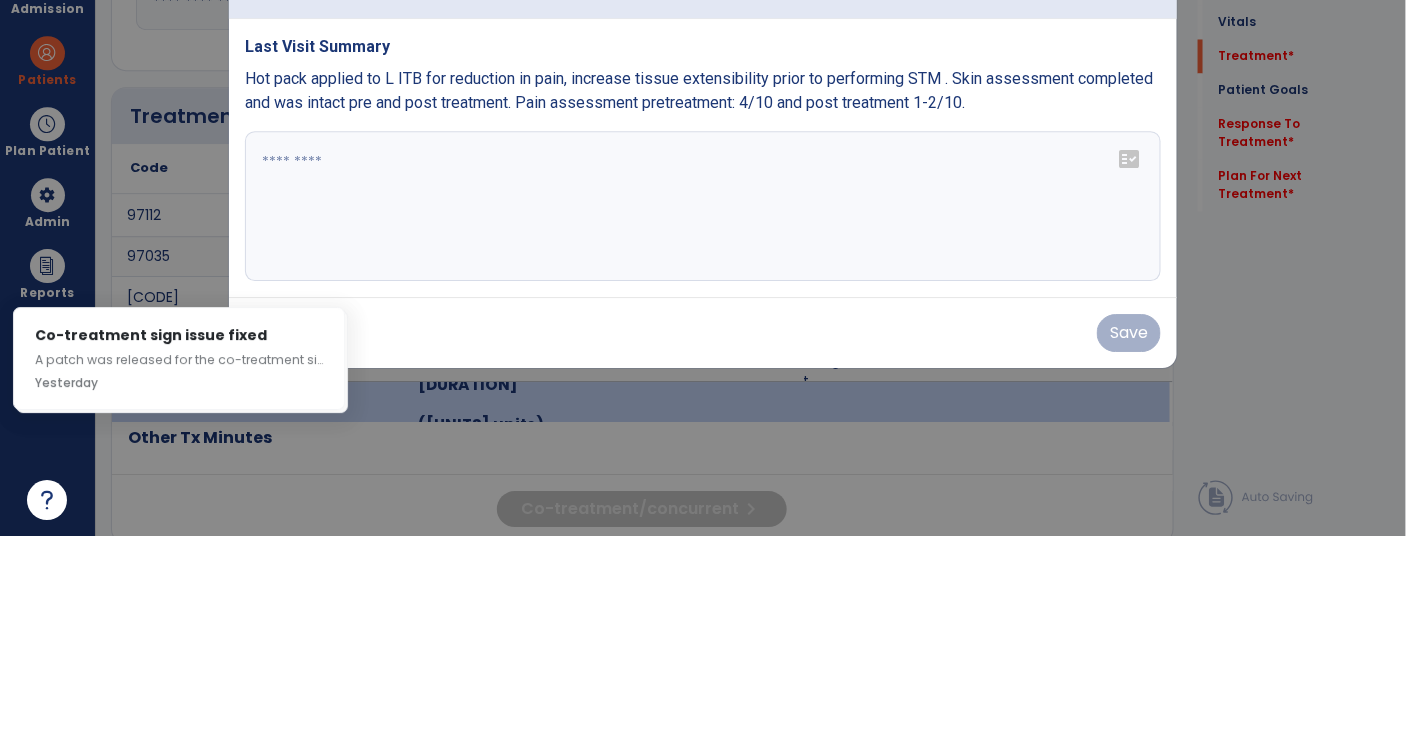 click at bounding box center [703, 412] 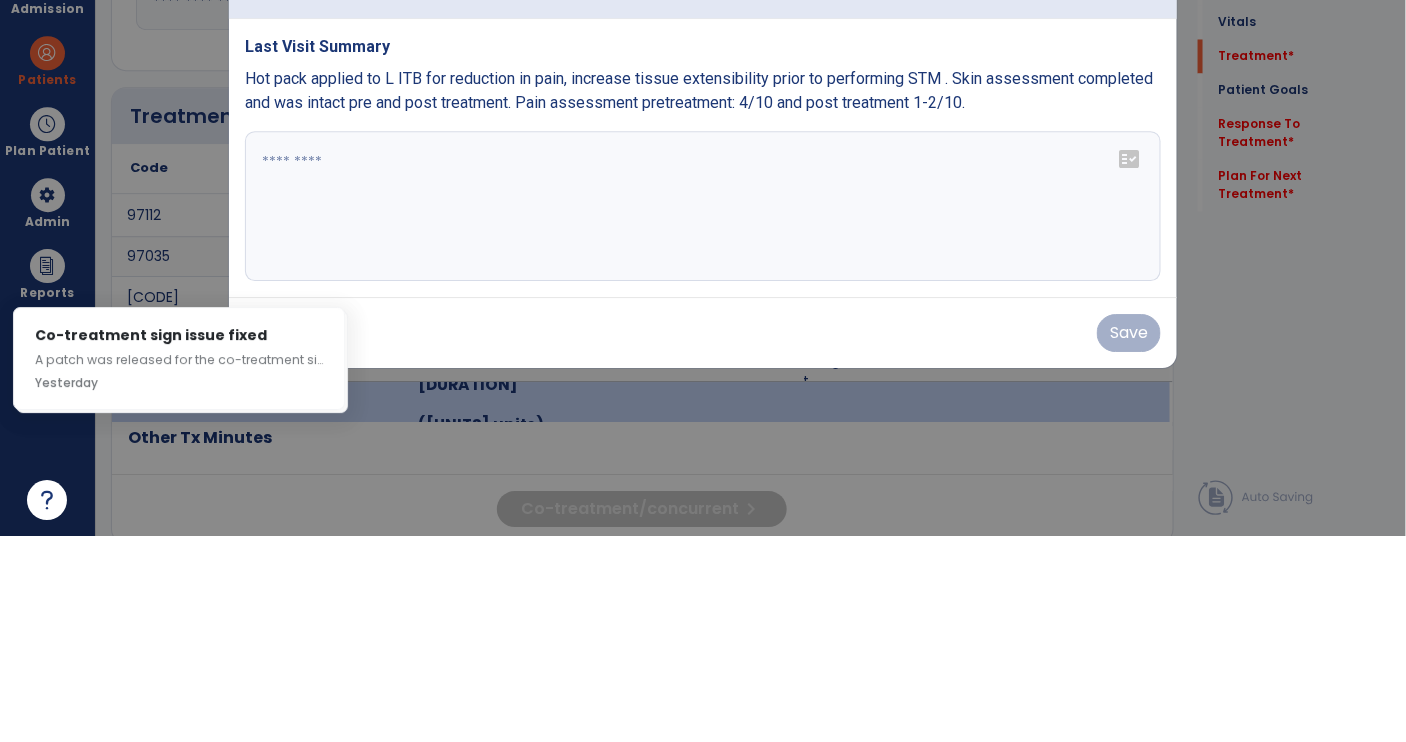 paste on "**********" 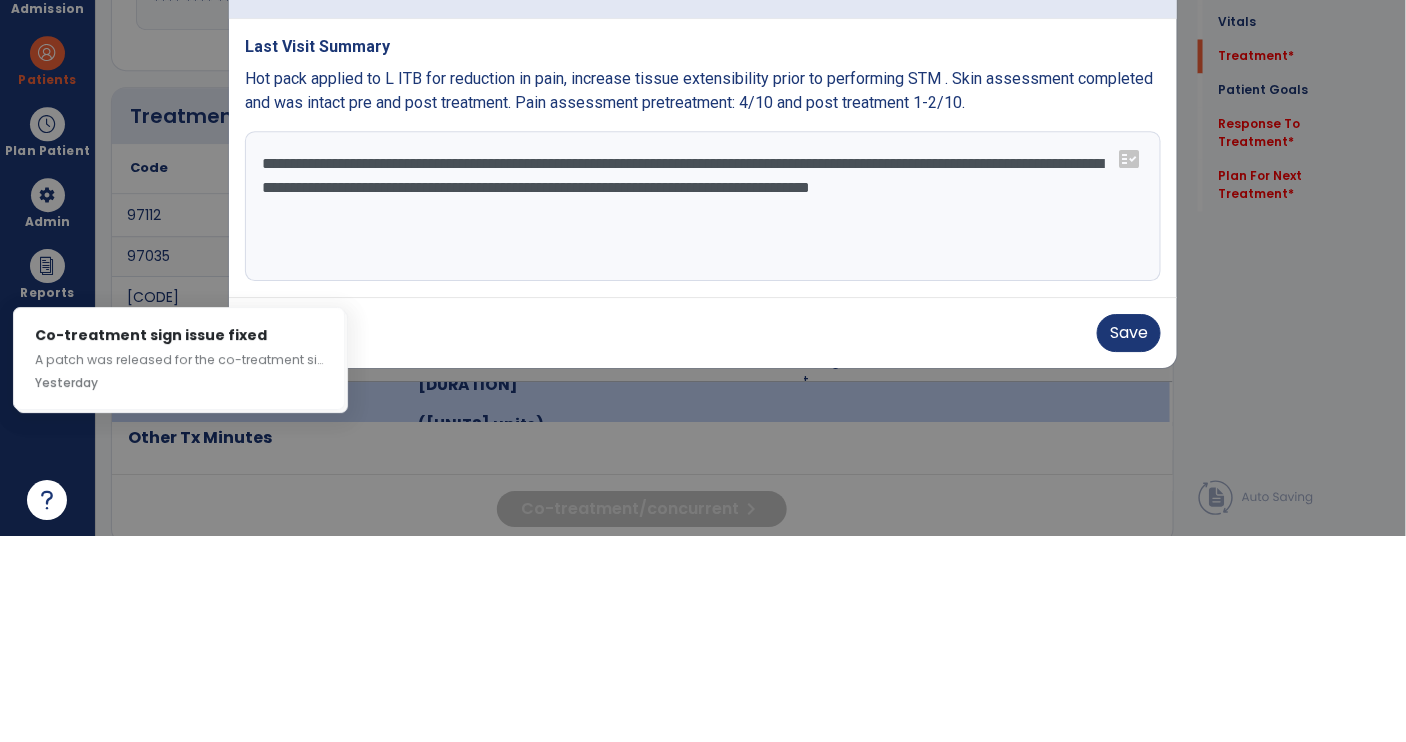 type on "**********" 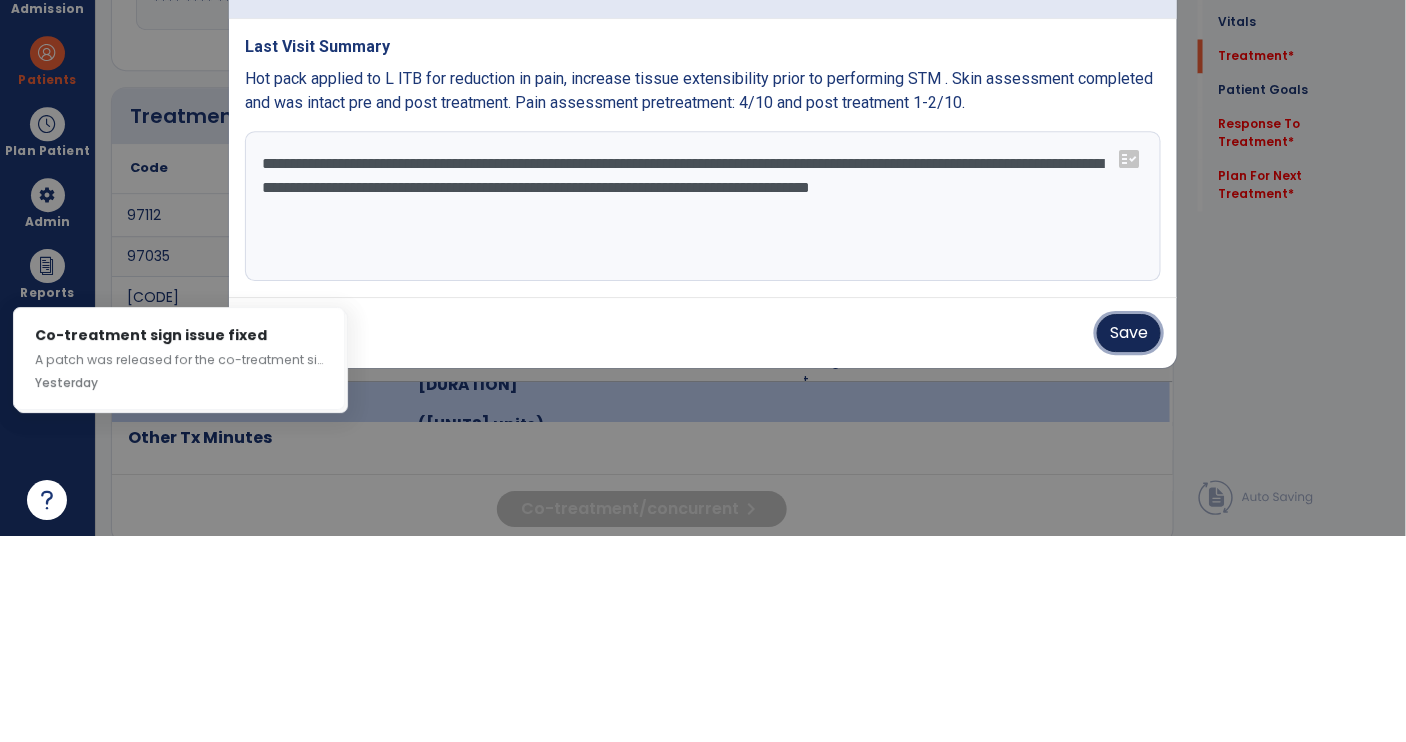 click on "Save" at bounding box center [1129, 539] 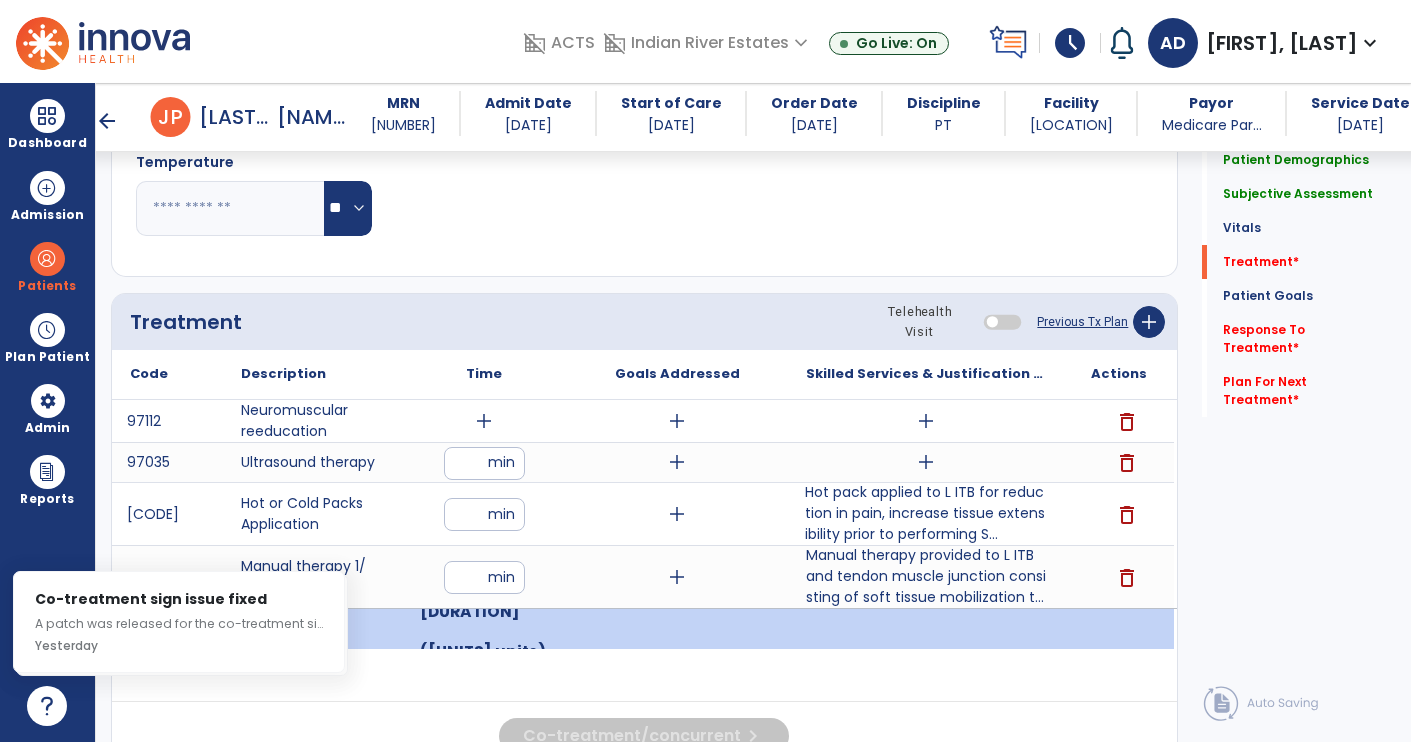 click on "add" at bounding box center [926, 462] 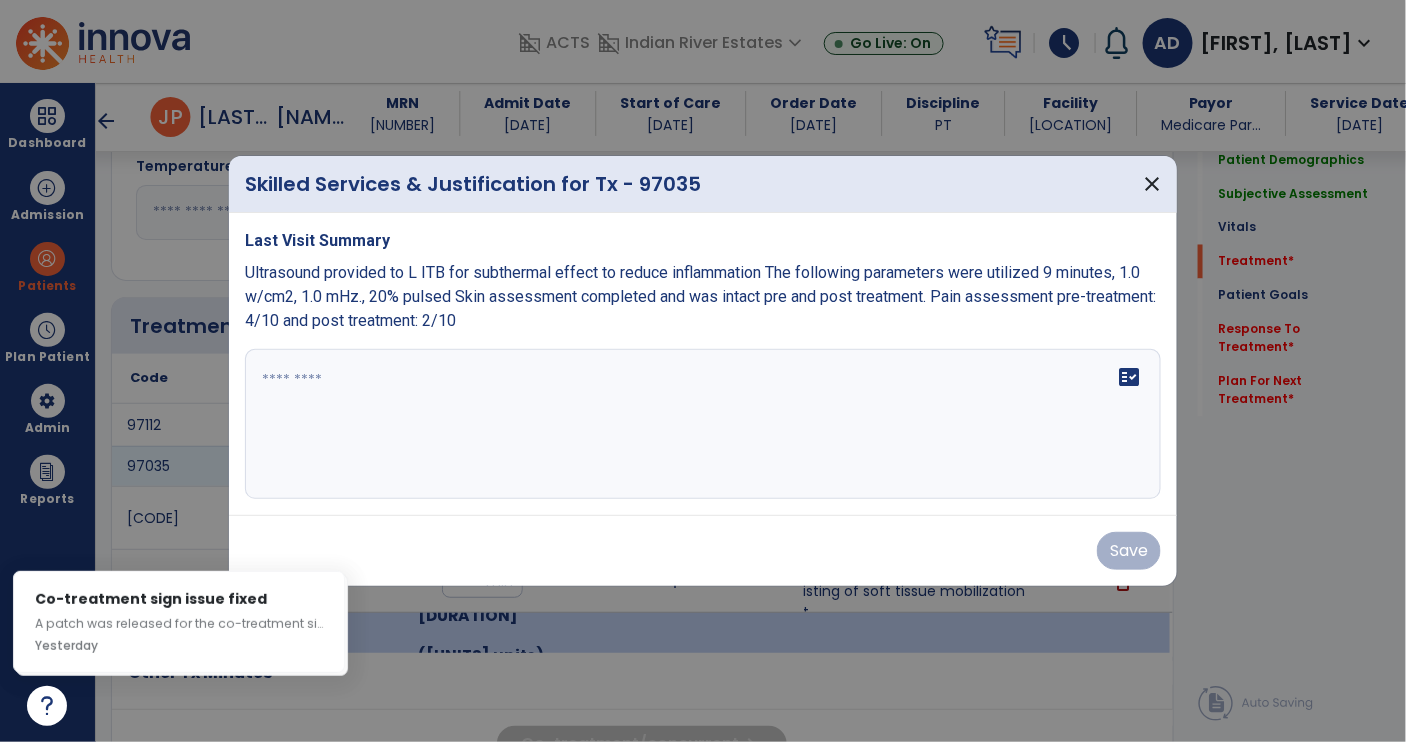 scroll, scrollTop: 1066, scrollLeft: 0, axis: vertical 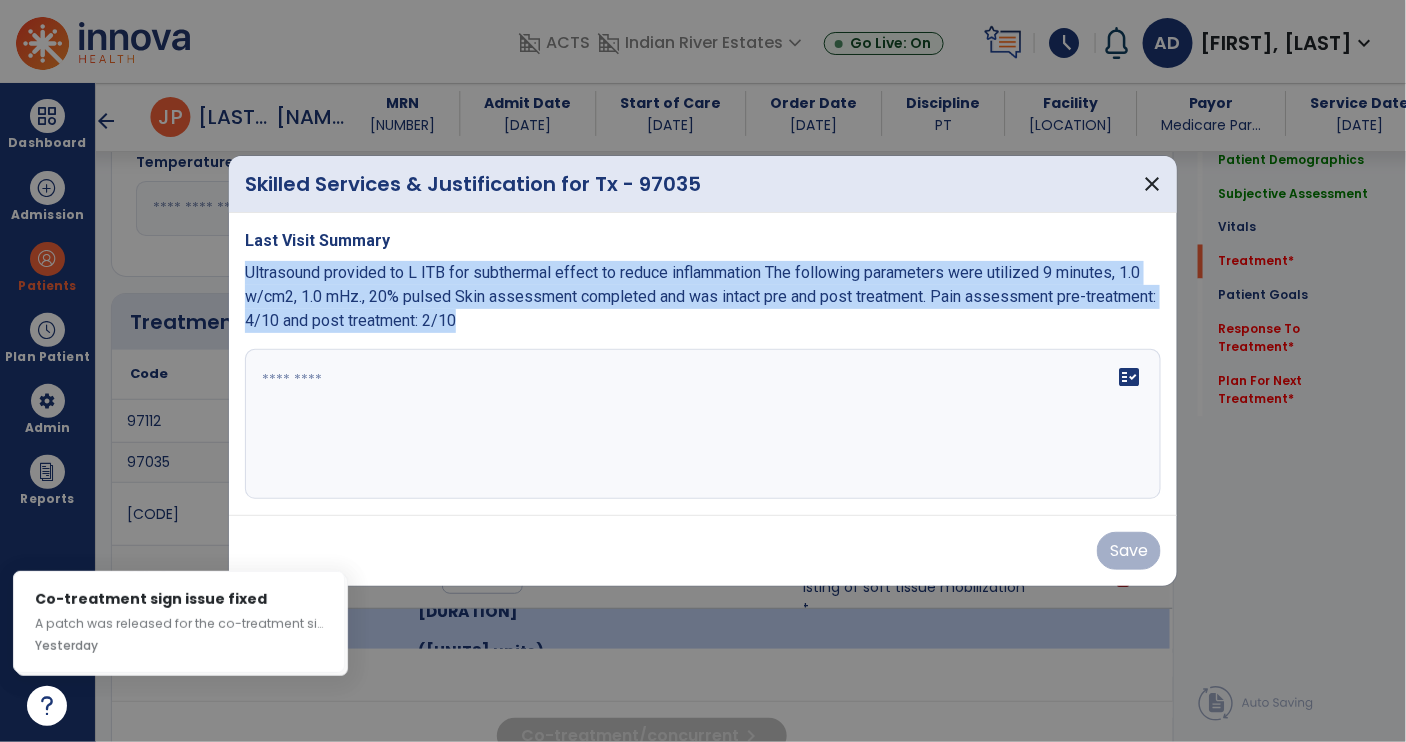 copy on "Ultrasound provided to L ITB for subthermal effect to reduce inflammation The following parameters were utilized 9 minutes, 1.0 w/cm2, 1.0 mHz., 20% pulsed Skin assessment completed and was intact pre and post treatment. Pain assessment pre-treatment: 4/10 and post treatment: 2/10" 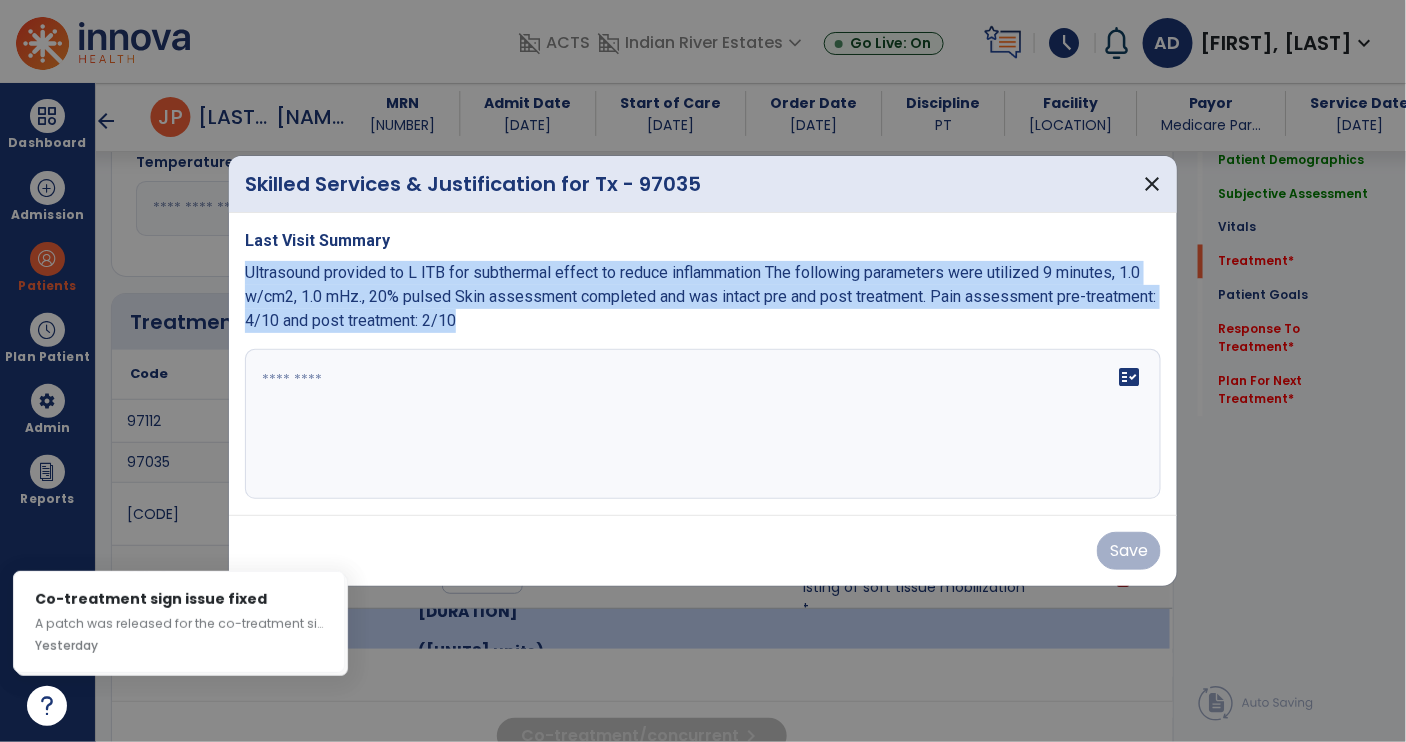 click on "fact_check" at bounding box center (703, 424) 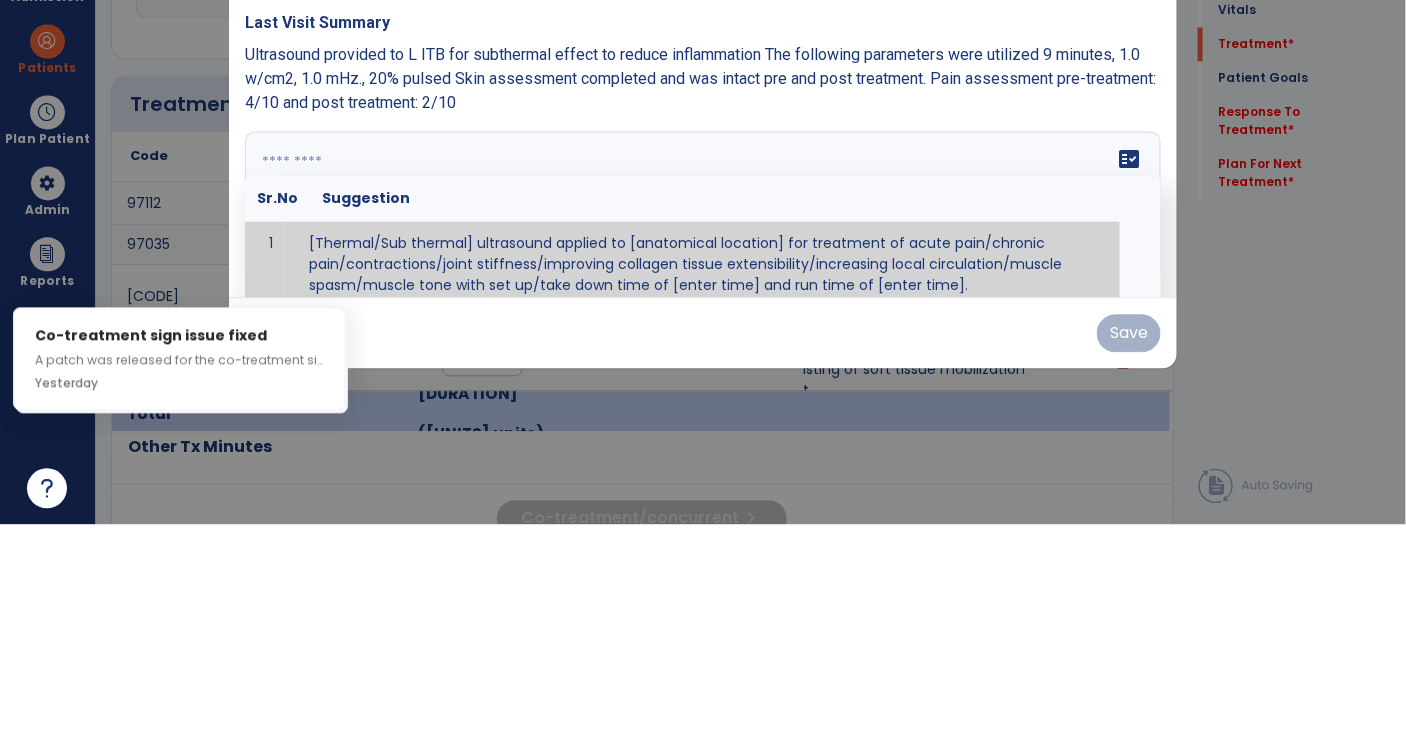 click at bounding box center [701, 424] 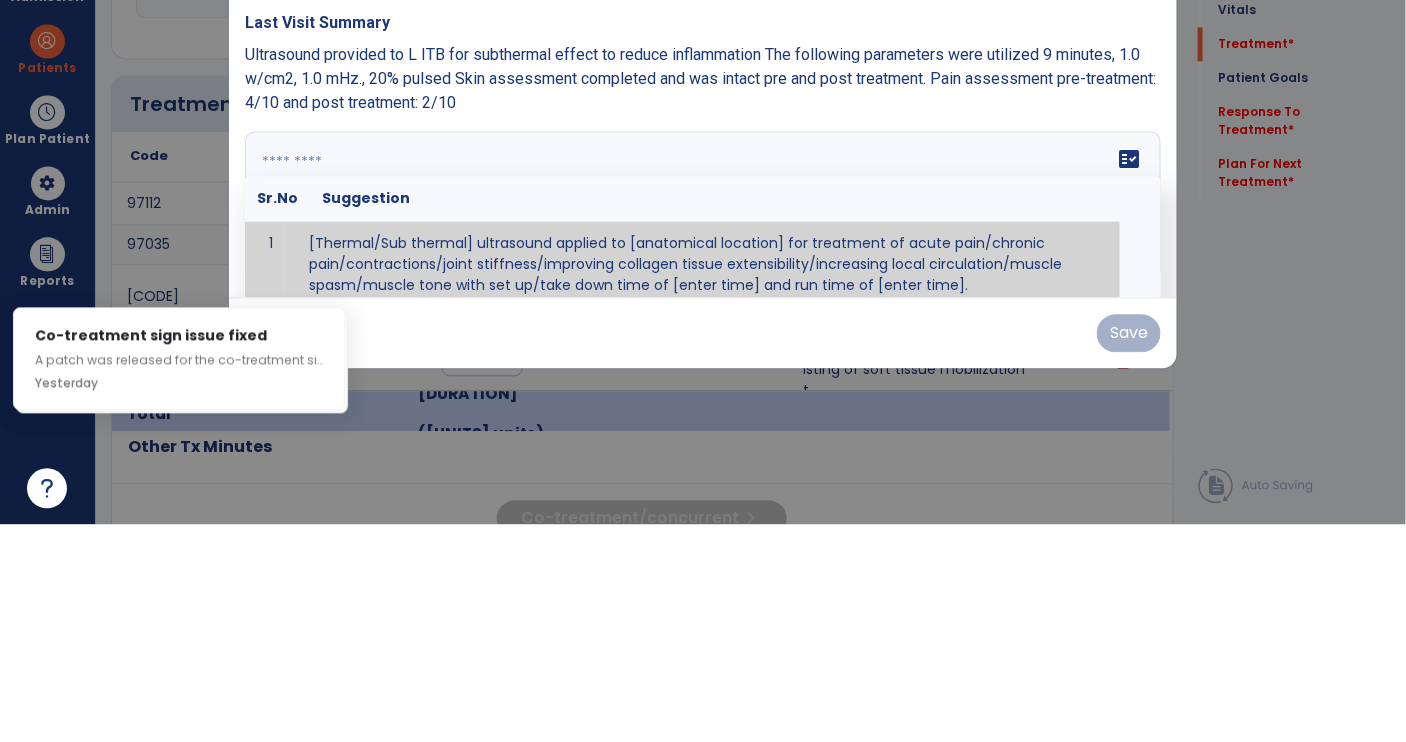 paste on "**********" 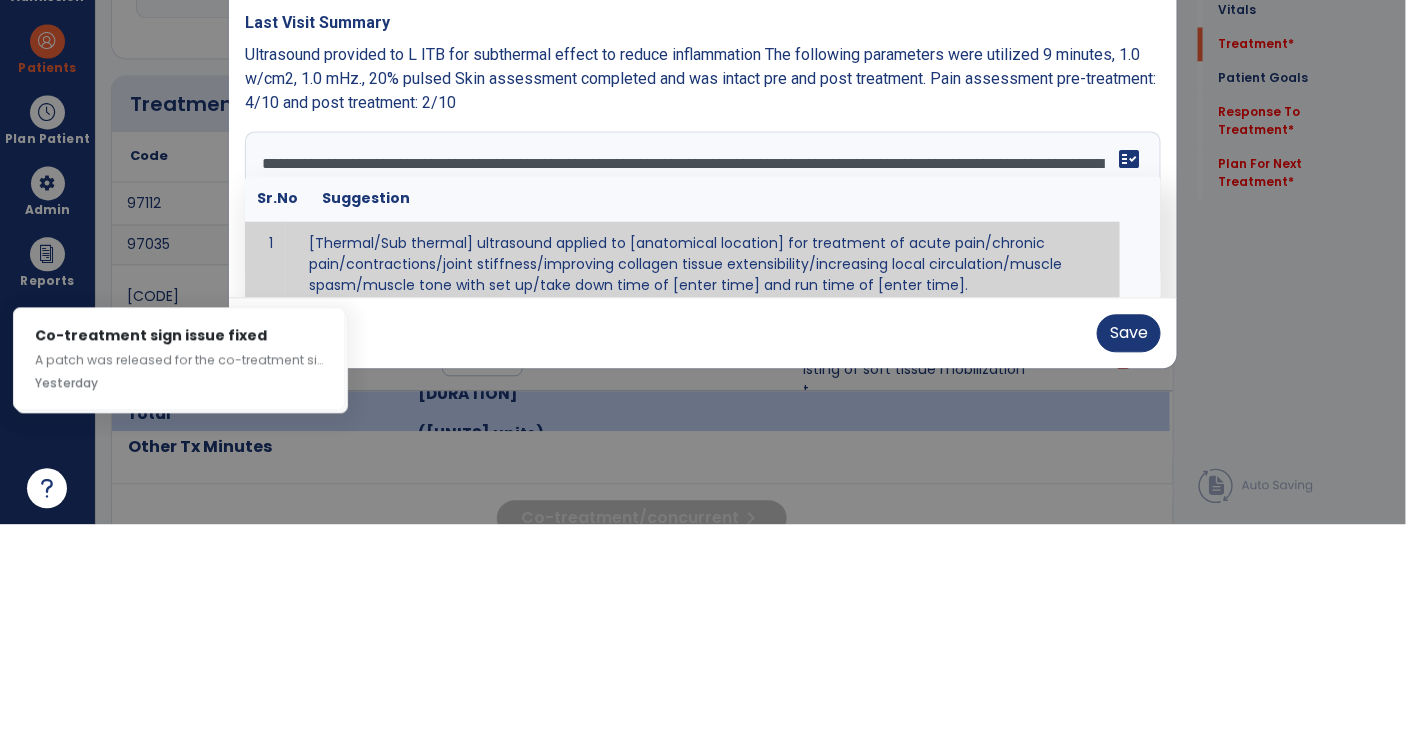 type on "**********" 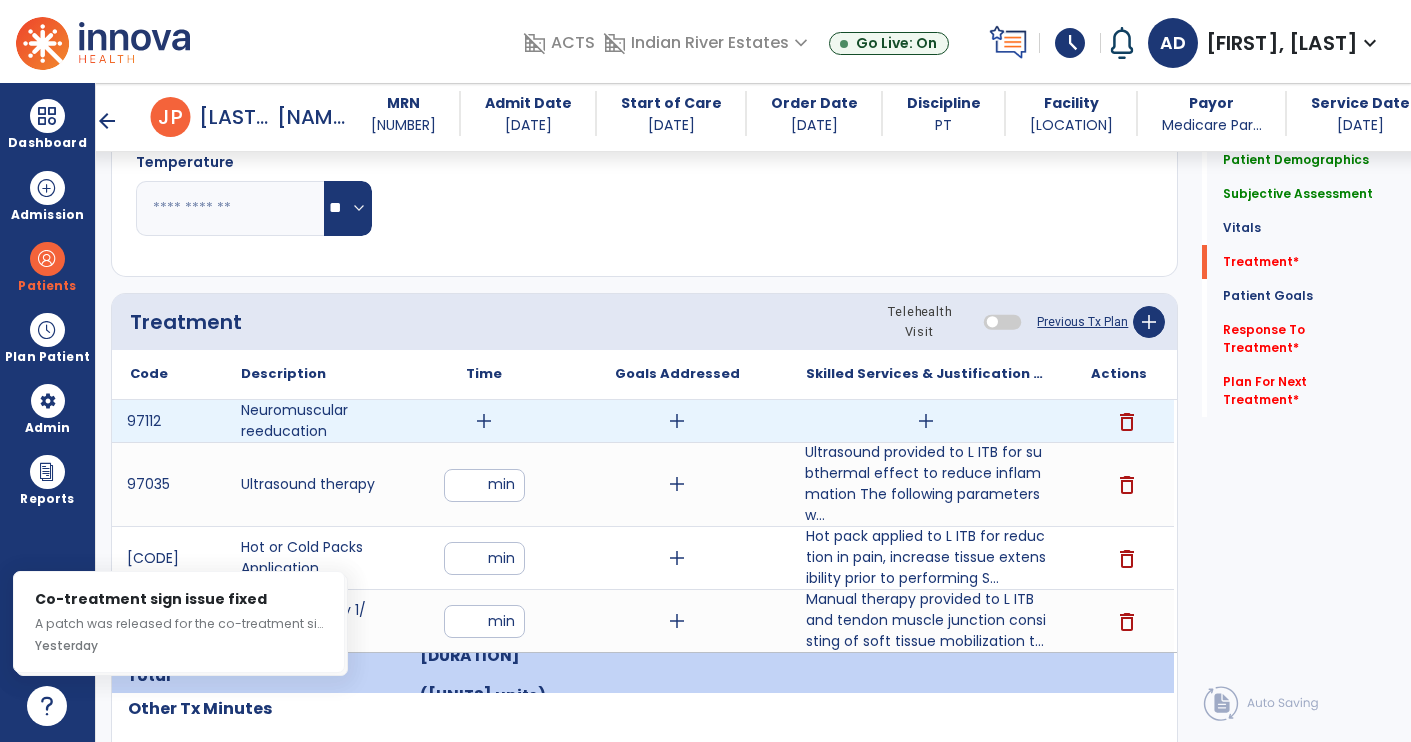 click on "add" at bounding box center (926, 421) 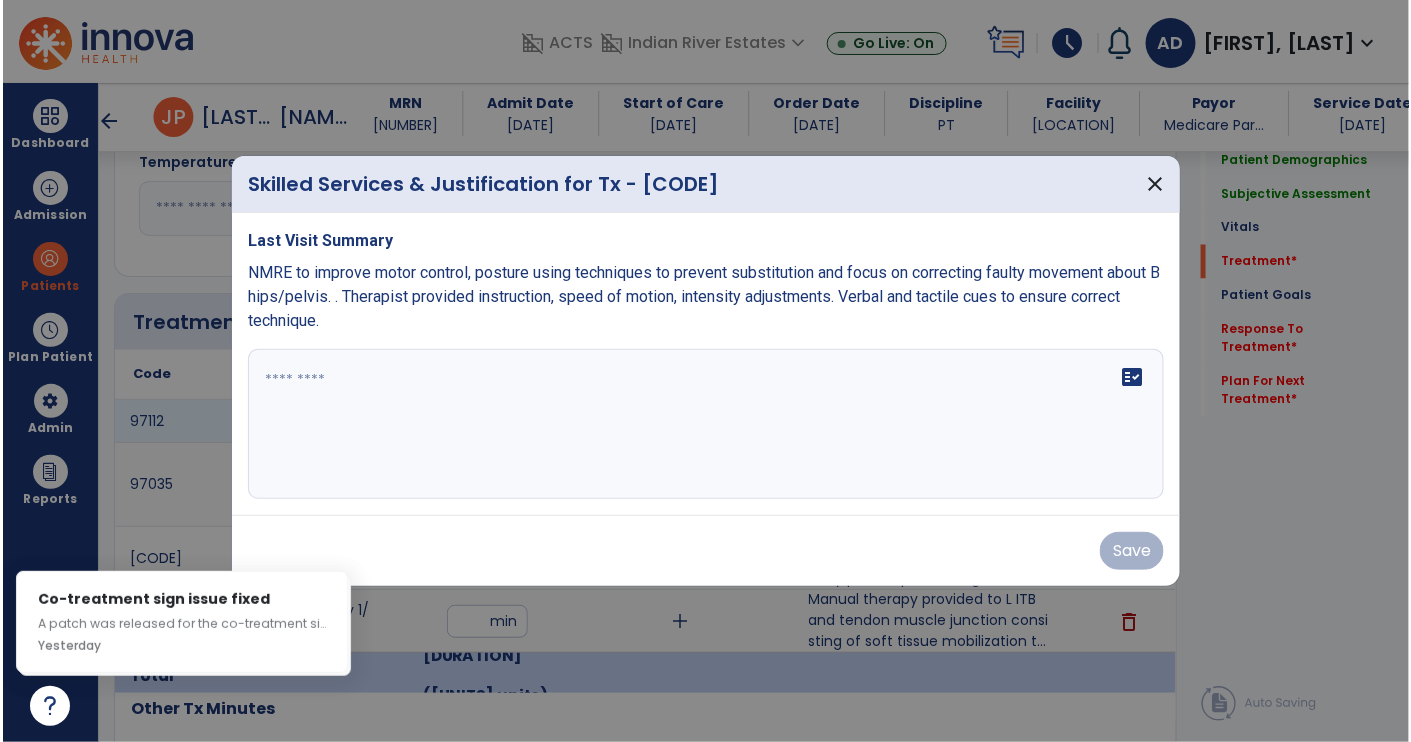 scroll, scrollTop: 1066, scrollLeft: 0, axis: vertical 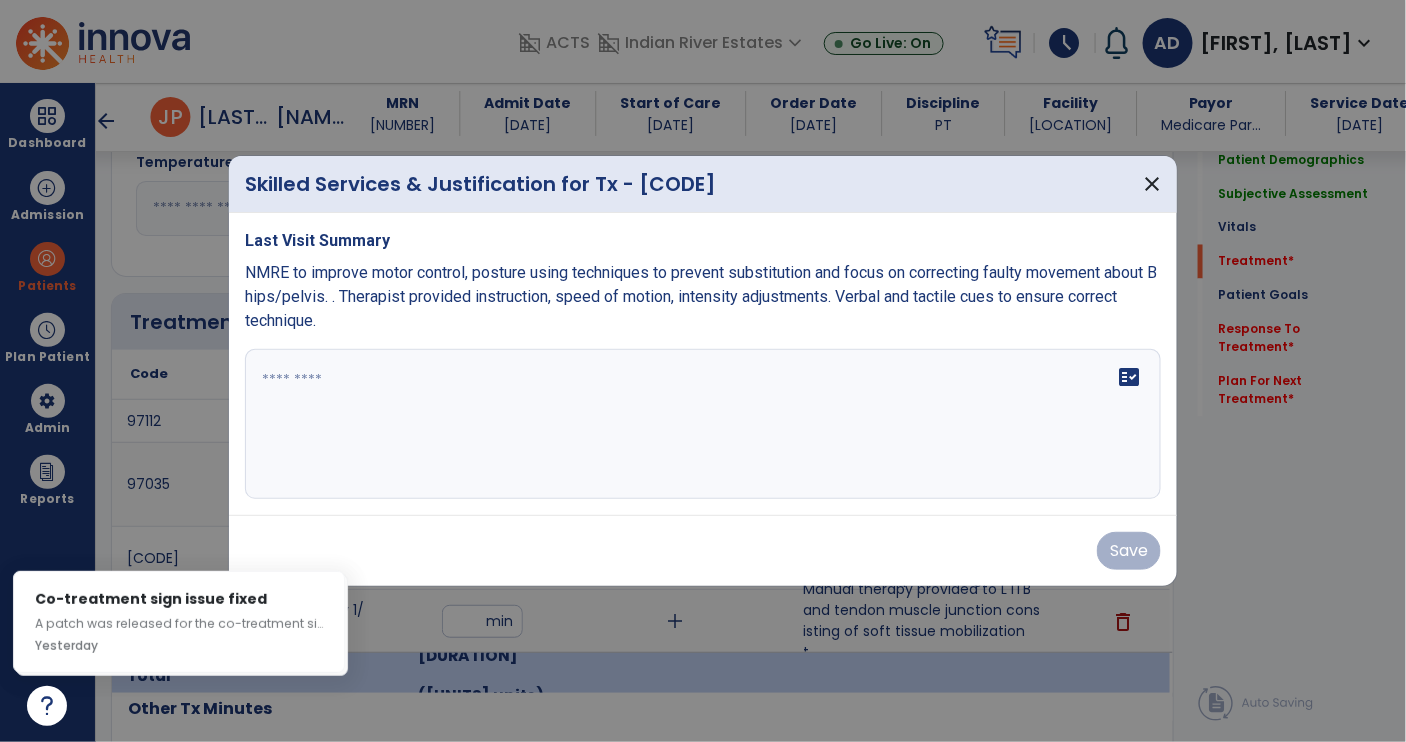 copy on "NMRE to improve motor control, posture using techniques to prevent substitution and focus on correcting faulty movement about B hips/pelvis. . Therapist provided instruction, speed of motion, intensity adjustments. Verbal and tactile cues to ensure correct technique." 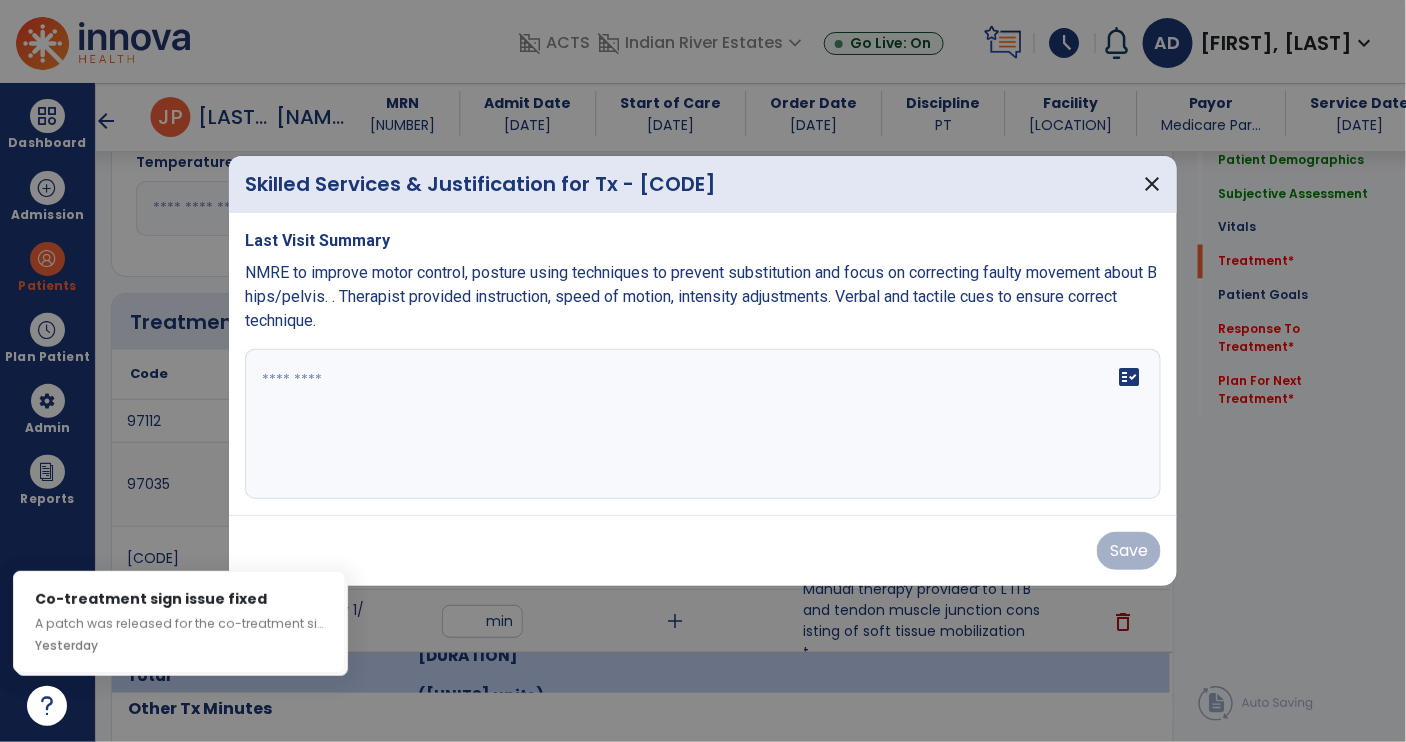 click at bounding box center (703, 424) 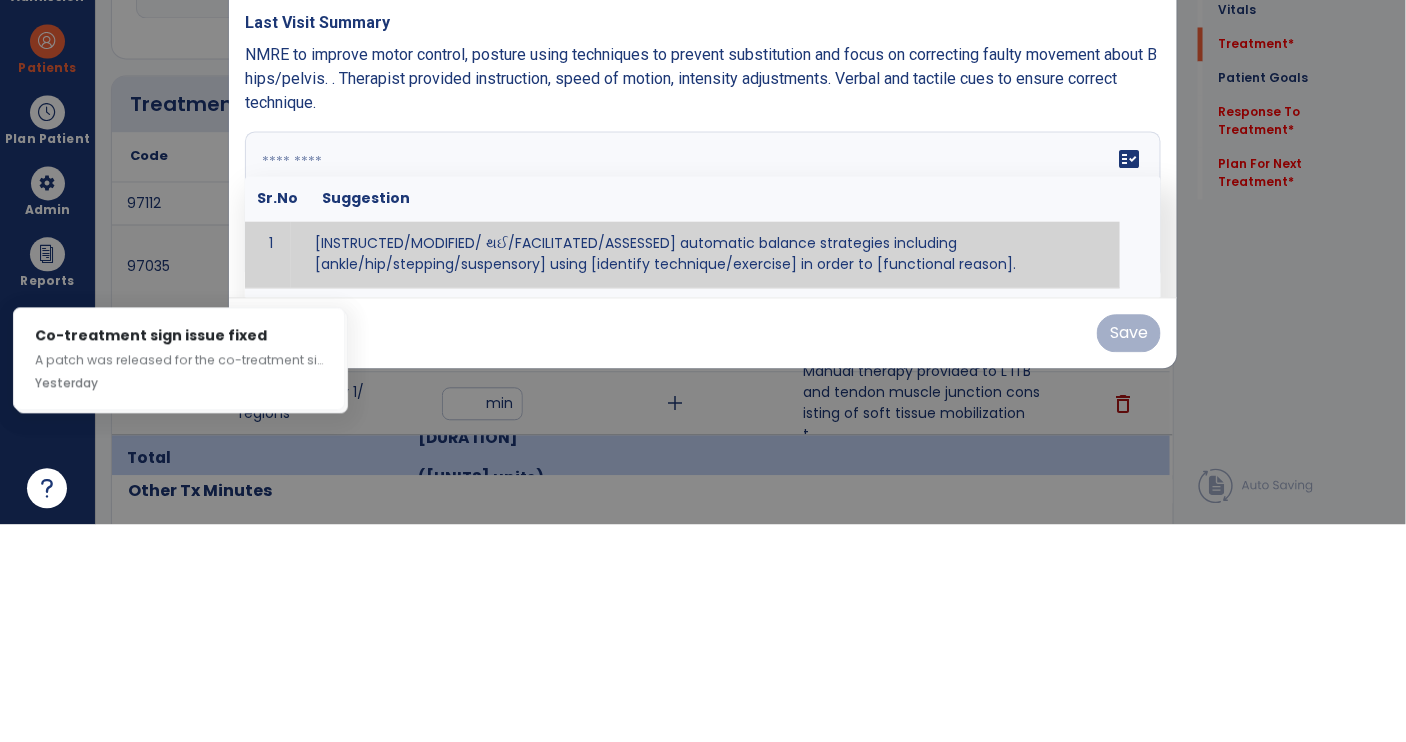 click at bounding box center (701, 424) 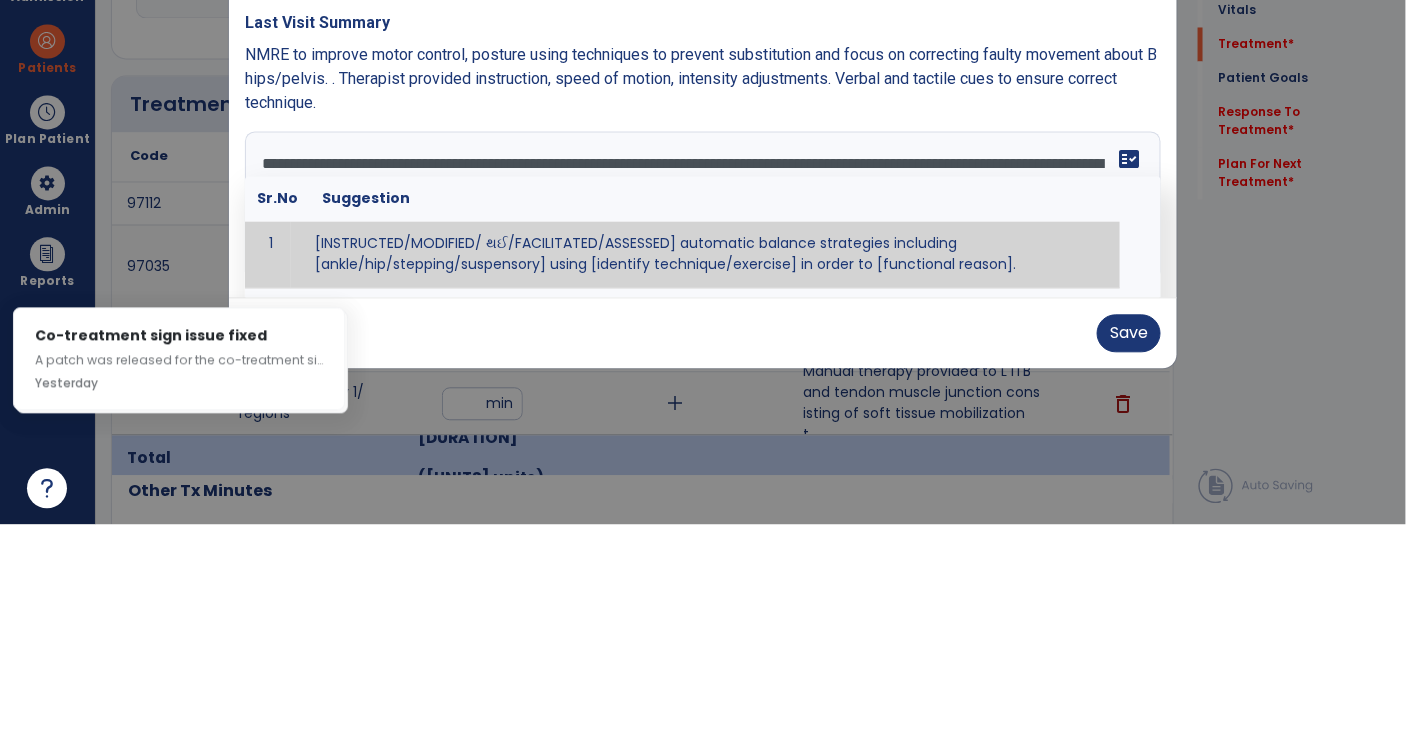 type on "**********" 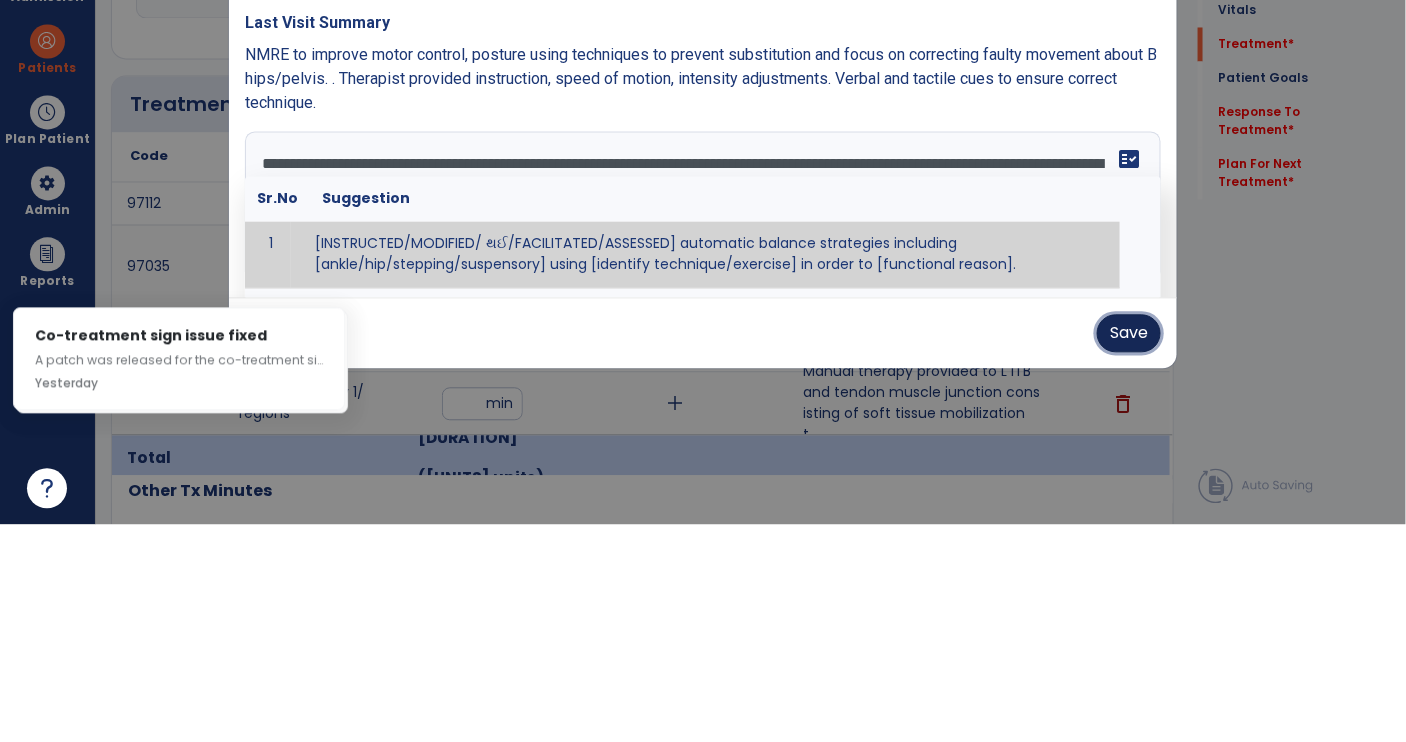 click on "Save" at bounding box center (1129, 551) 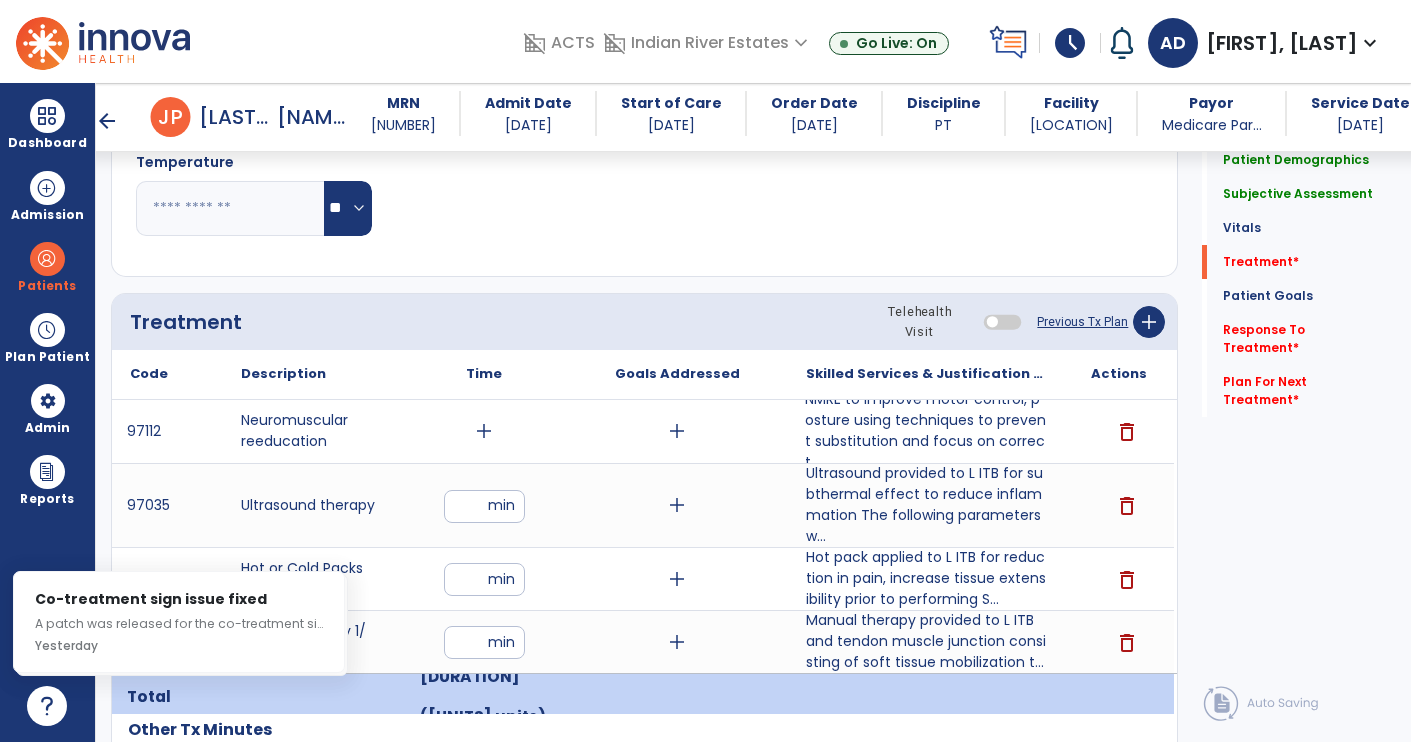 click on "Quick Links  Patient Demographics   Patient Demographics   Subjective Assessment   Subjective Assessment   Vitals   Vitals   Treatment   *  Treatment   *  Patient Goals   Patient Goals   Response To Treatment   *  Response To Treatment   *  Plan For Next Treatment   *  Plan For Next Treatment   *" 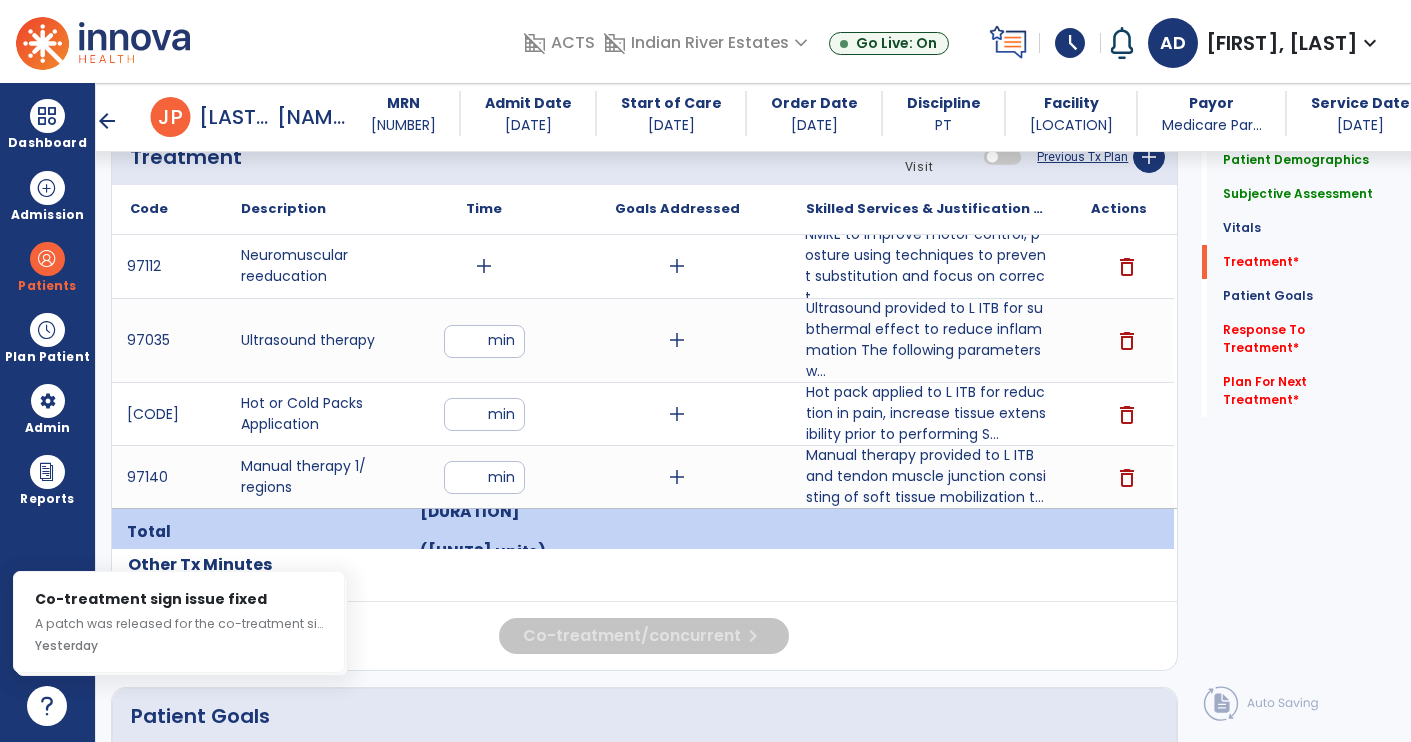 scroll, scrollTop: 1210, scrollLeft: 0, axis: vertical 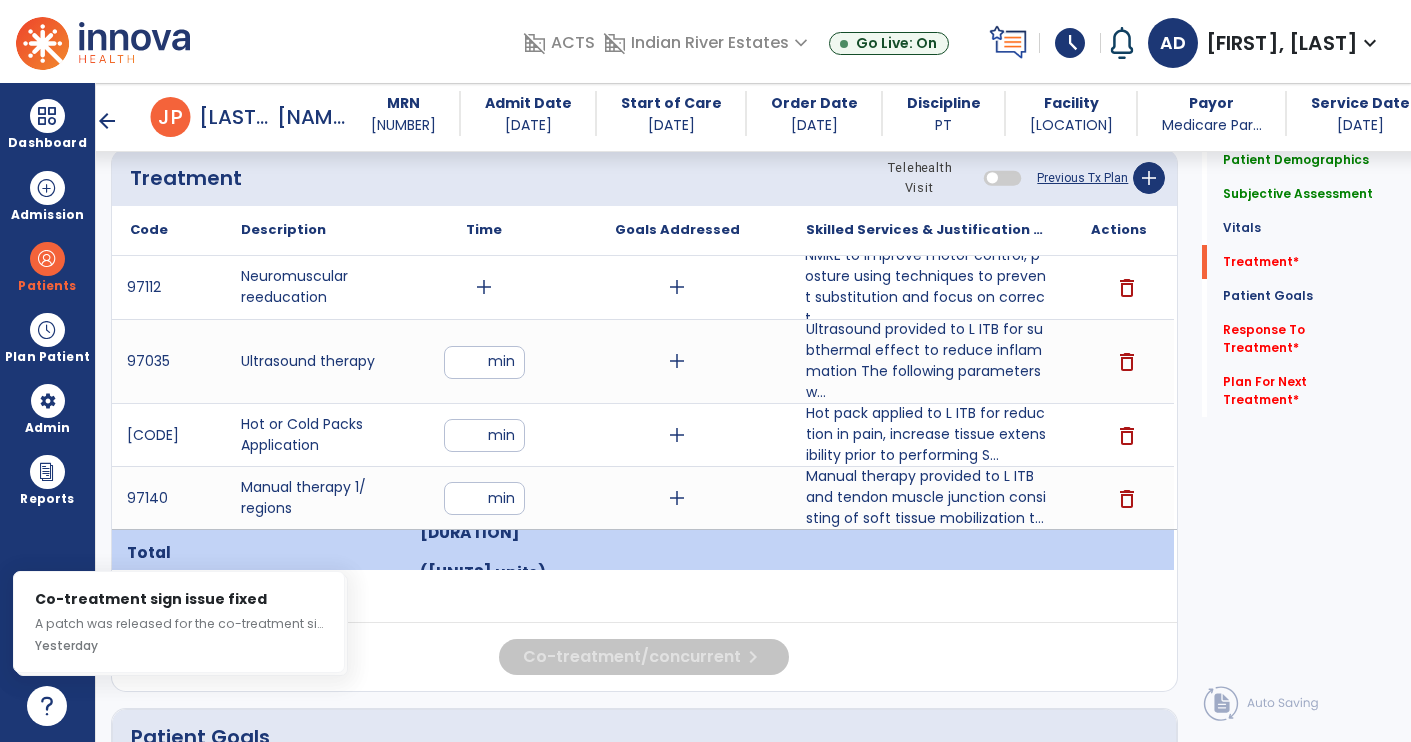 click on "add" at bounding box center (484, 287) 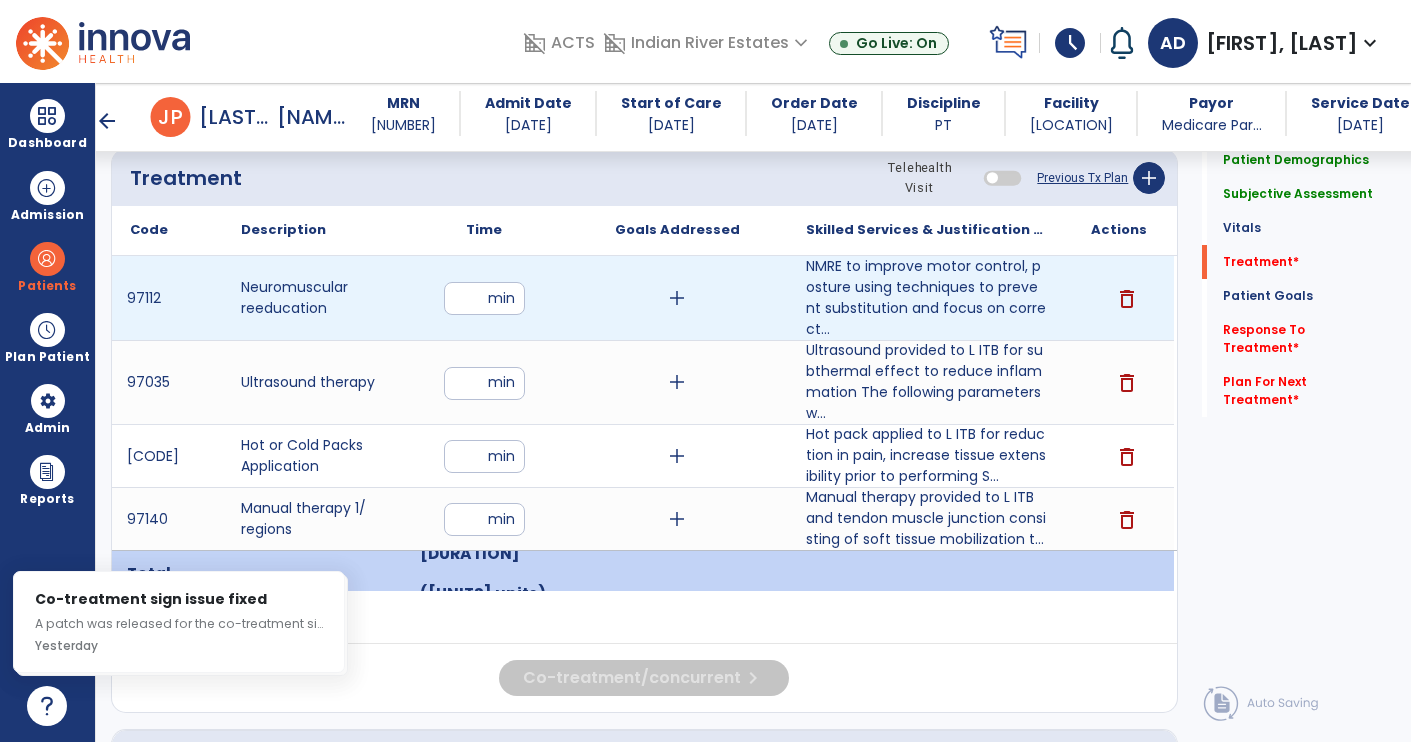 click at bounding box center (484, 298) 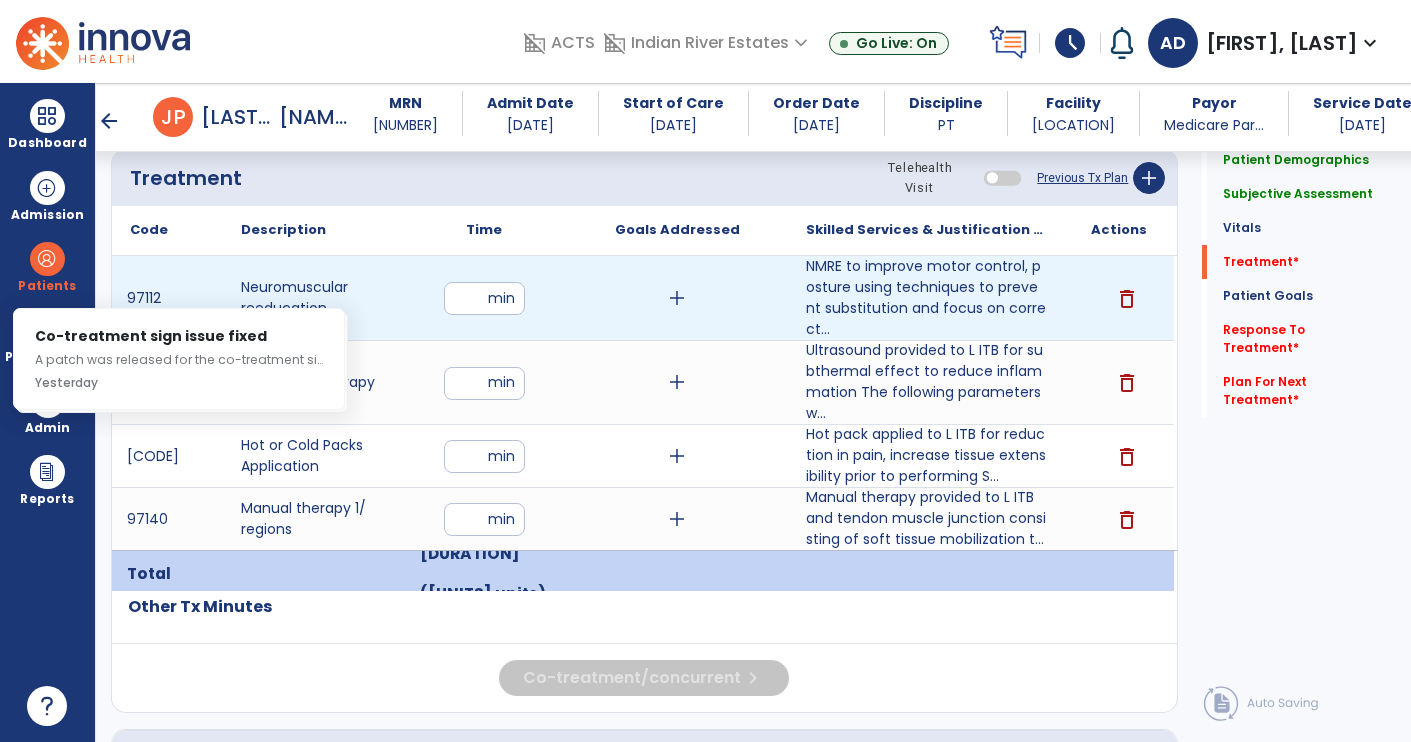 type on "**" 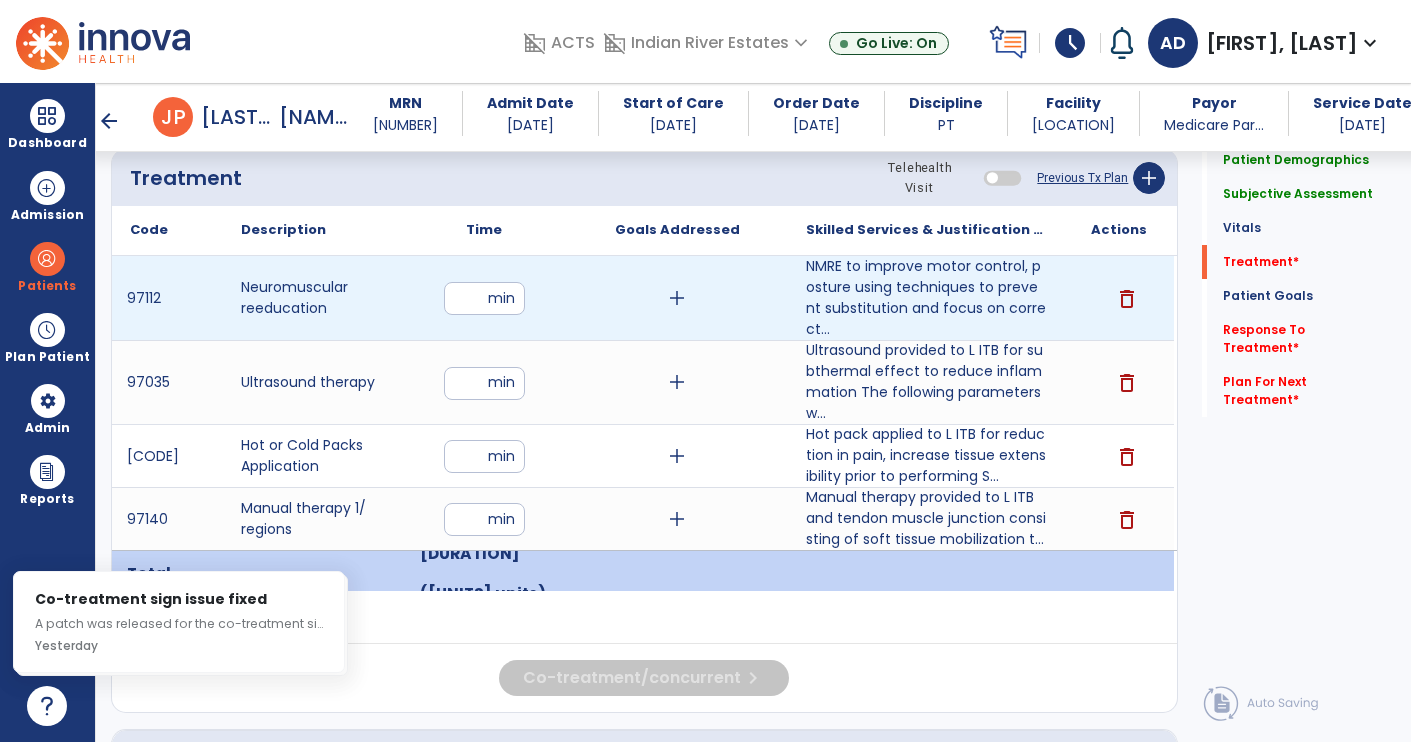 click on "Patient Goals" 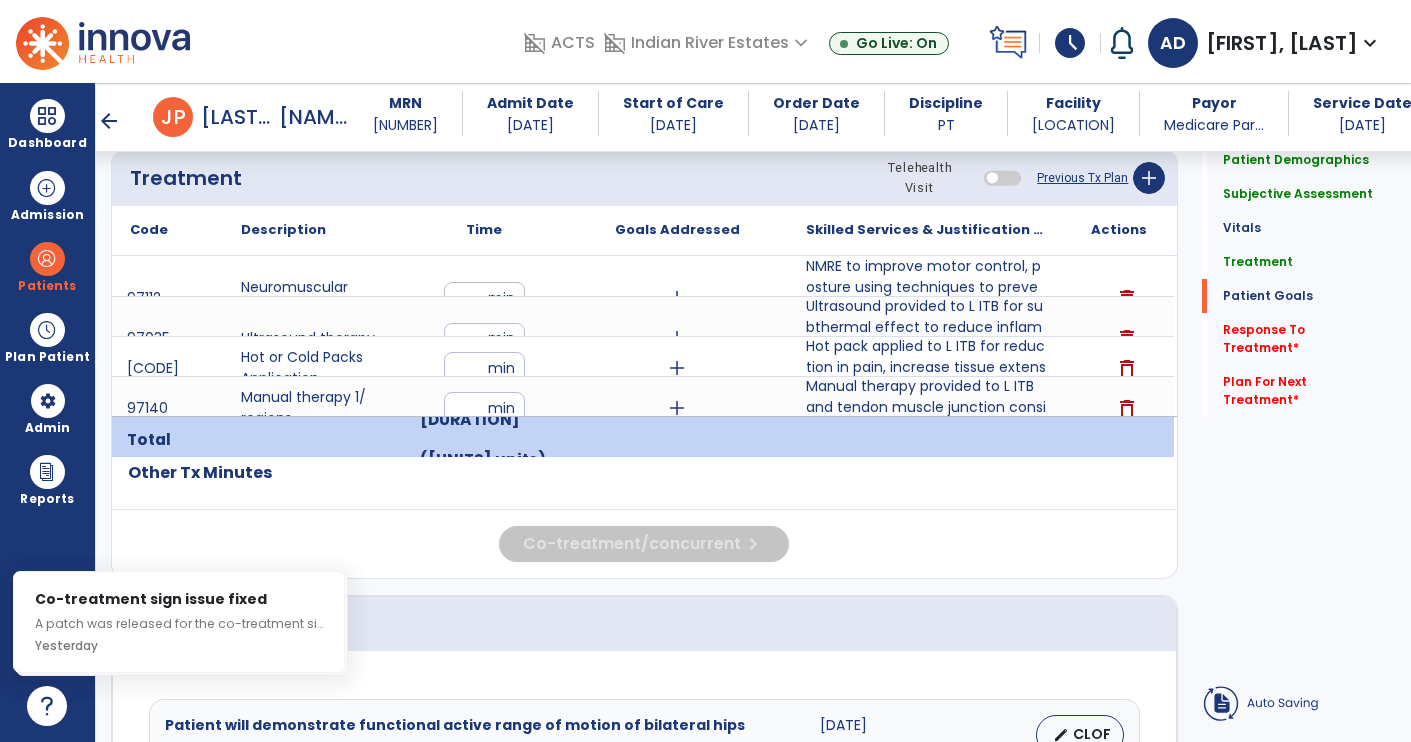 scroll, scrollTop: 1355, scrollLeft: 0, axis: vertical 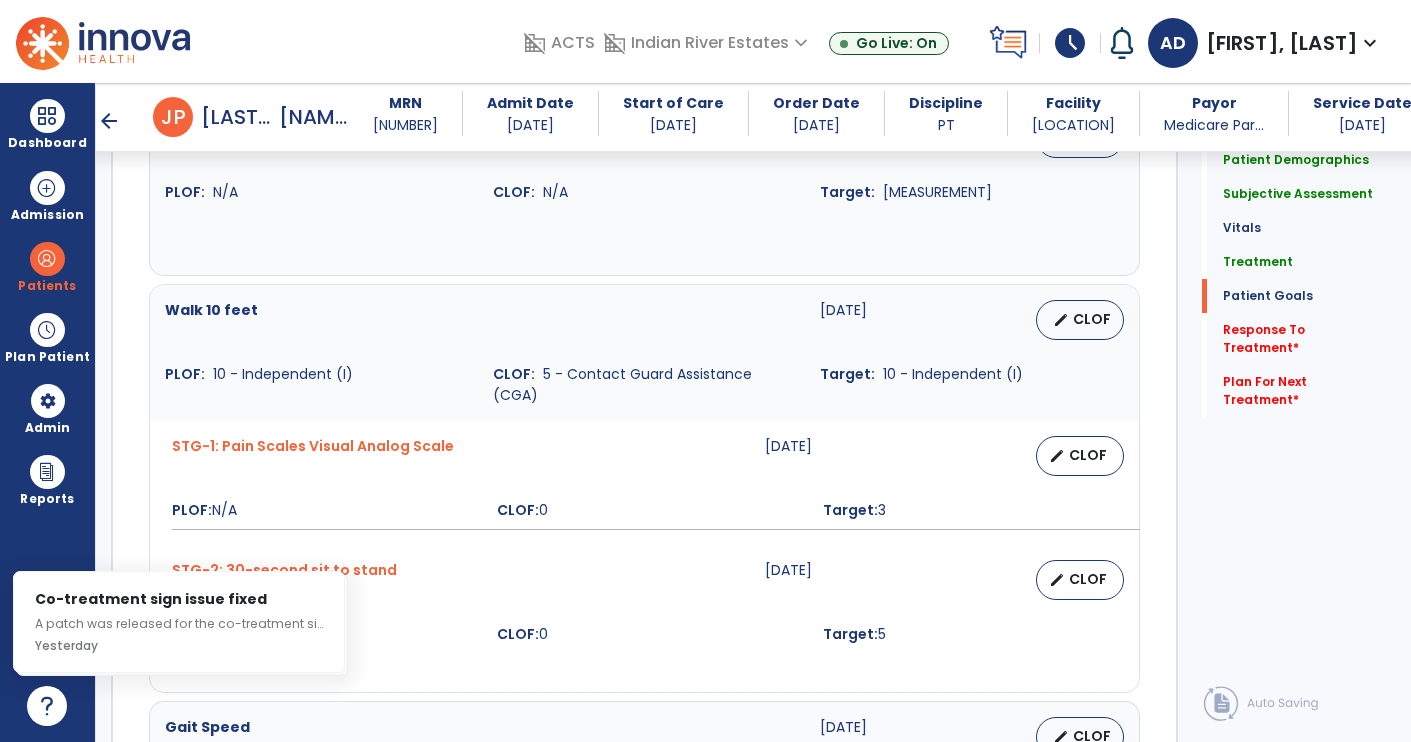 click on "Response To Treatment   *" 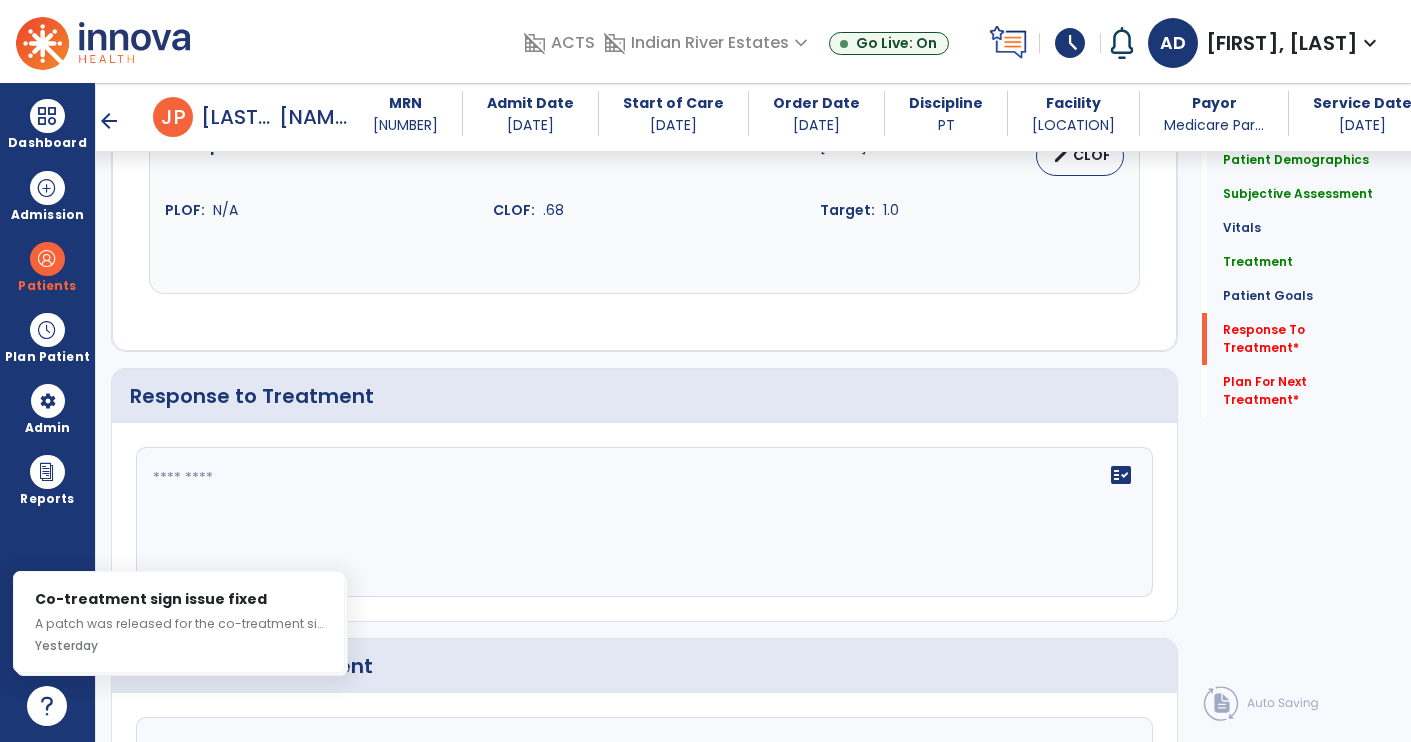 scroll, scrollTop: 2539, scrollLeft: 0, axis: vertical 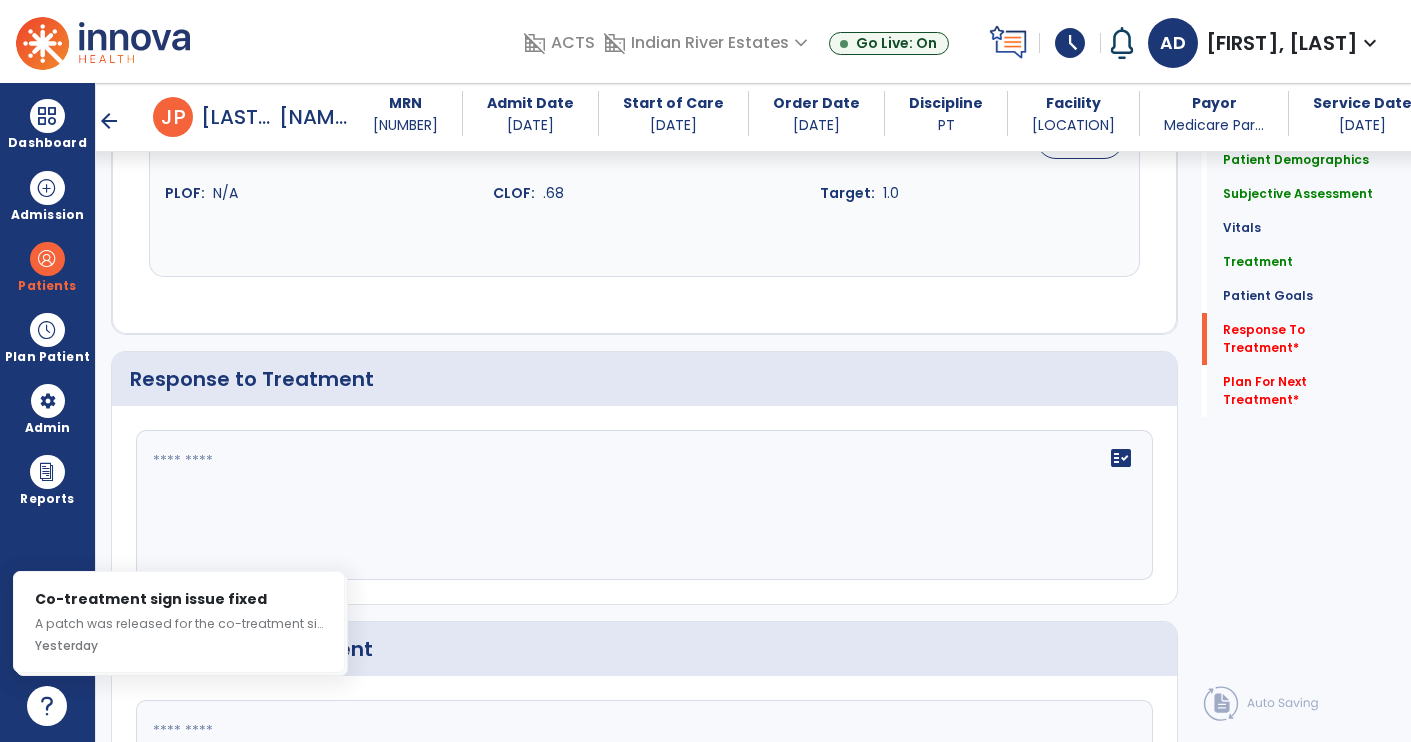 click 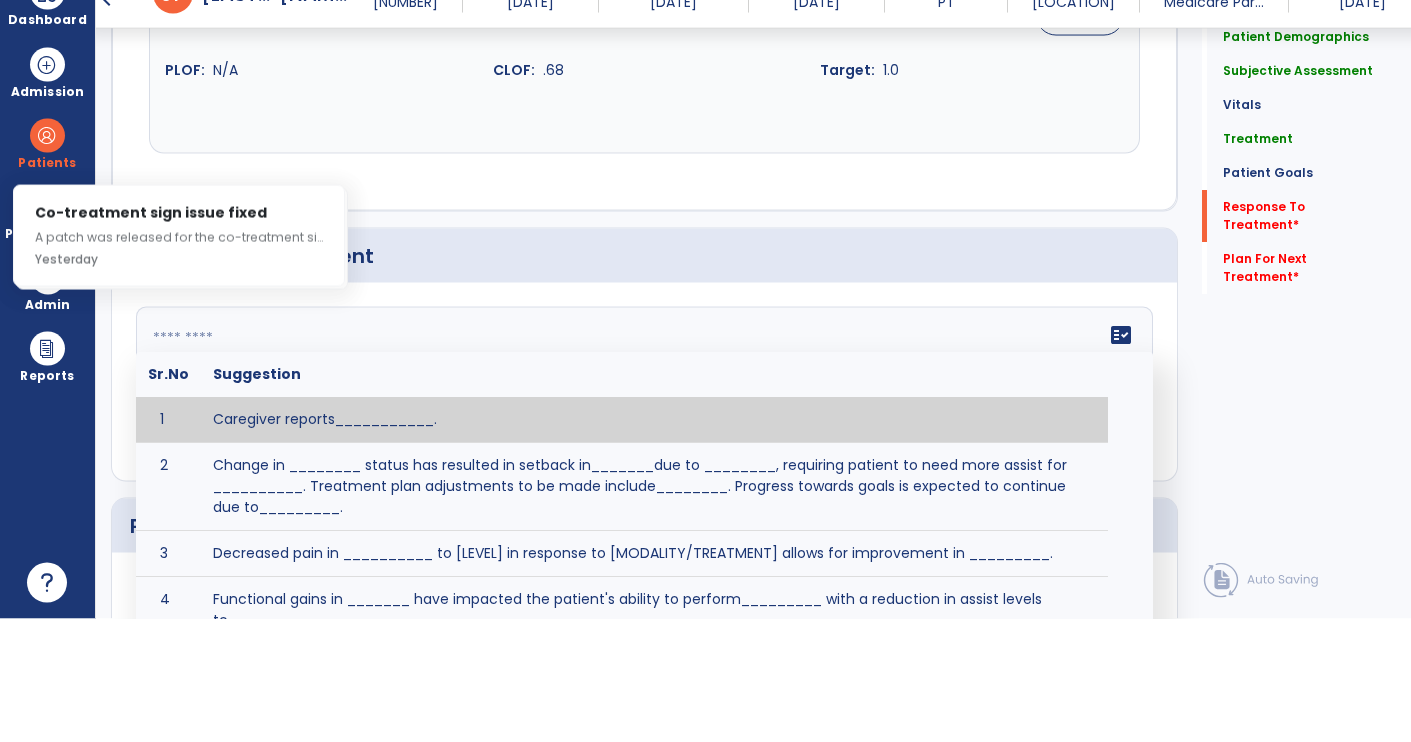 scroll, scrollTop: 72, scrollLeft: 0, axis: vertical 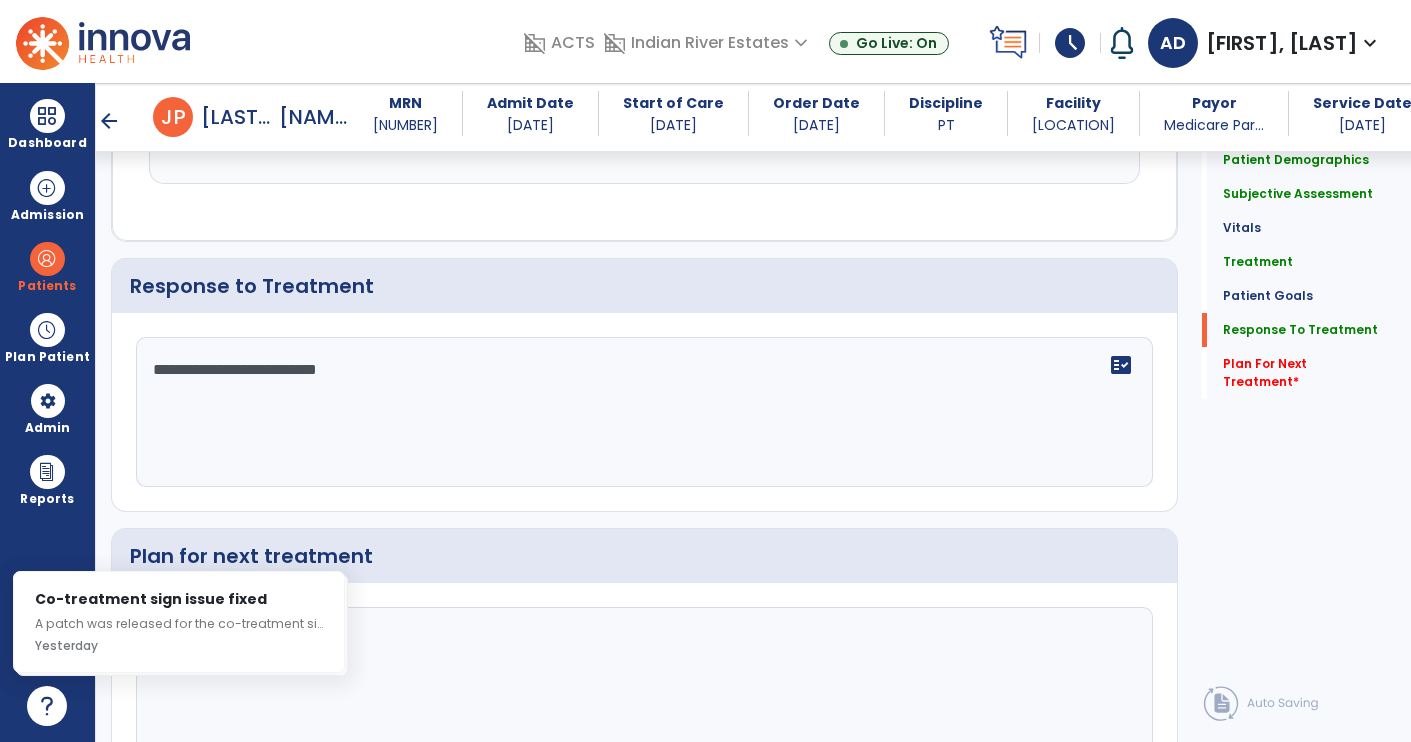 type on "**********" 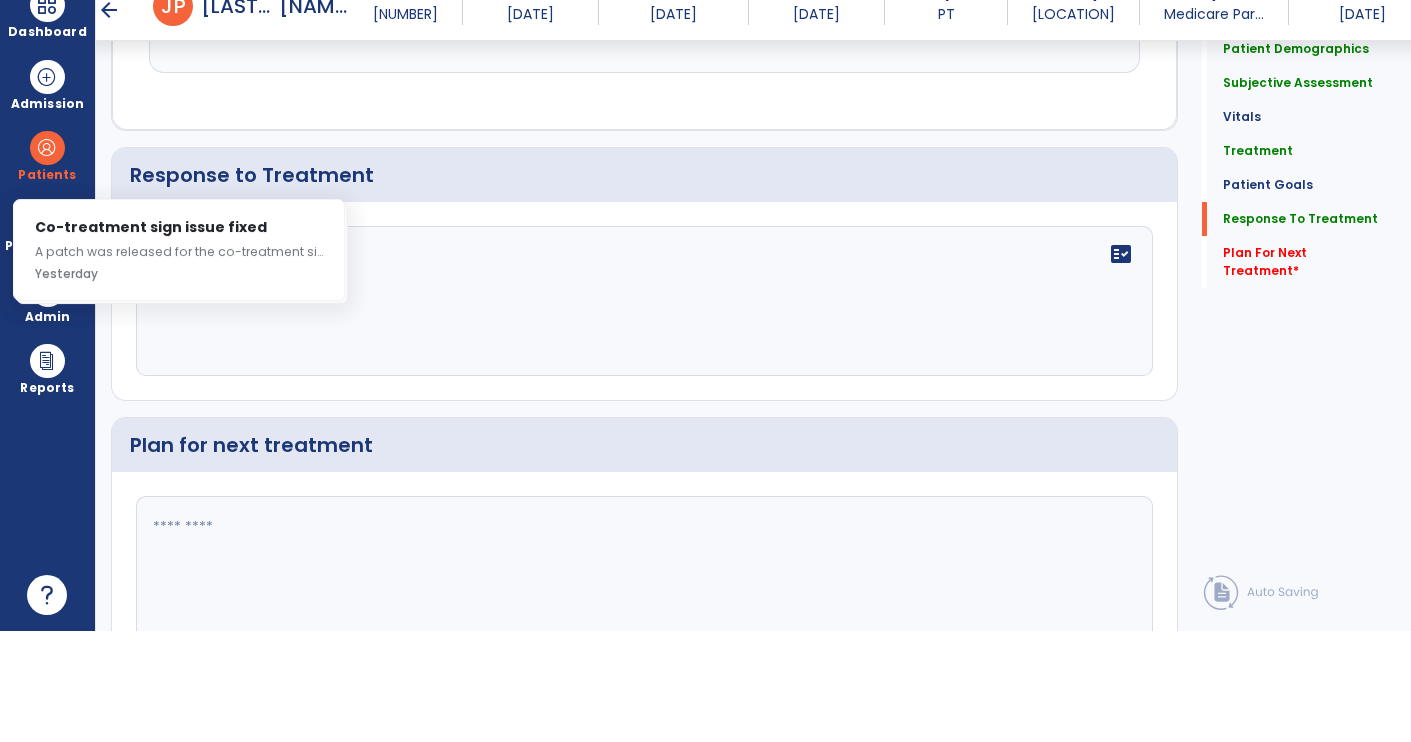 scroll, scrollTop: 72, scrollLeft: 0, axis: vertical 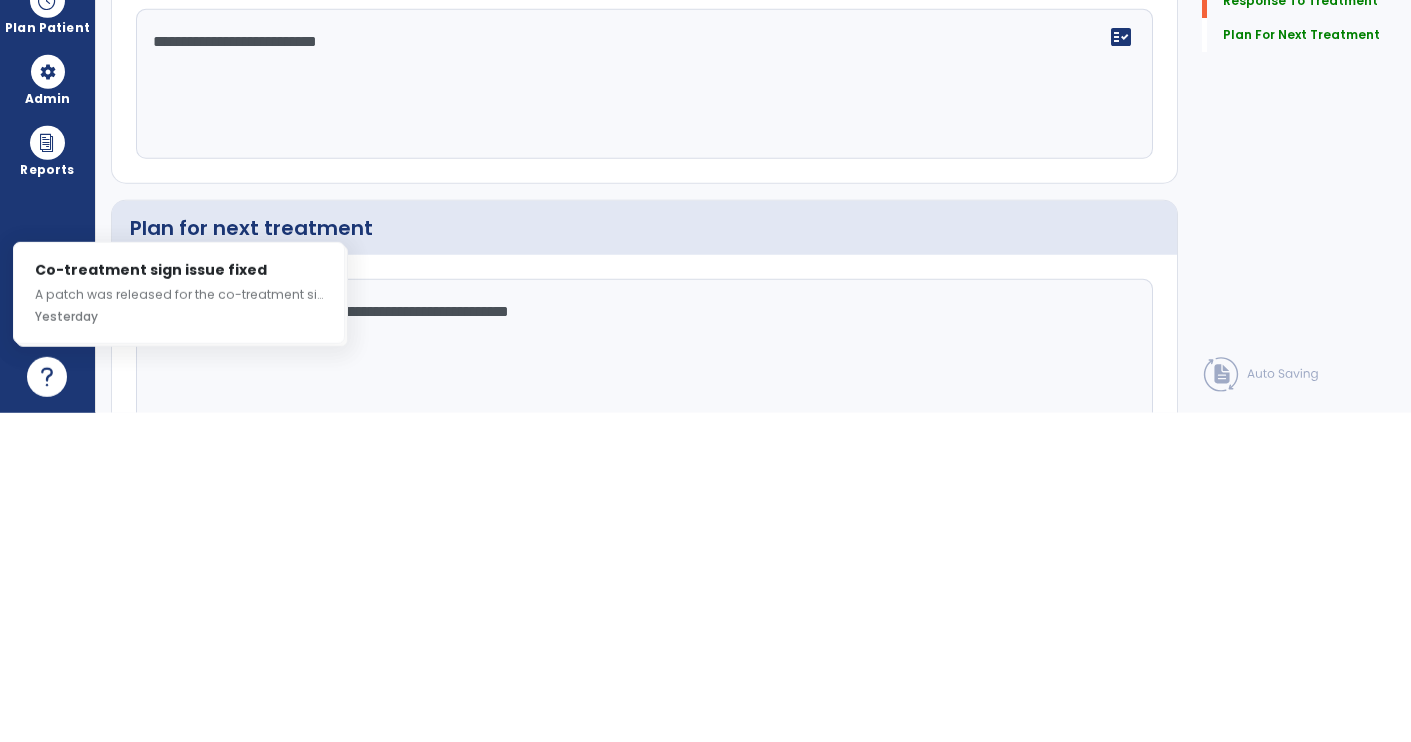 type on "**********" 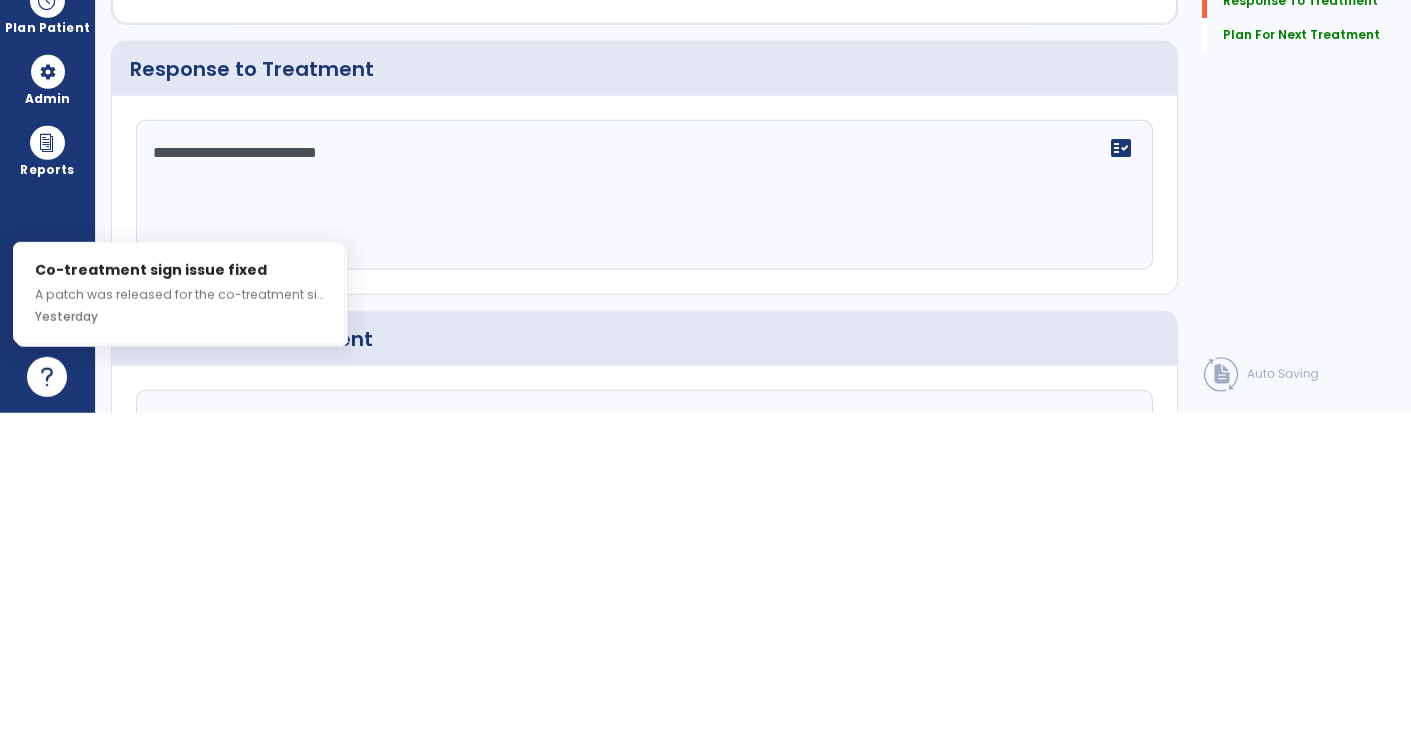 scroll, scrollTop: 2631, scrollLeft: 0, axis: vertical 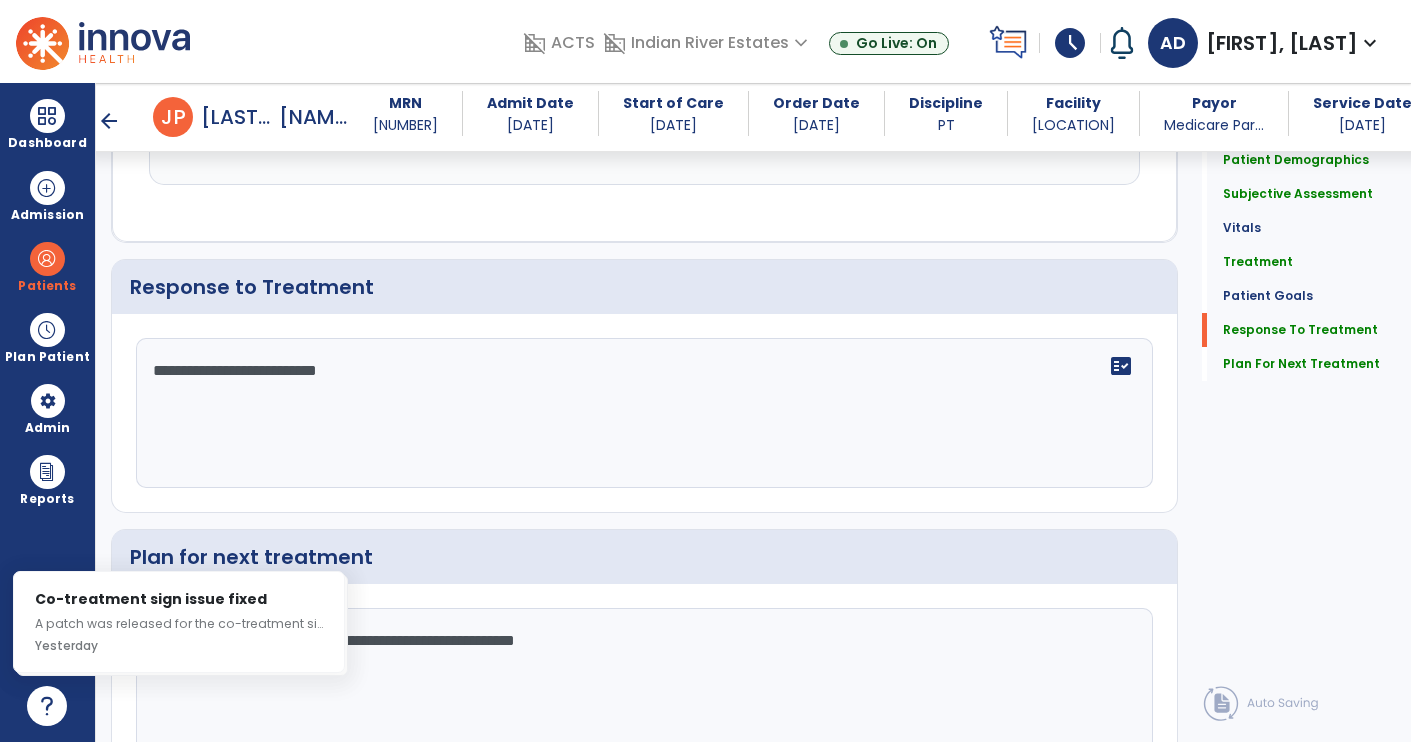 click on "arrow_back" at bounding box center (109, 121) 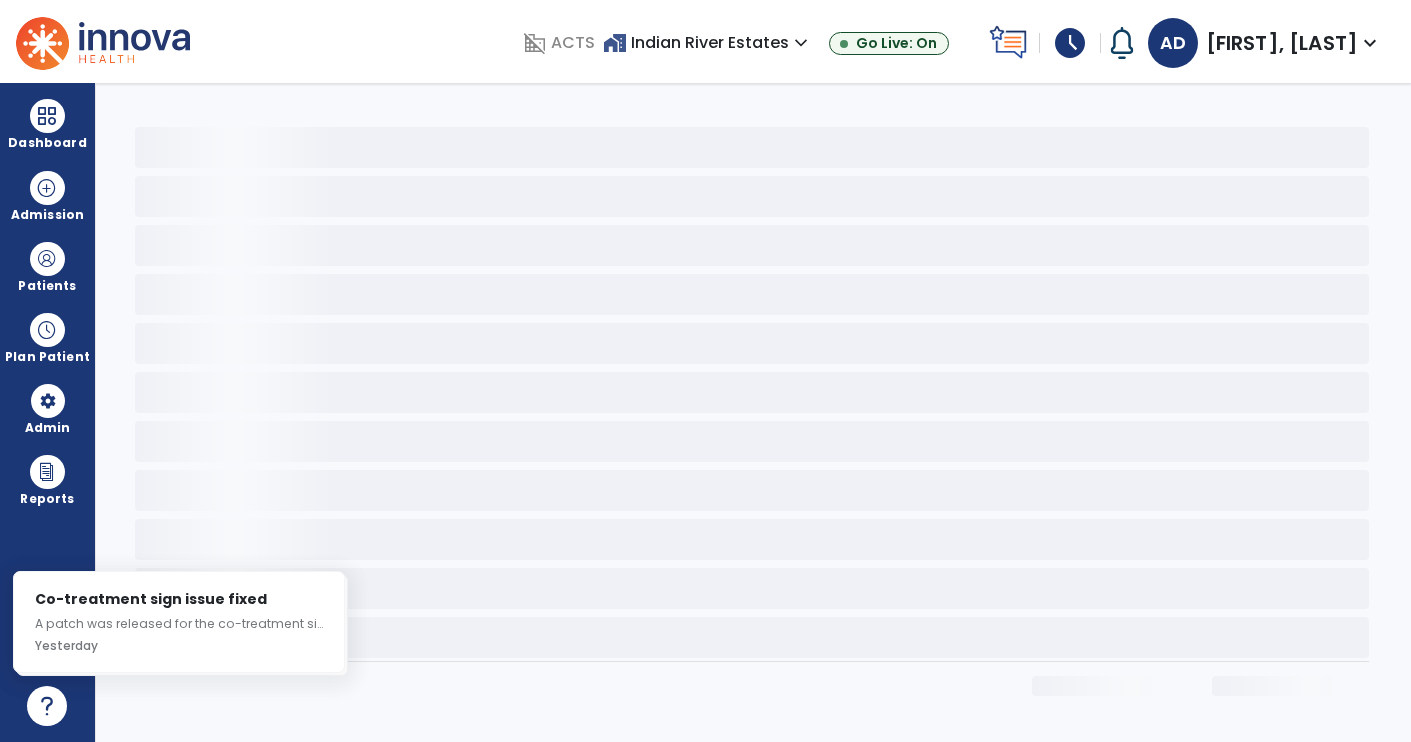 scroll, scrollTop: 0, scrollLeft: 0, axis: both 